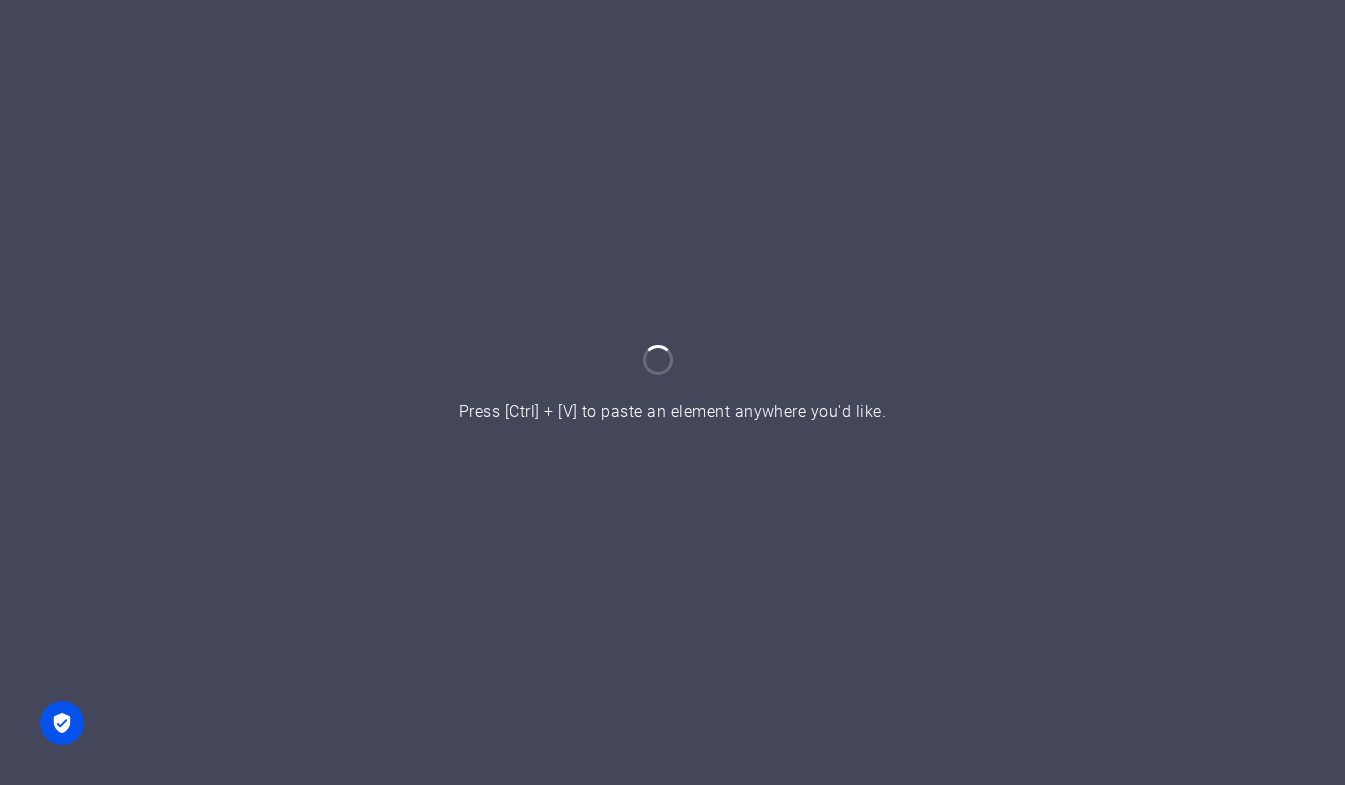 scroll, scrollTop: 0, scrollLeft: 0, axis: both 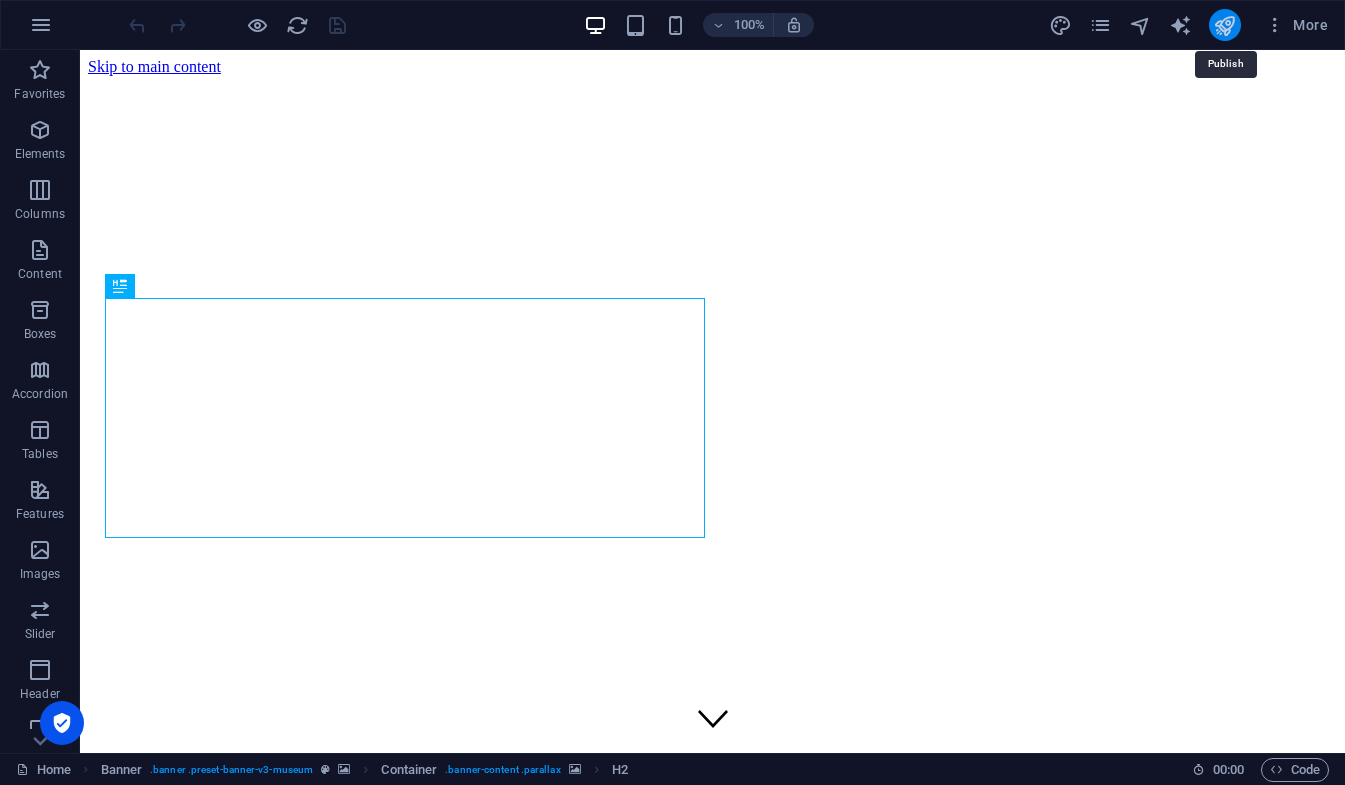 click at bounding box center [1224, 25] 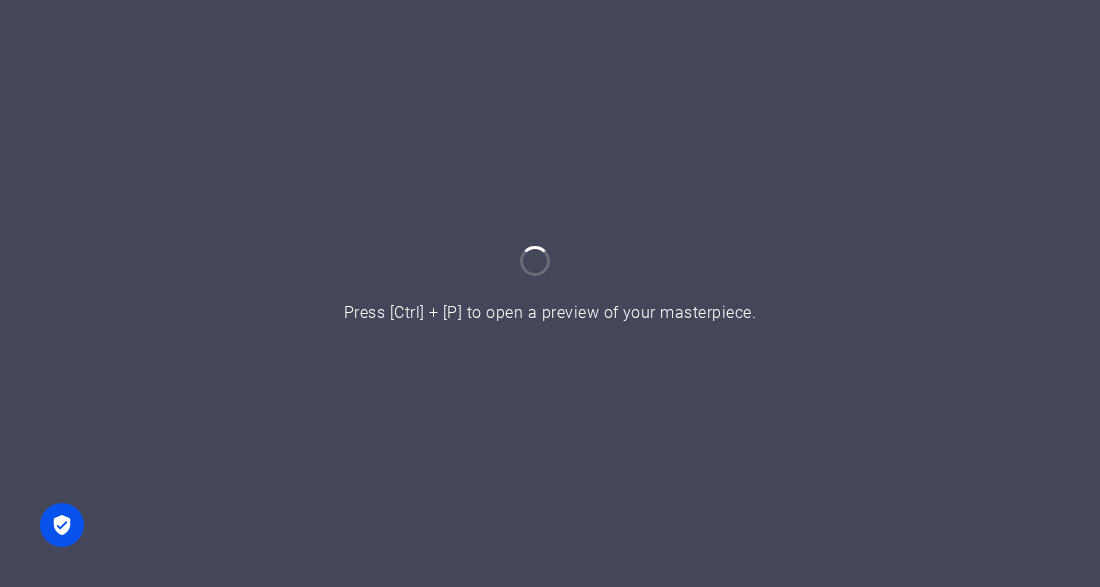 scroll, scrollTop: 0, scrollLeft: 0, axis: both 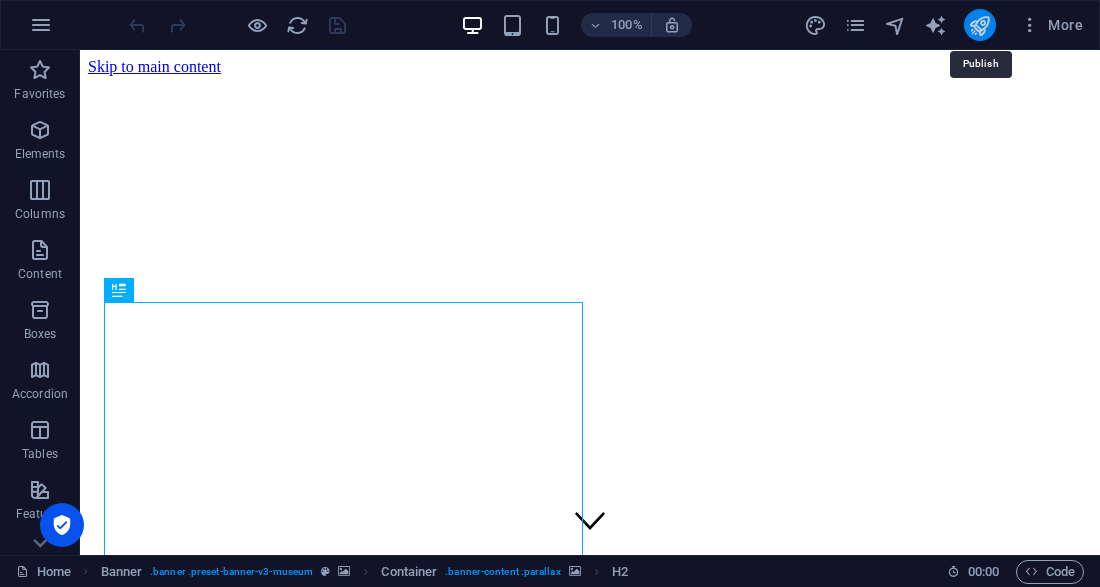 click at bounding box center [979, 25] 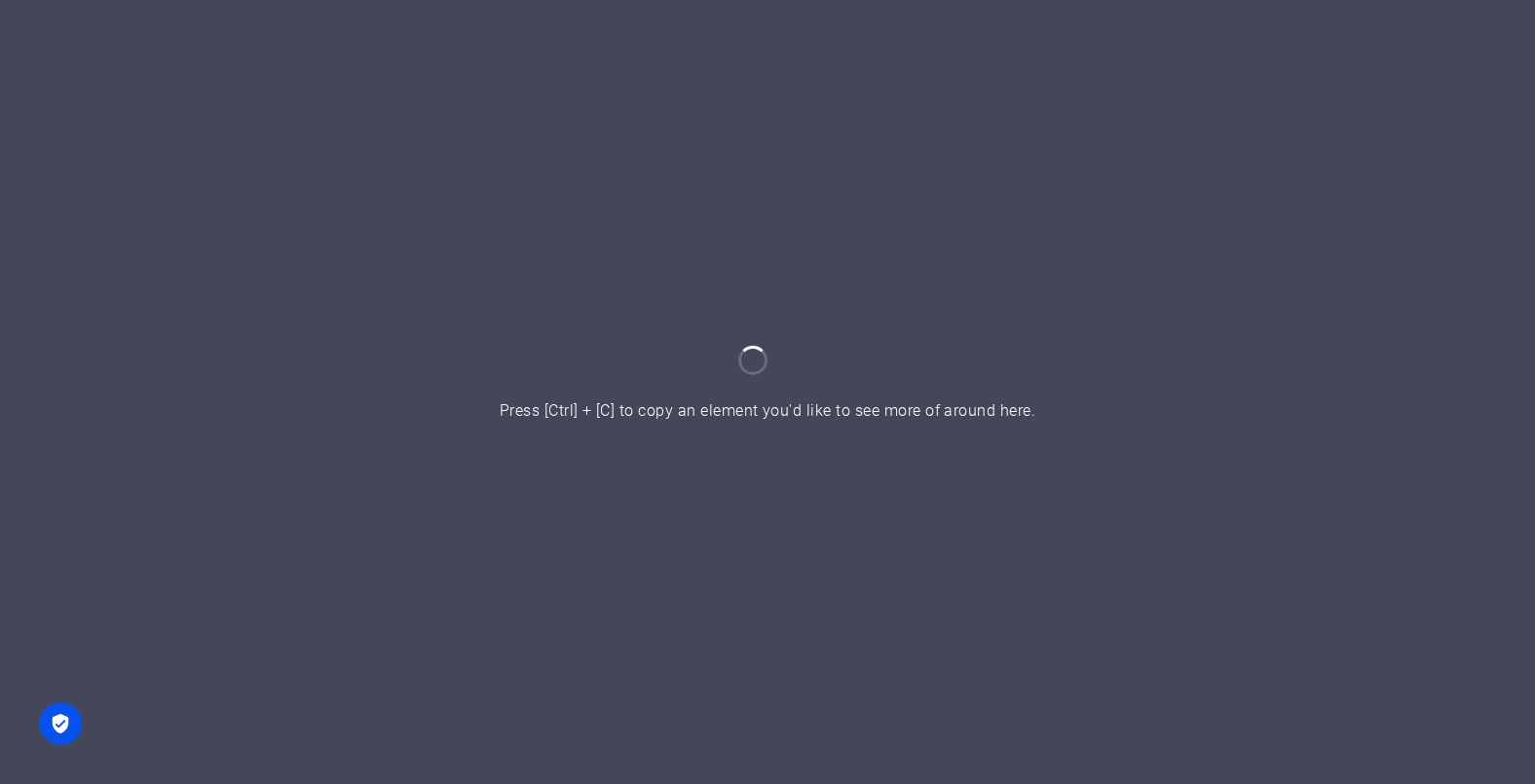 scroll, scrollTop: 0, scrollLeft: 0, axis: both 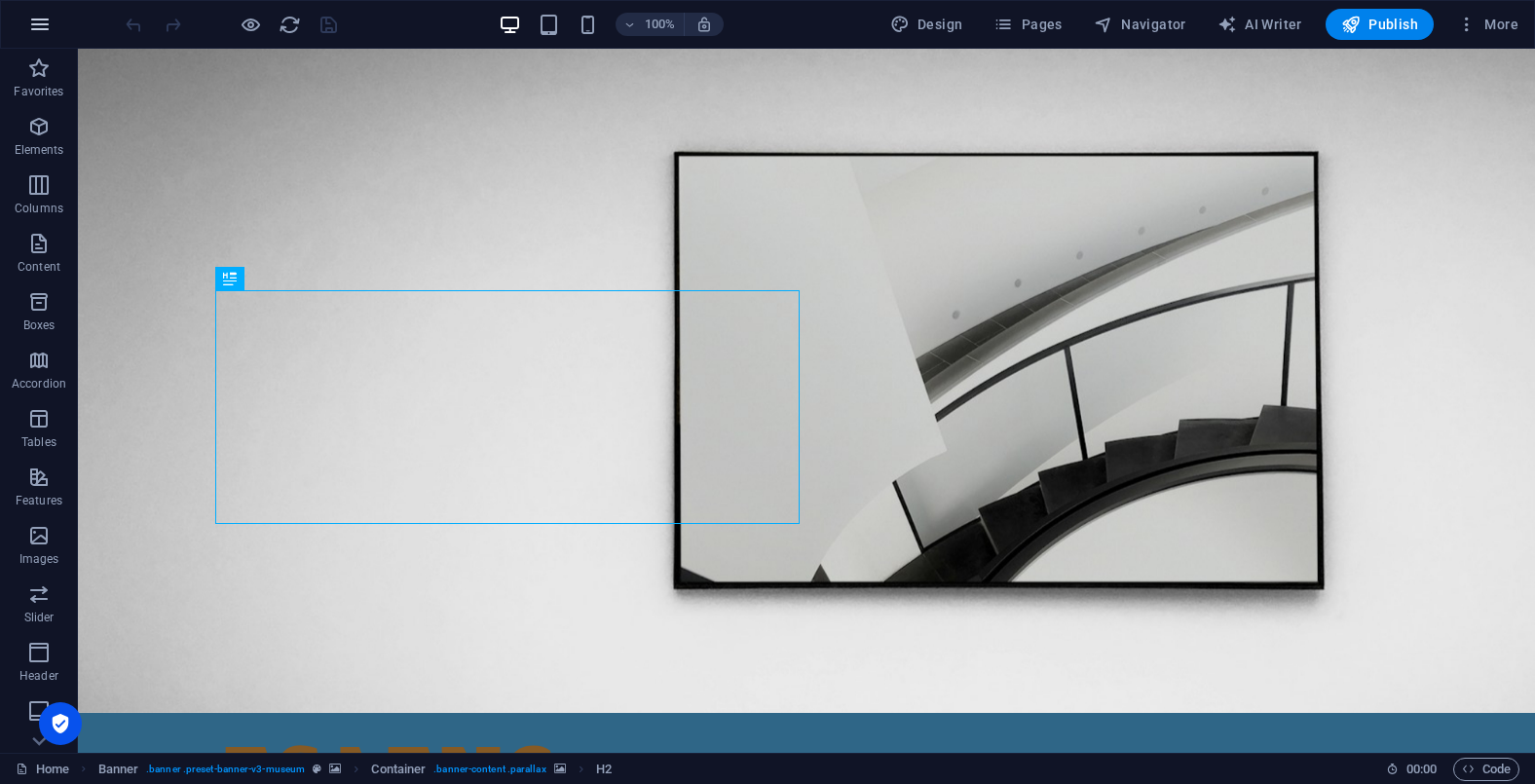 click at bounding box center (40, 24) 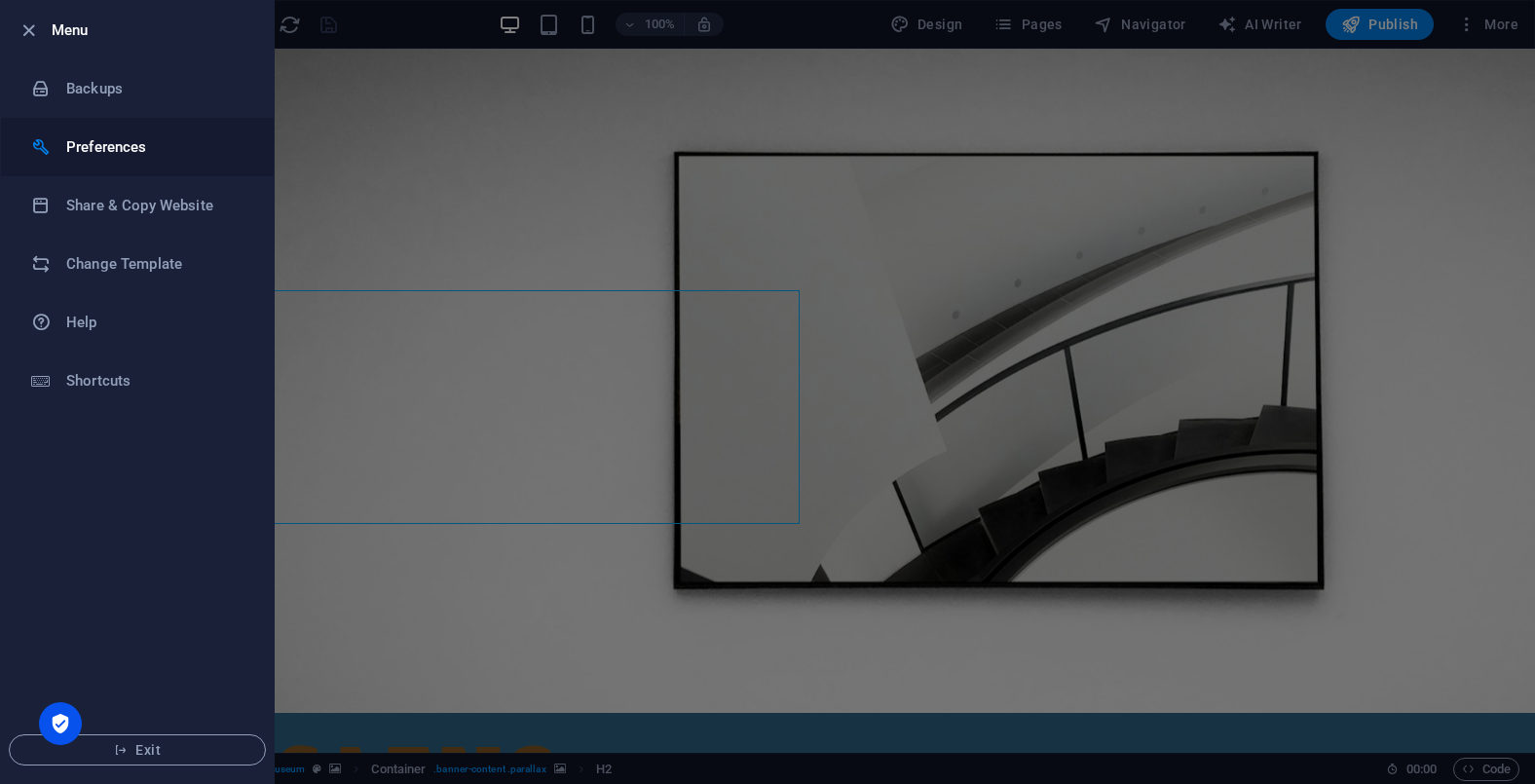 click on "Preferences" at bounding box center (156, 147) 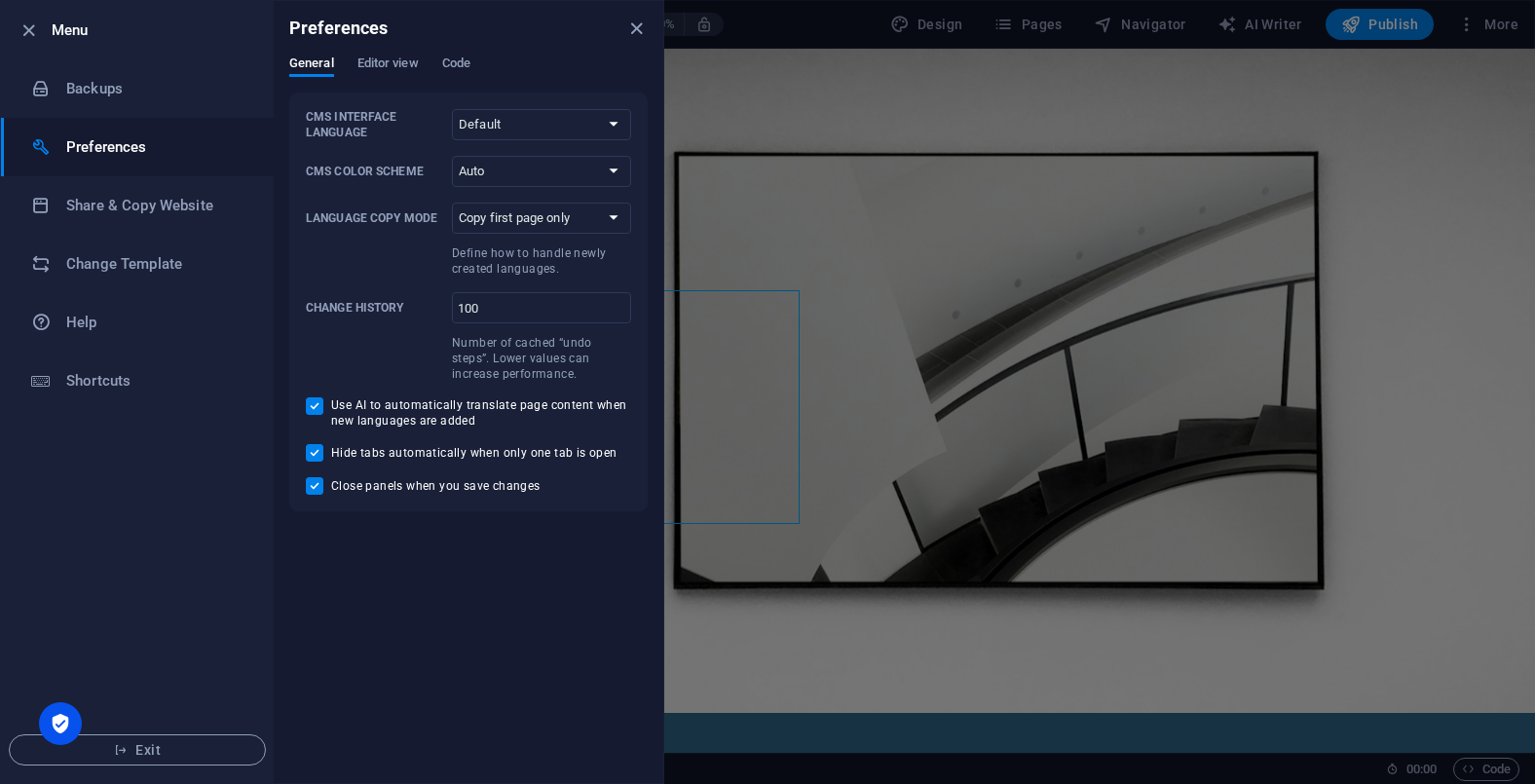 click on "Preferences" at bounding box center (156, 147) 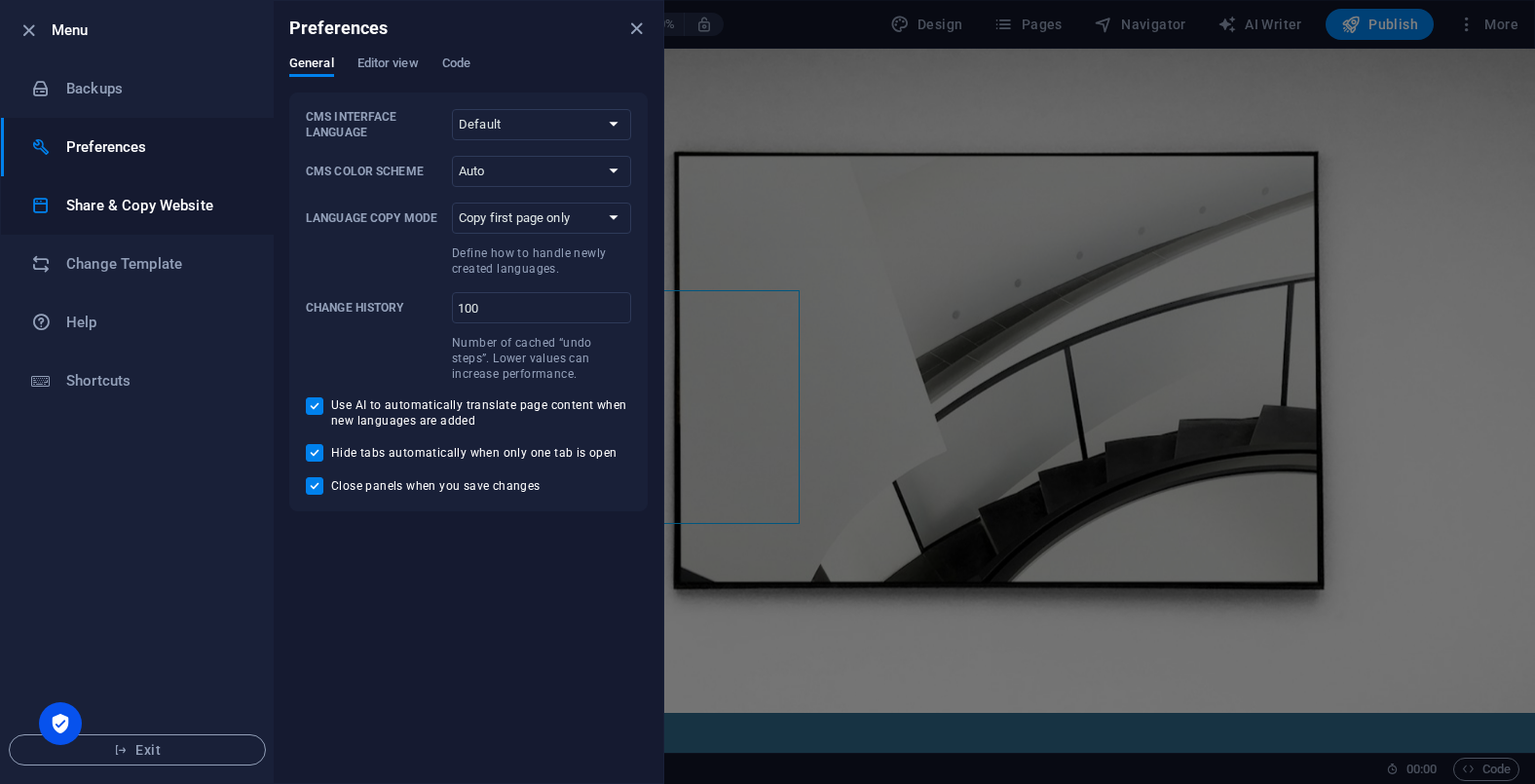 click on "Share & Copy Website" at bounding box center [156, 205] 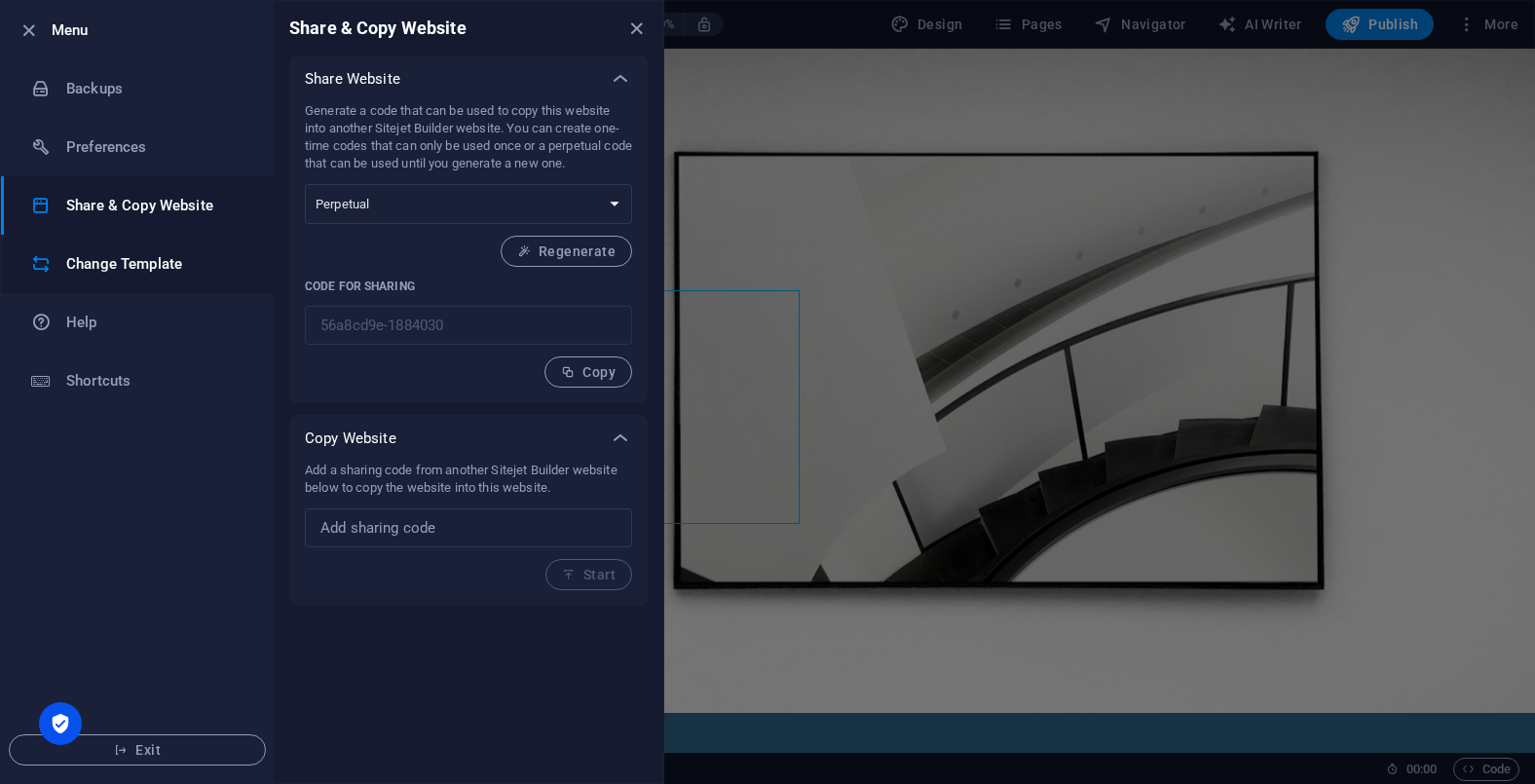 click on "Change Template" at bounding box center [156, 264] 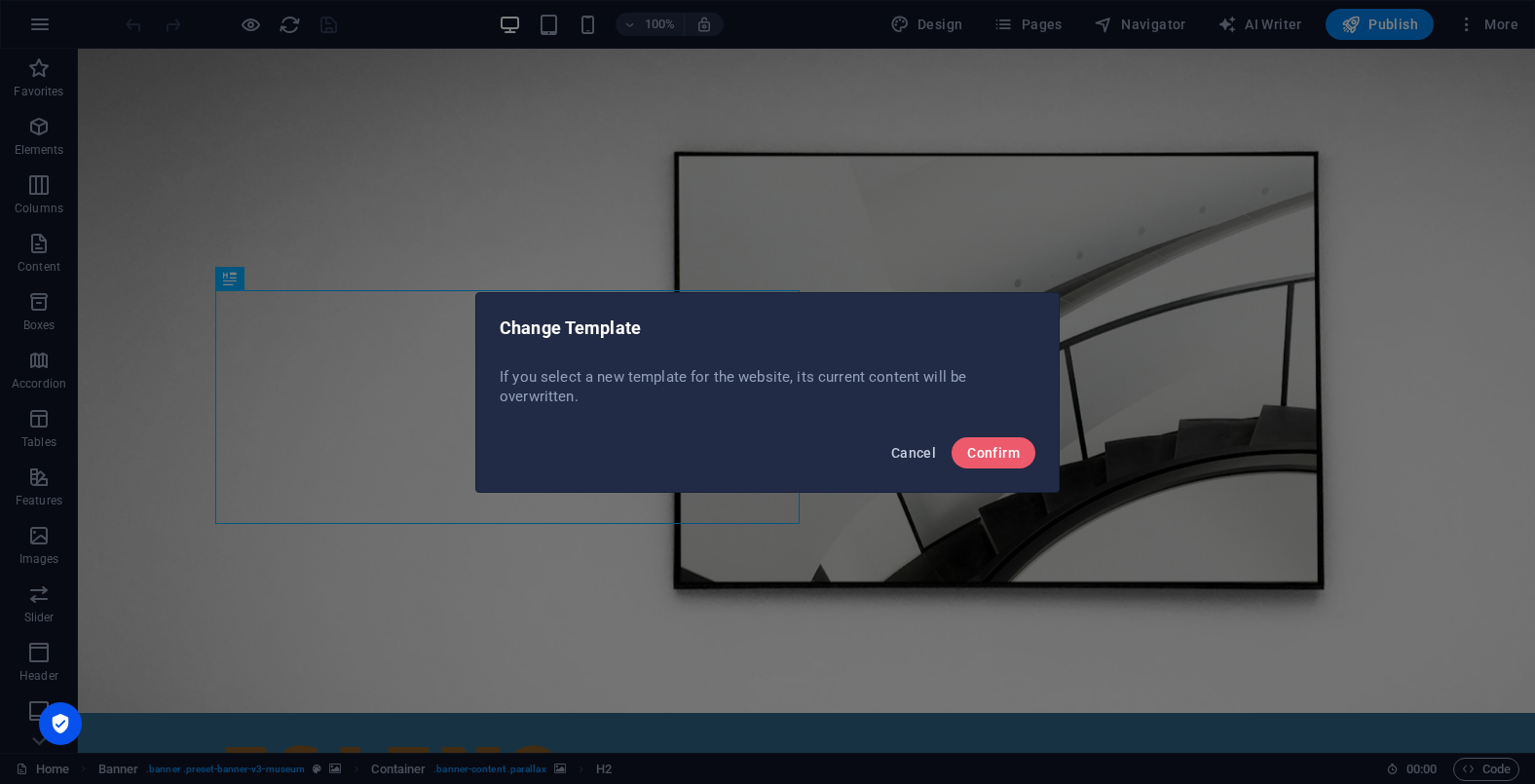 click on "Cancel" at bounding box center [914, 453] 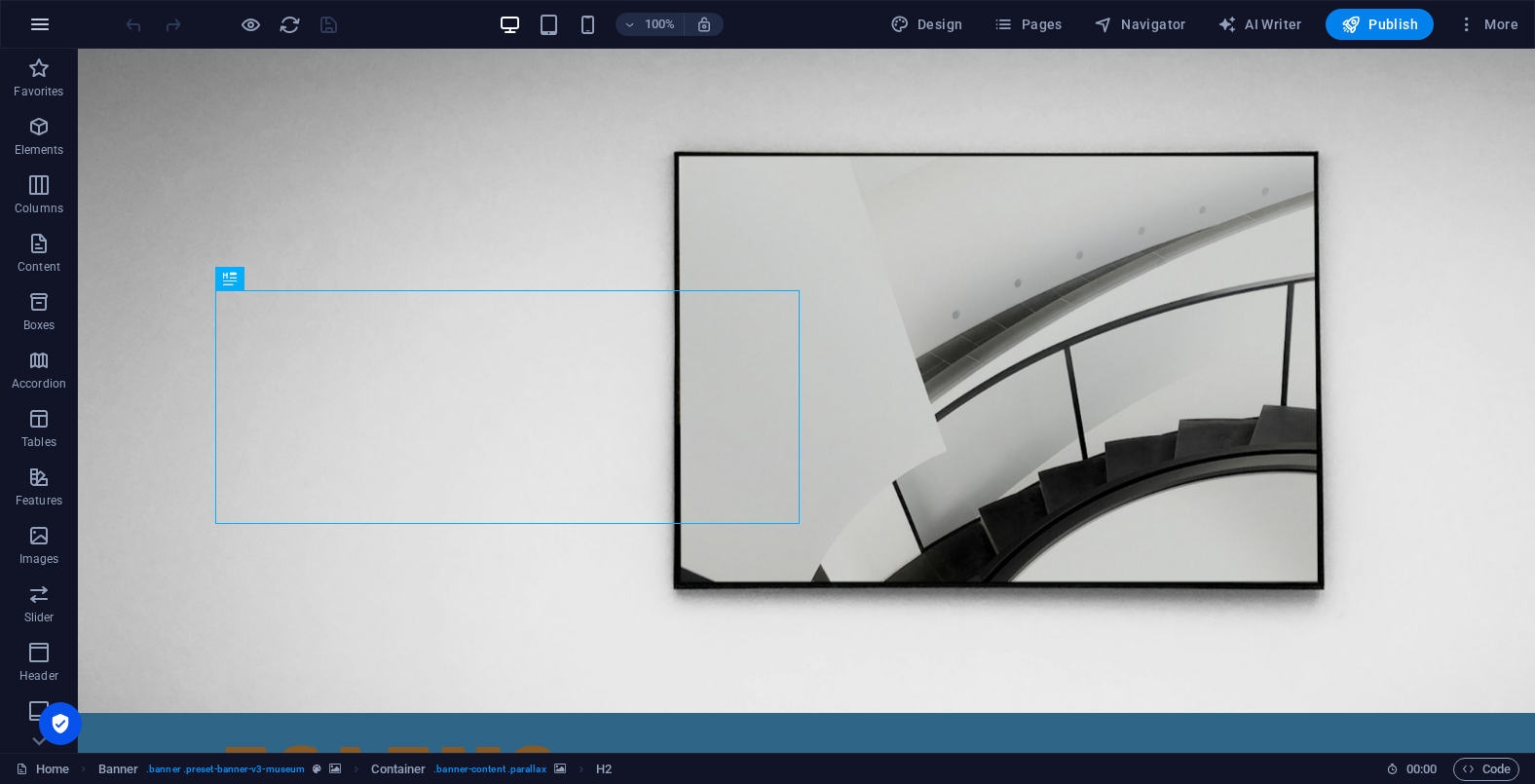 click at bounding box center [40, 24] 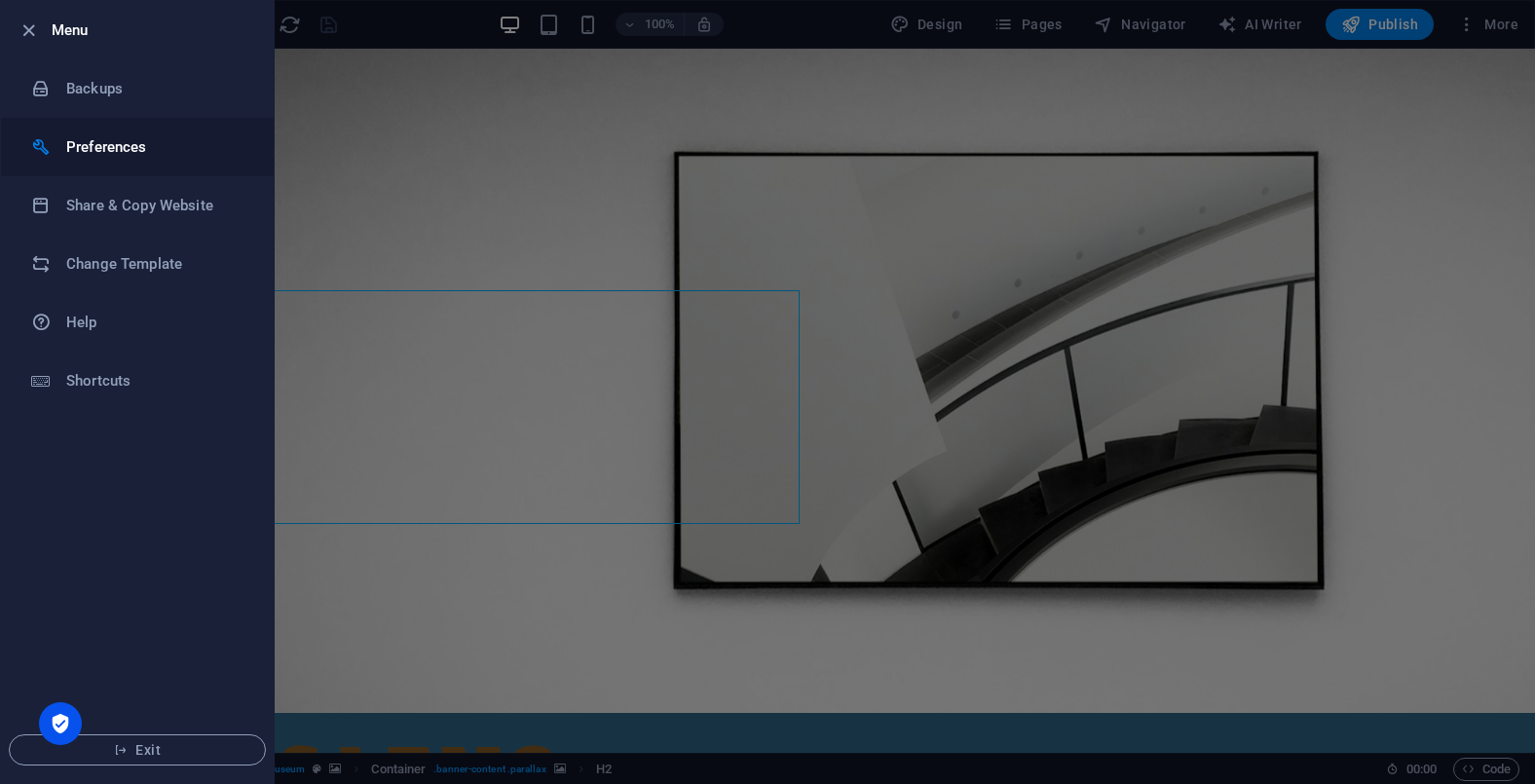 click on "Preferences" at bounding box center (156, 147) 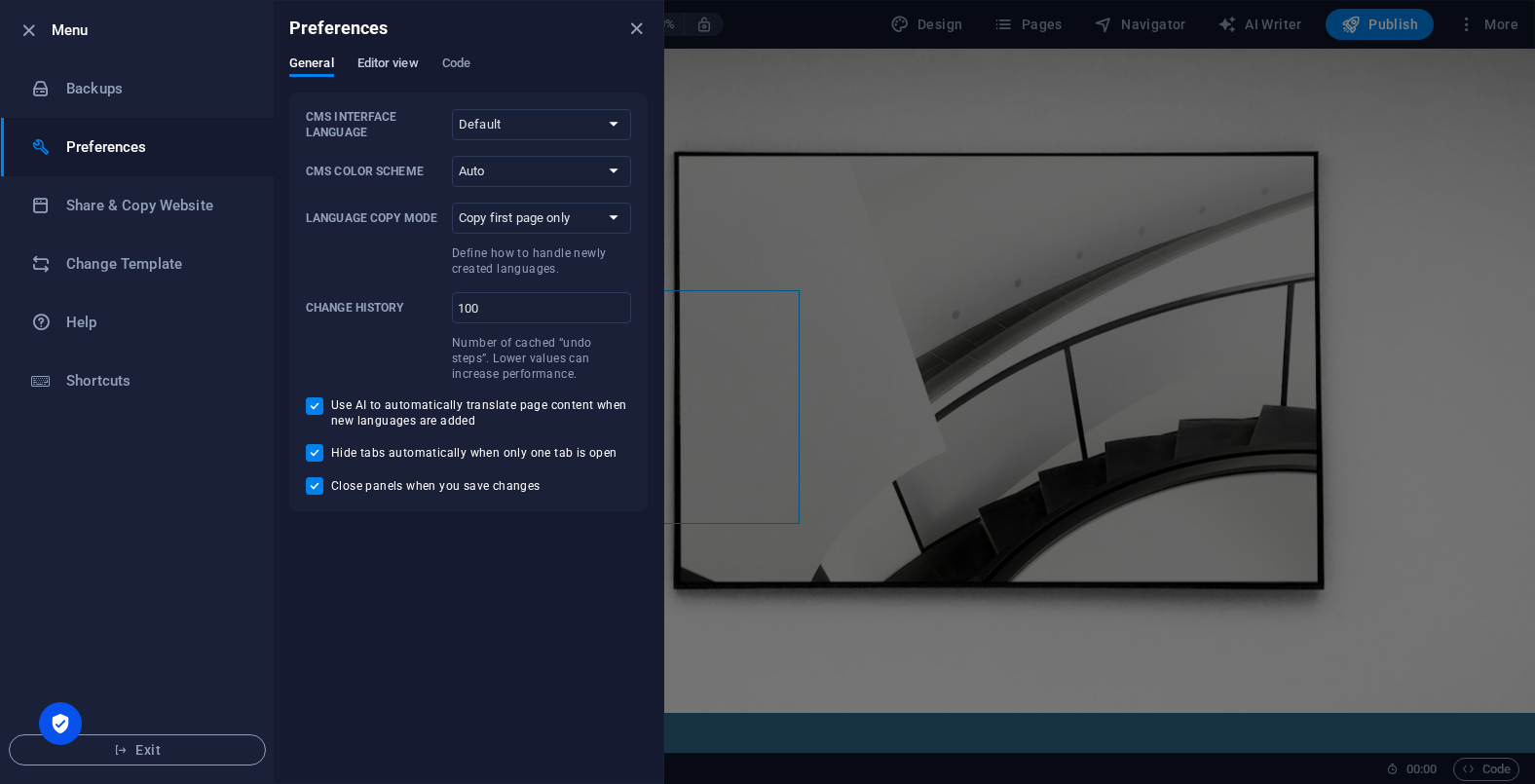 click on "Editor view" at bounding box center [388, 65] 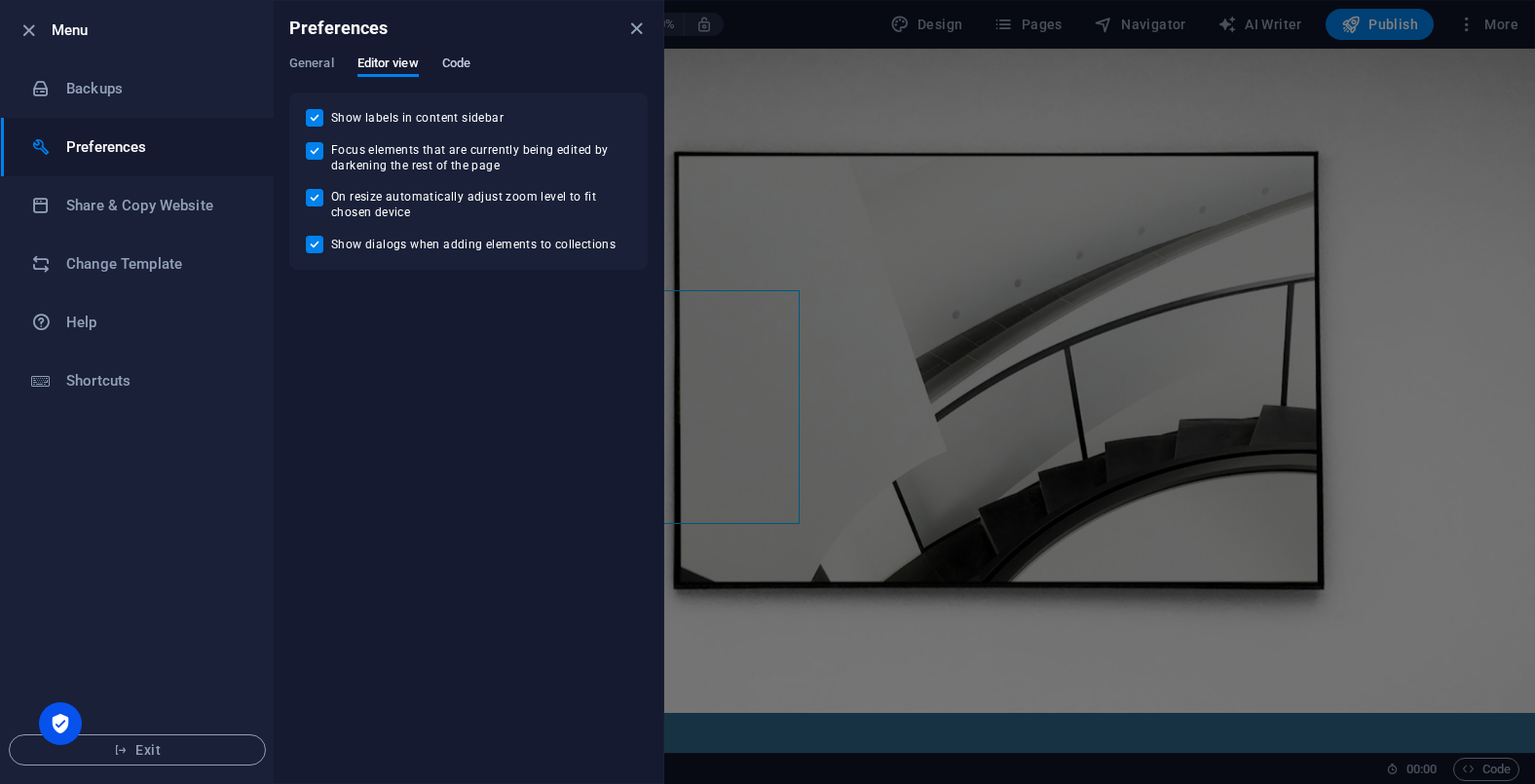 click on "Code" at bounding box center (456, 65) 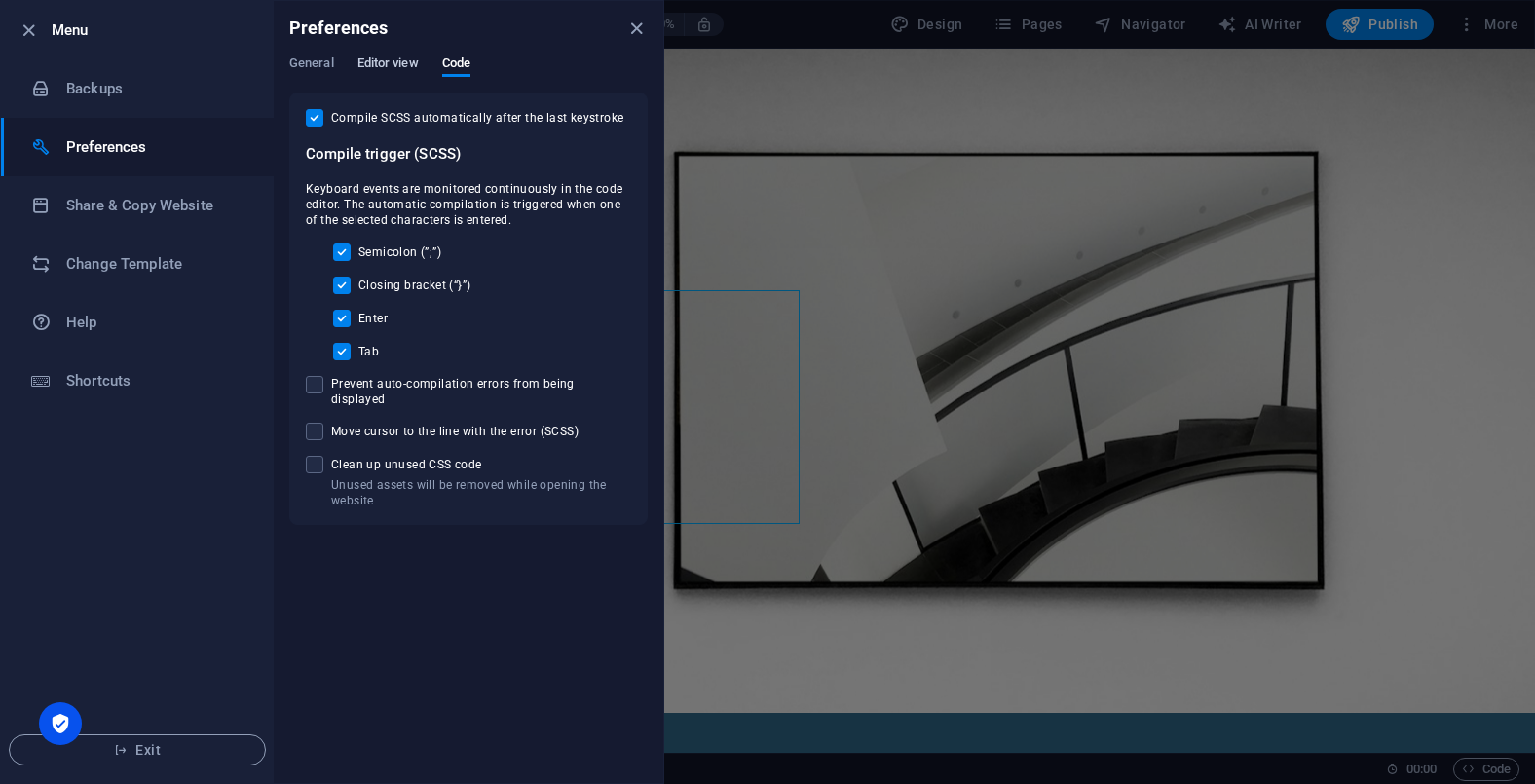 click on "Editor view" at bounding box center [388, 65] 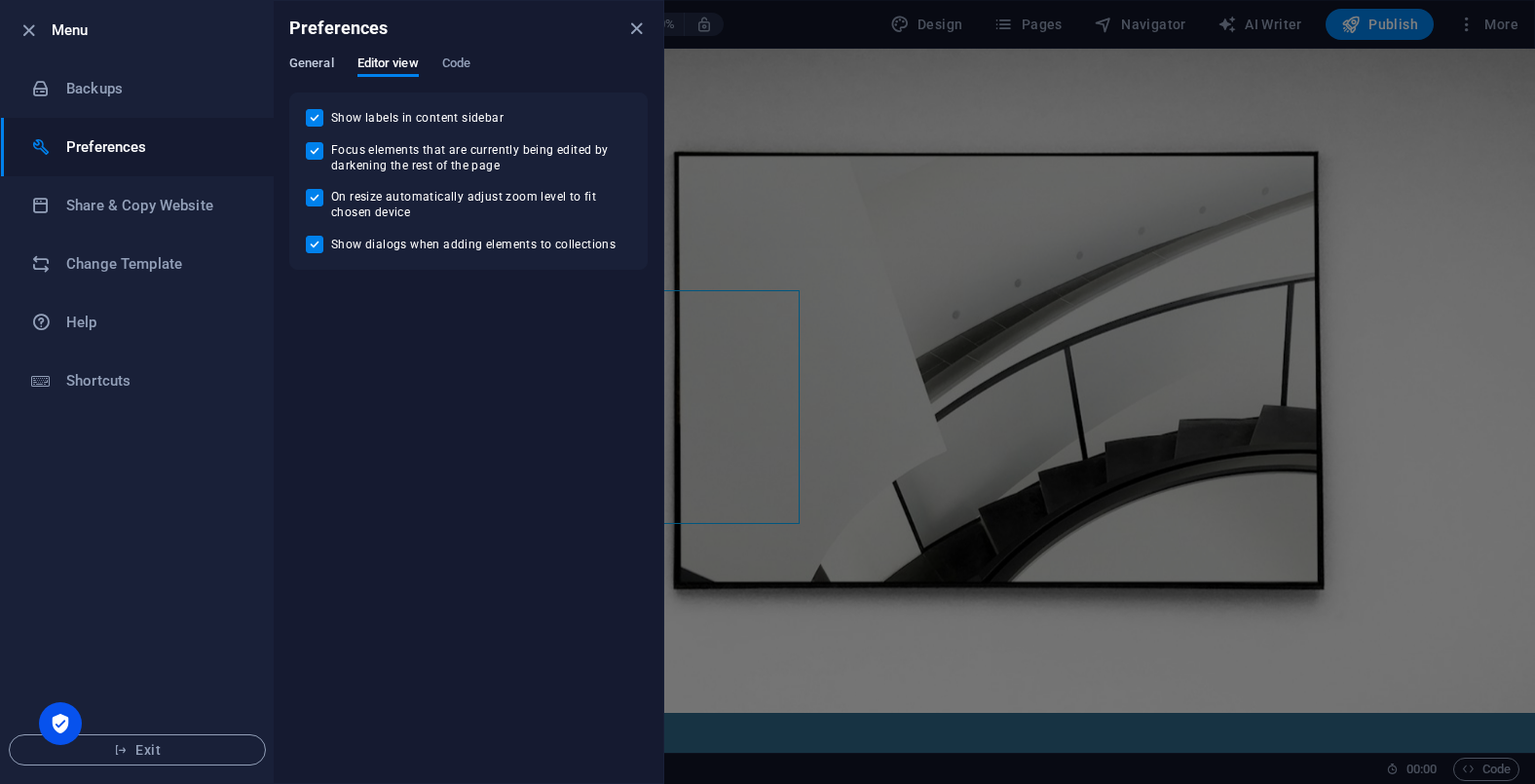click on "General" at bounding box center (312, 65) 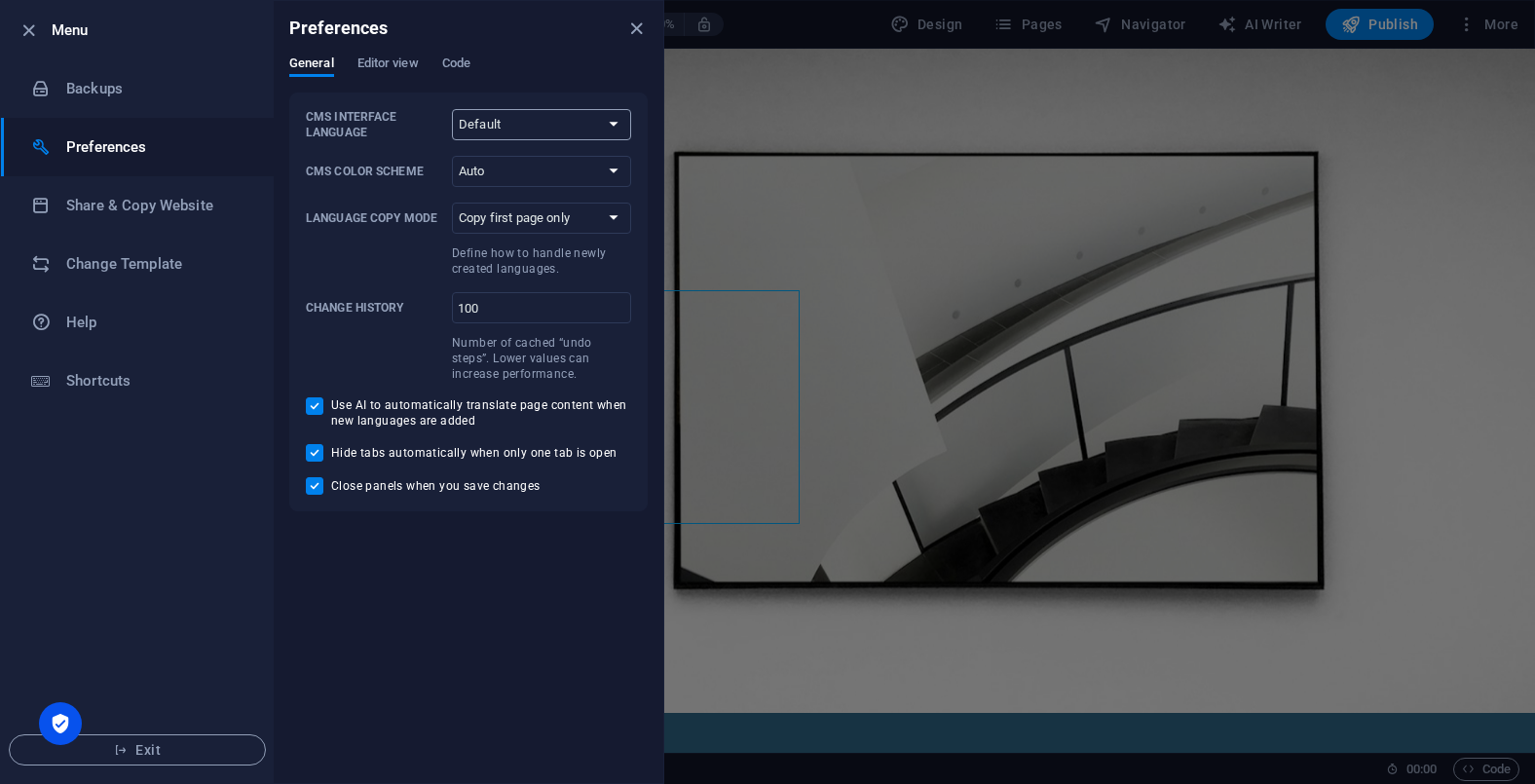 click on "Default Deutsch English Español Français Magyar Italiano Nederlands Polski Português русский язык Svenska Türkçe 日本語" at bounding box center (542, 125) 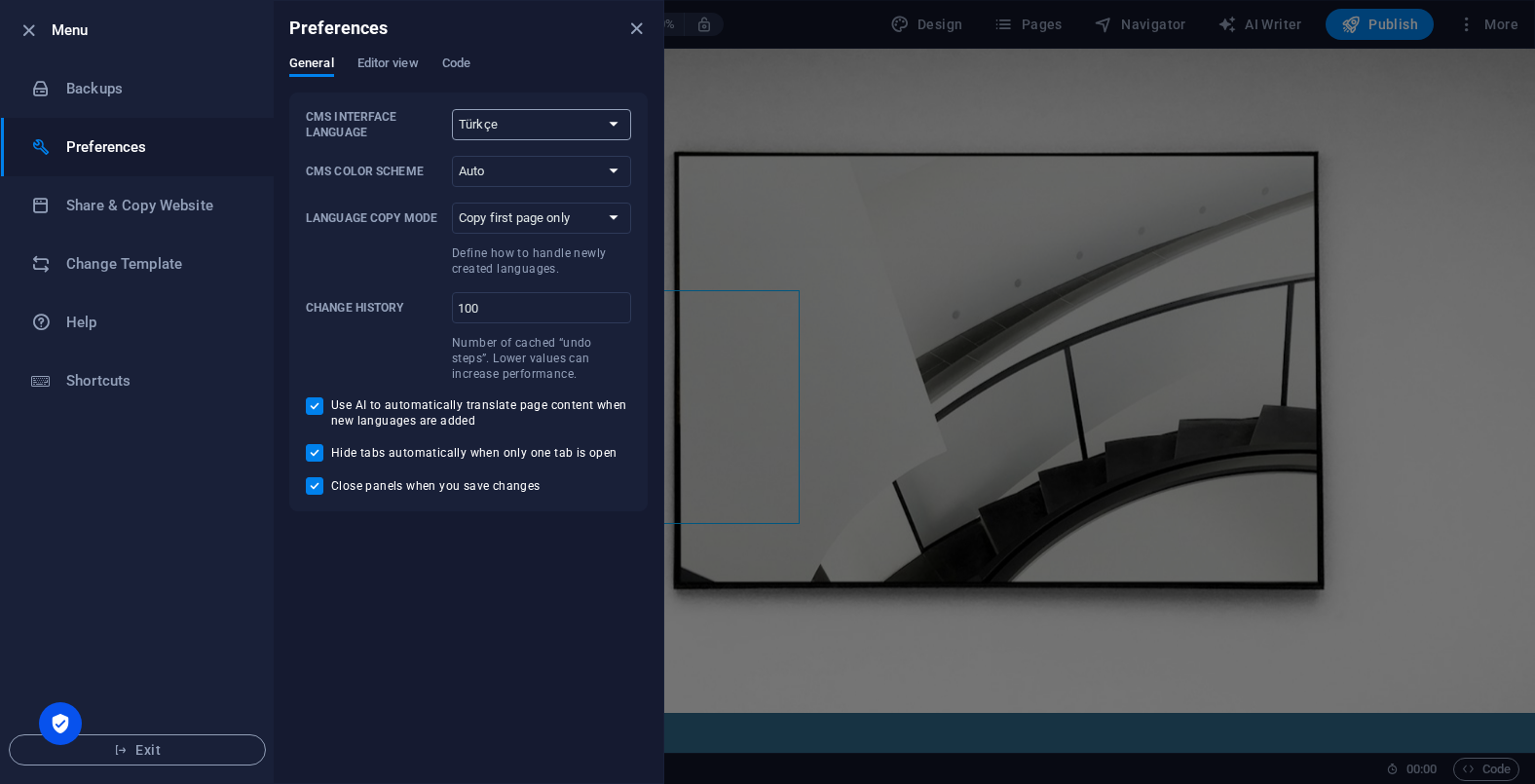 click on "Default Deutsch English Español Français Magyar Italiano Nederlands Polski Português русский язык Svenska Türkçe 日本語" at bounding box center (542, 125) 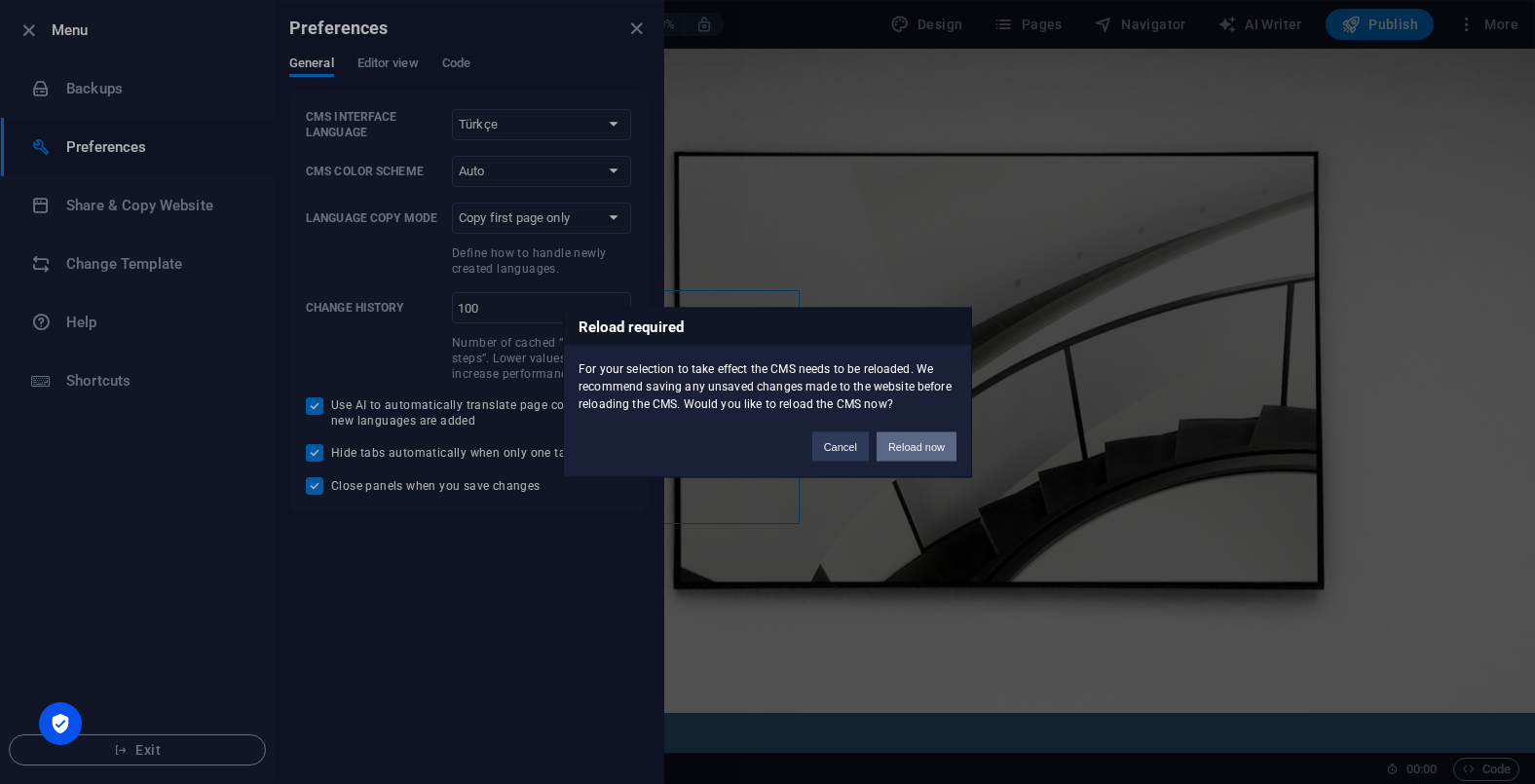 click on "Reload now" at bounding box center [917, 446] 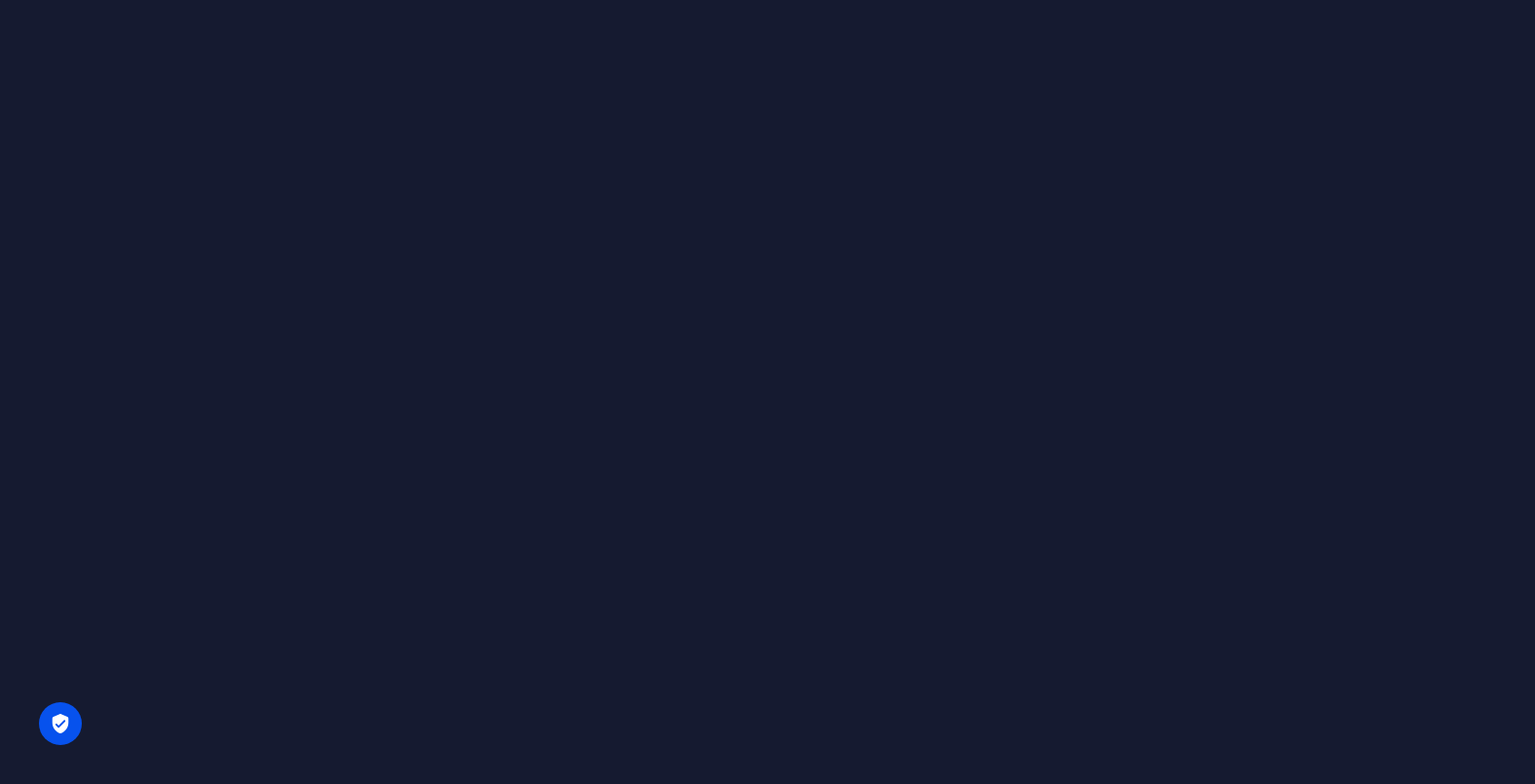 scroll, scrollTop: 0, scrollLeft: 0, axis: both 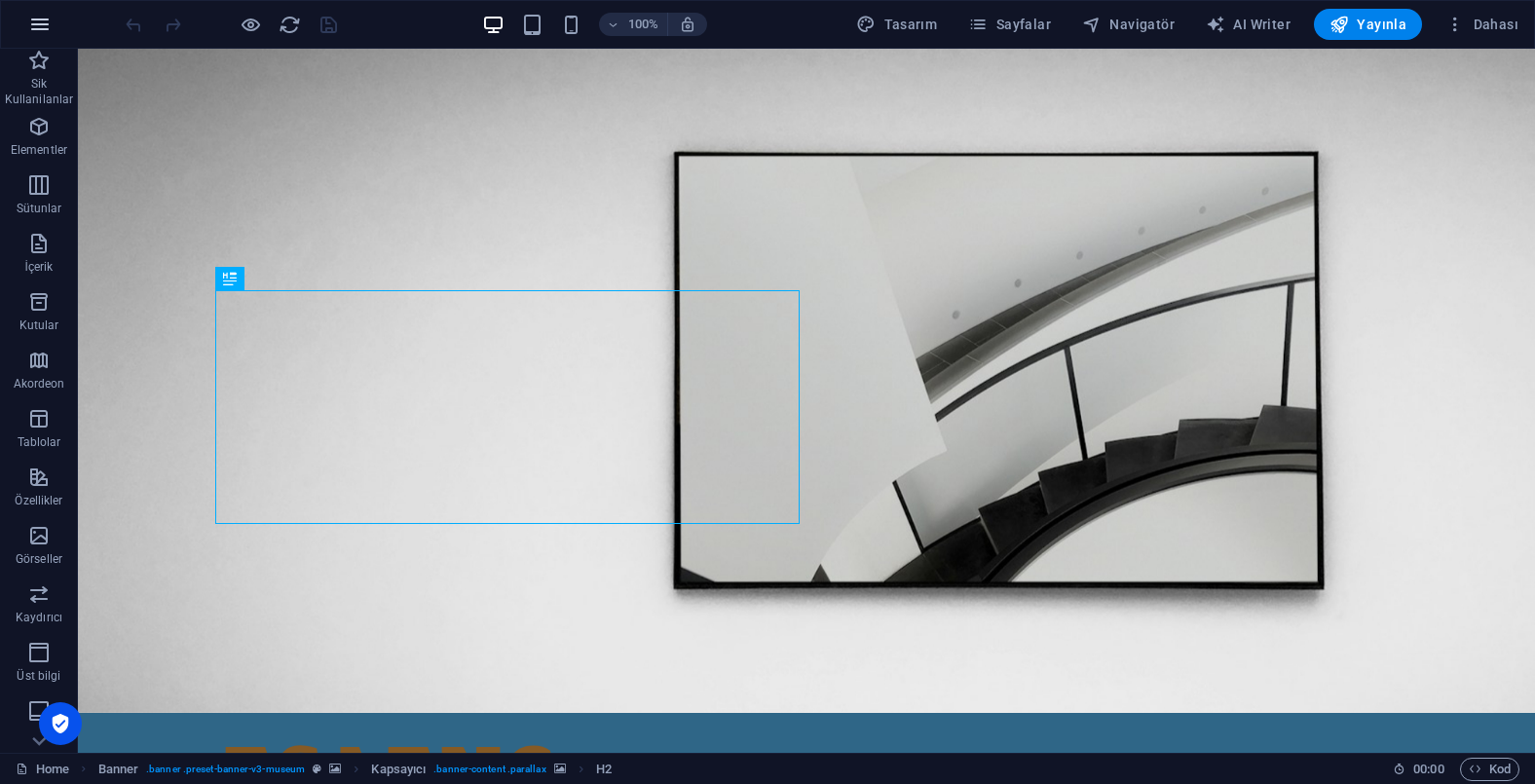 click at bounding box center [40, 24] 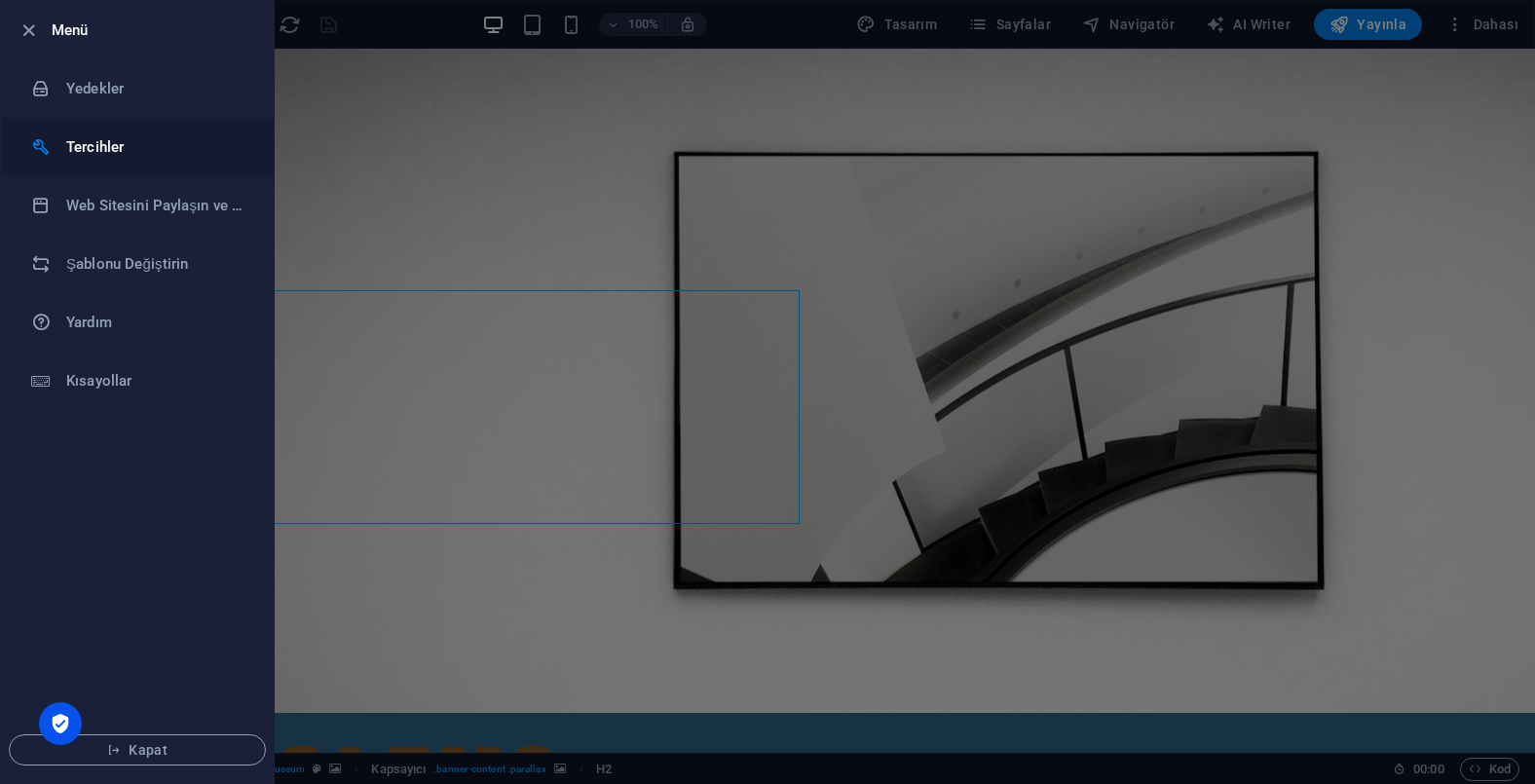 click on "Tercihler" at bounding box center (137, 147) 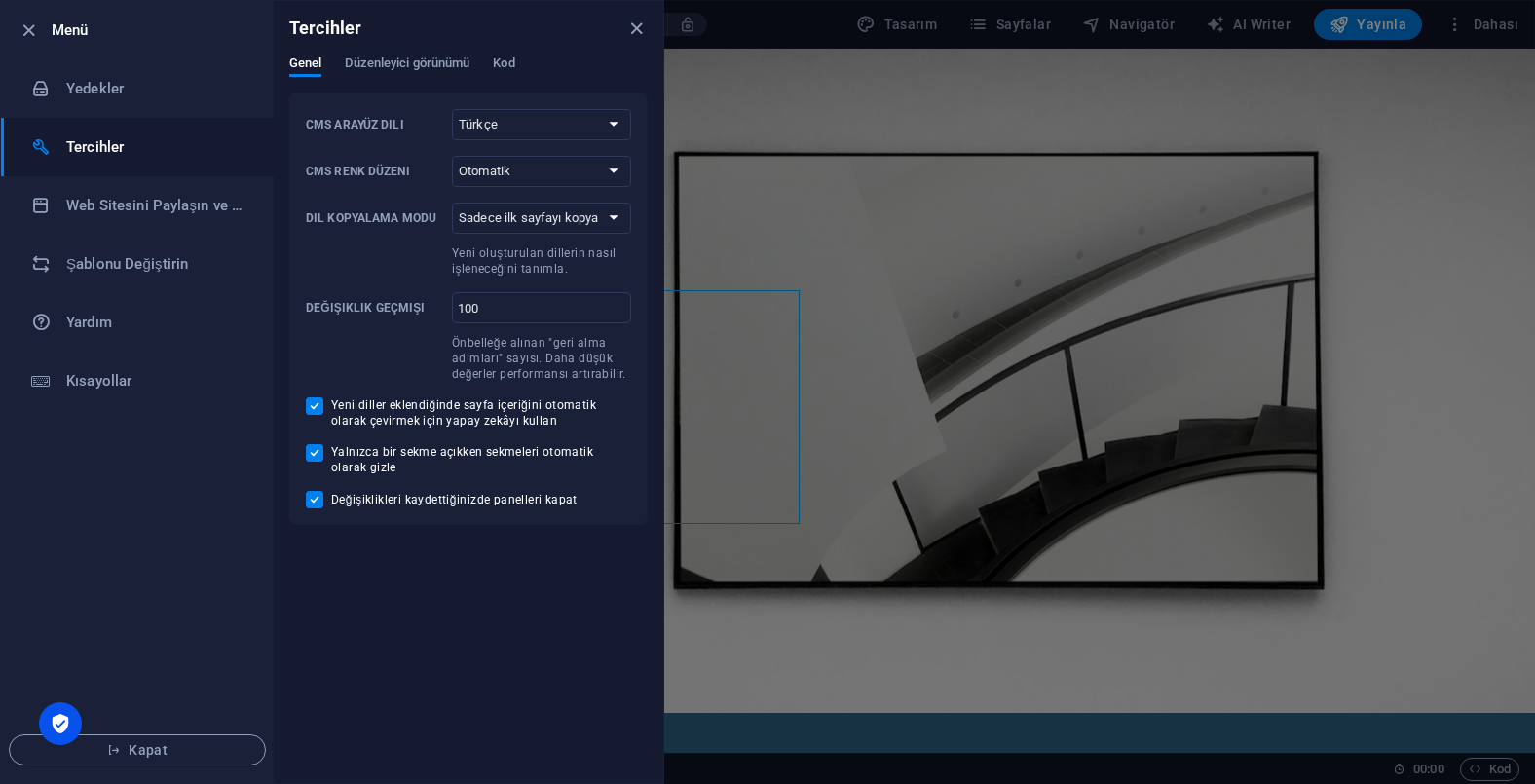 click on "Tercihler" at bounding box center (468, 28) 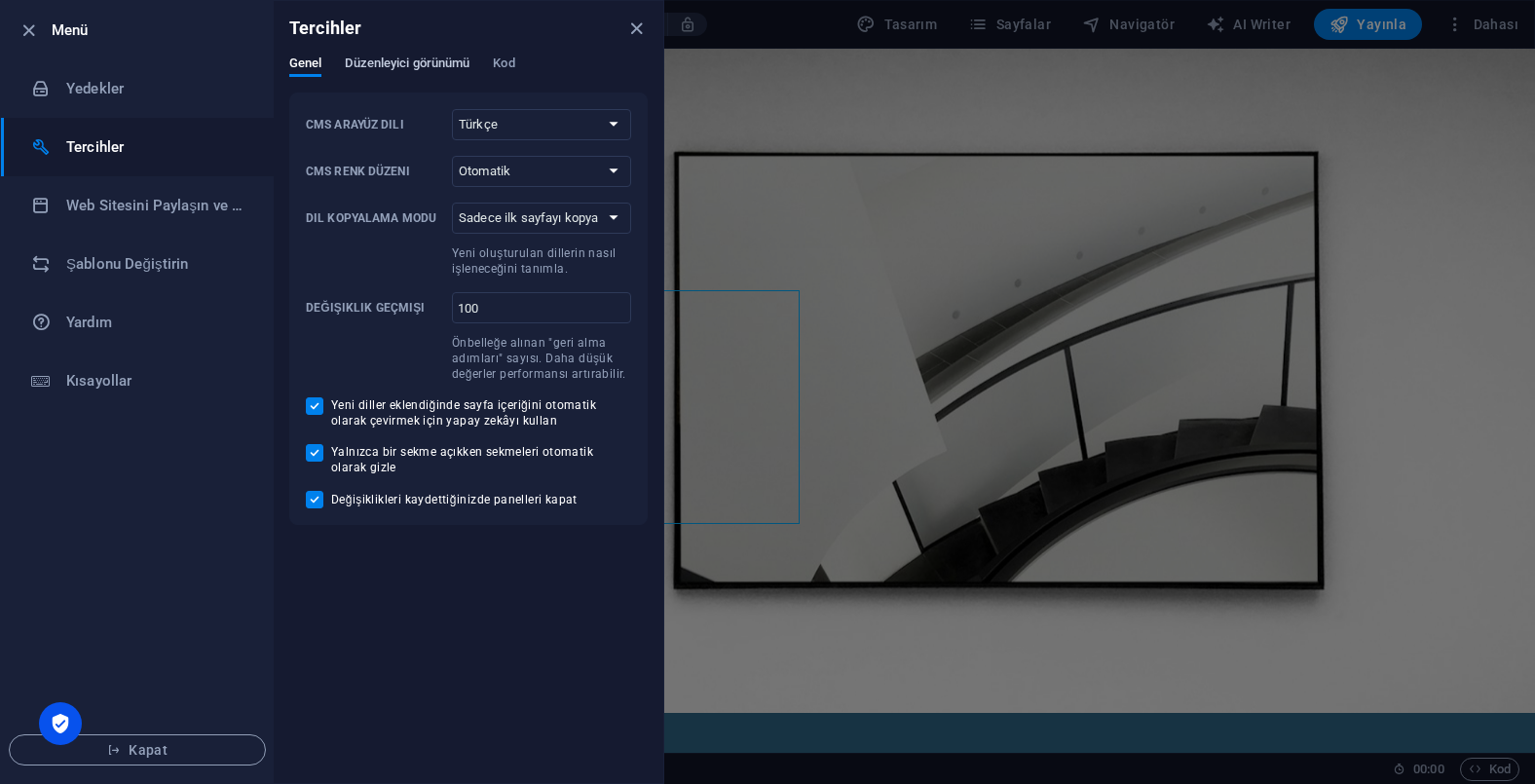 click on "Düzenleyici görünümü" at bounding box center [407, 65] 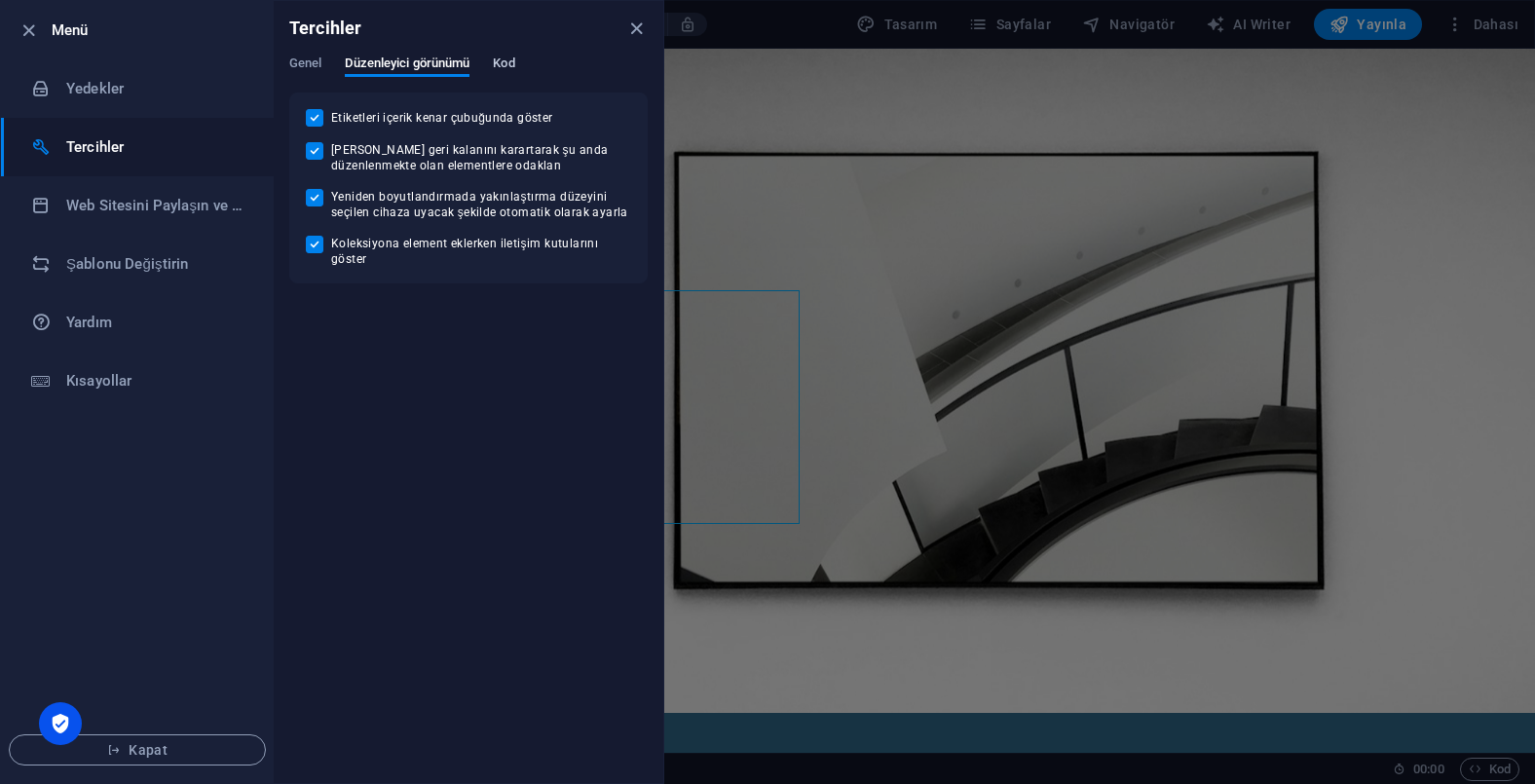 click on "Kod" at bounding box center (504, 65) 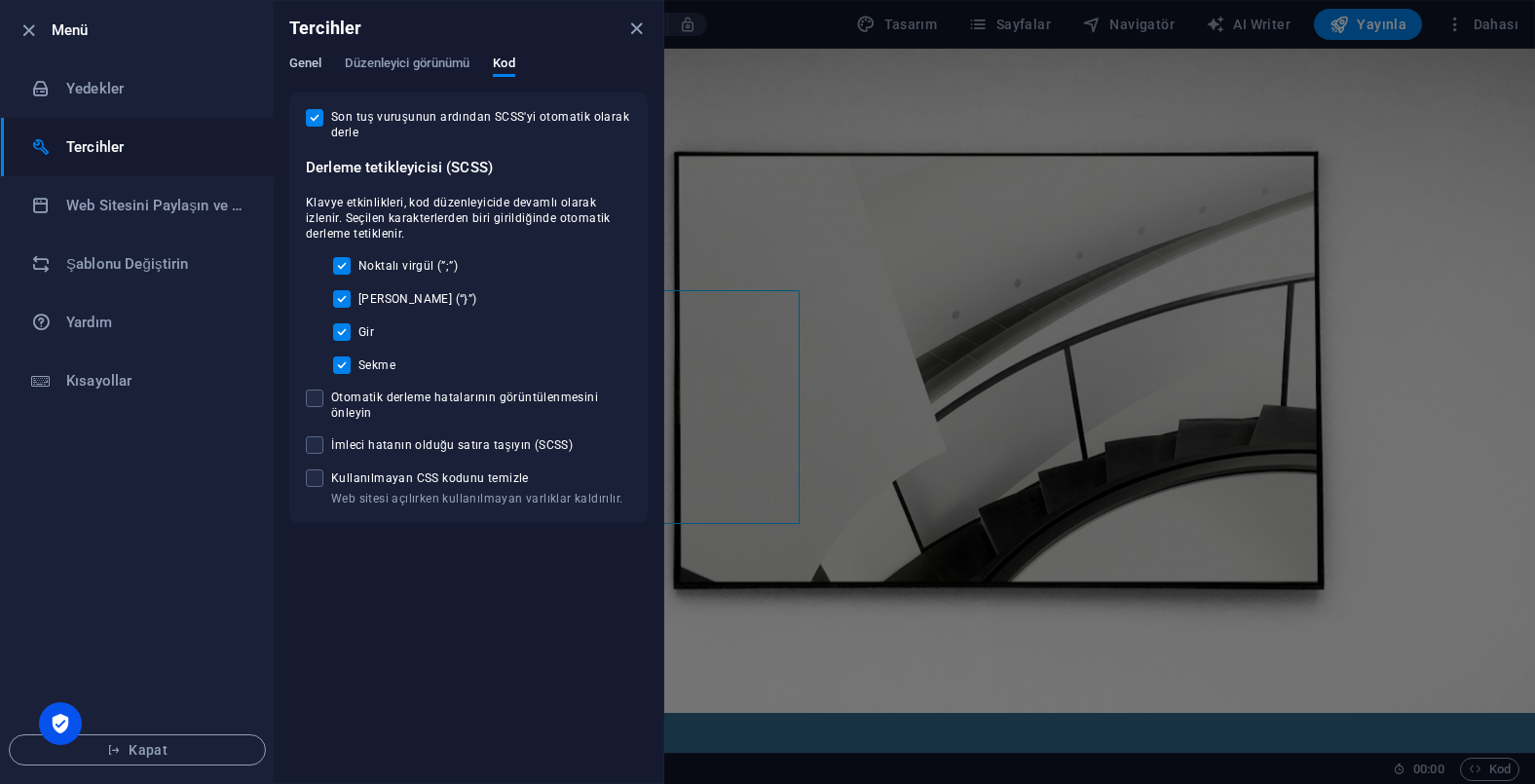 click on "Genel" at bounding box center (305, 65) 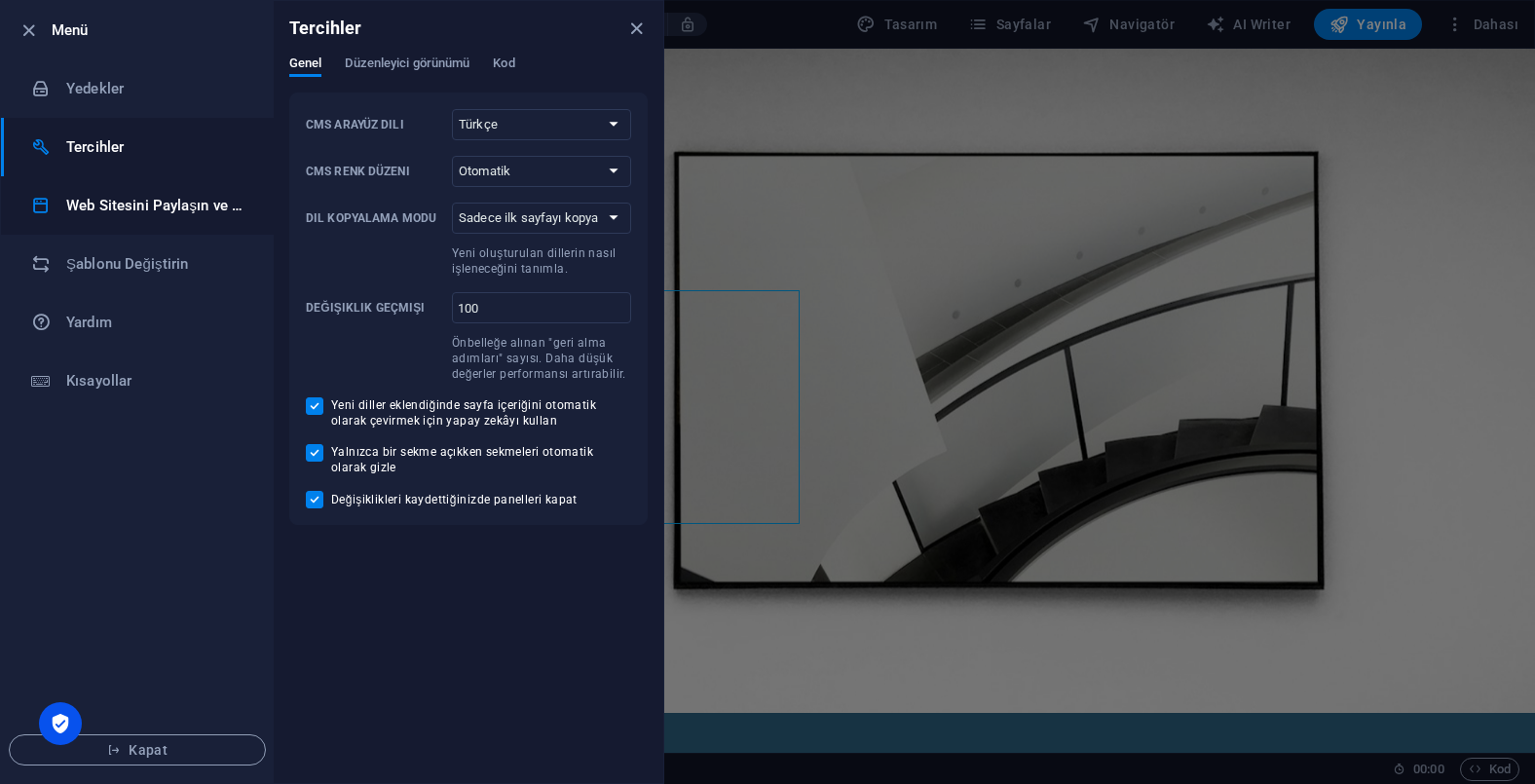click on "Web Sitesini Paylaşın ve [GEOGRAPHIC_DATA]" at bounding box center [137, 205] 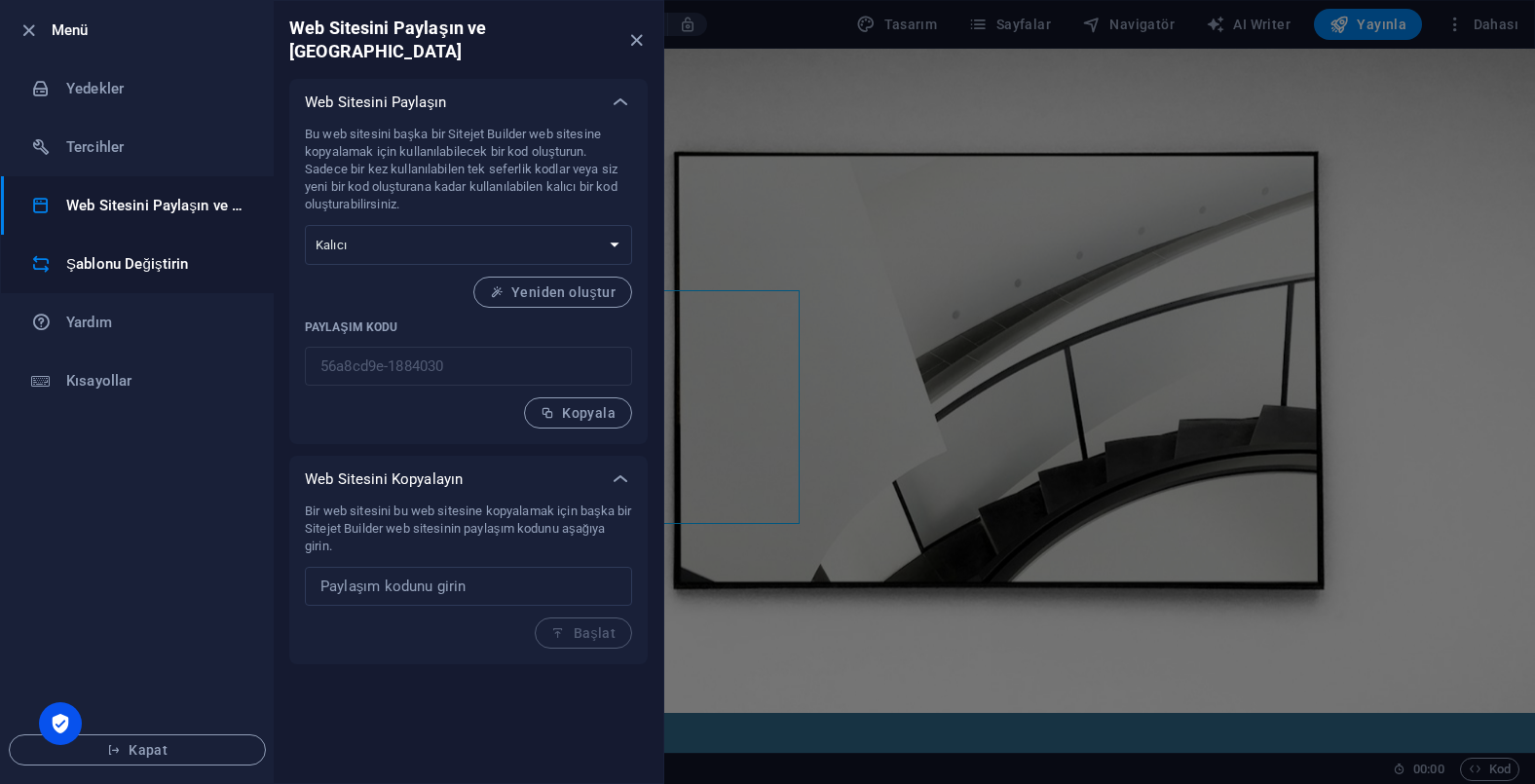 click on "Şablonu Değiştirin" at bounding box center [156, 264] 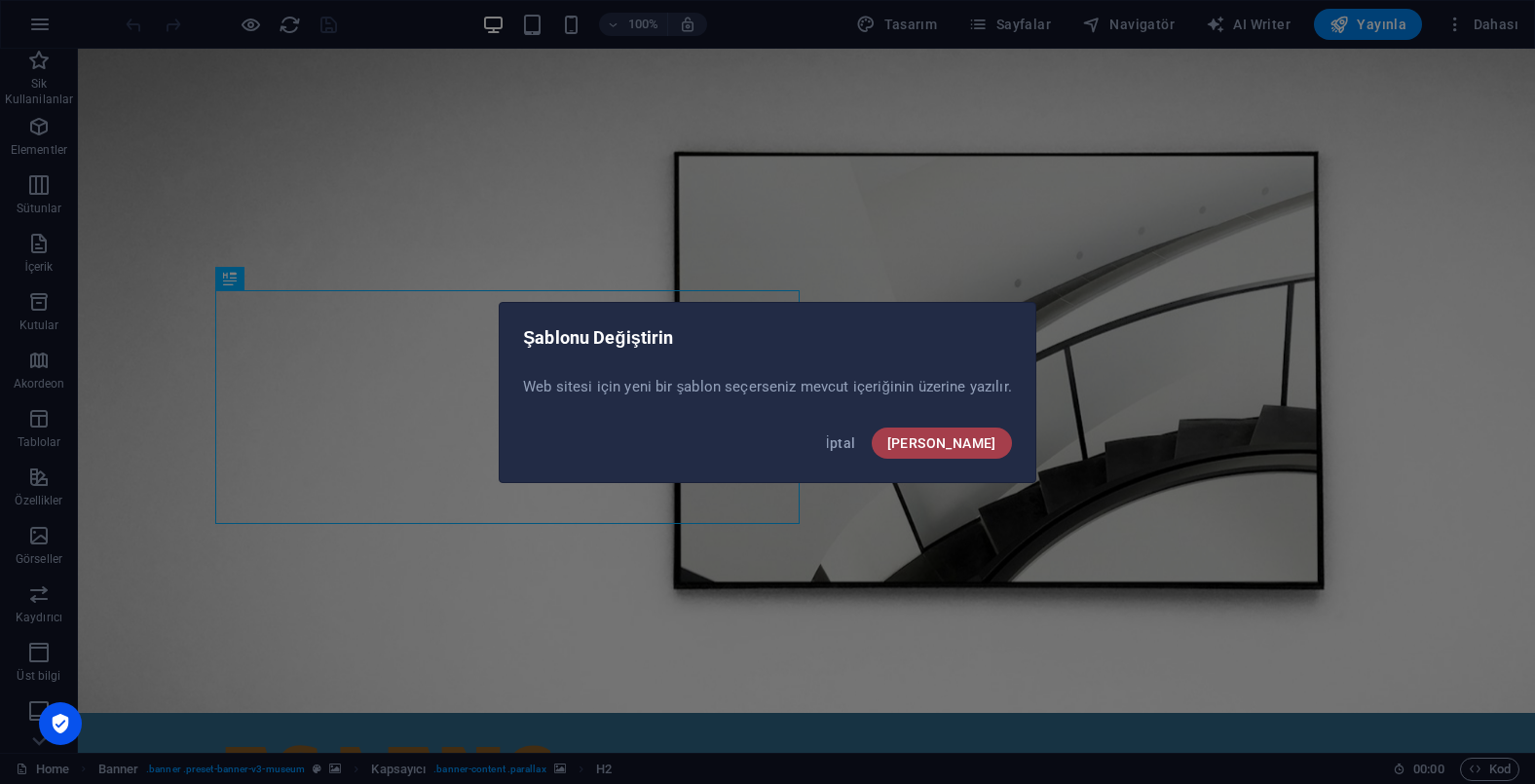click on "Onayla" at bounding box center (942, 443) 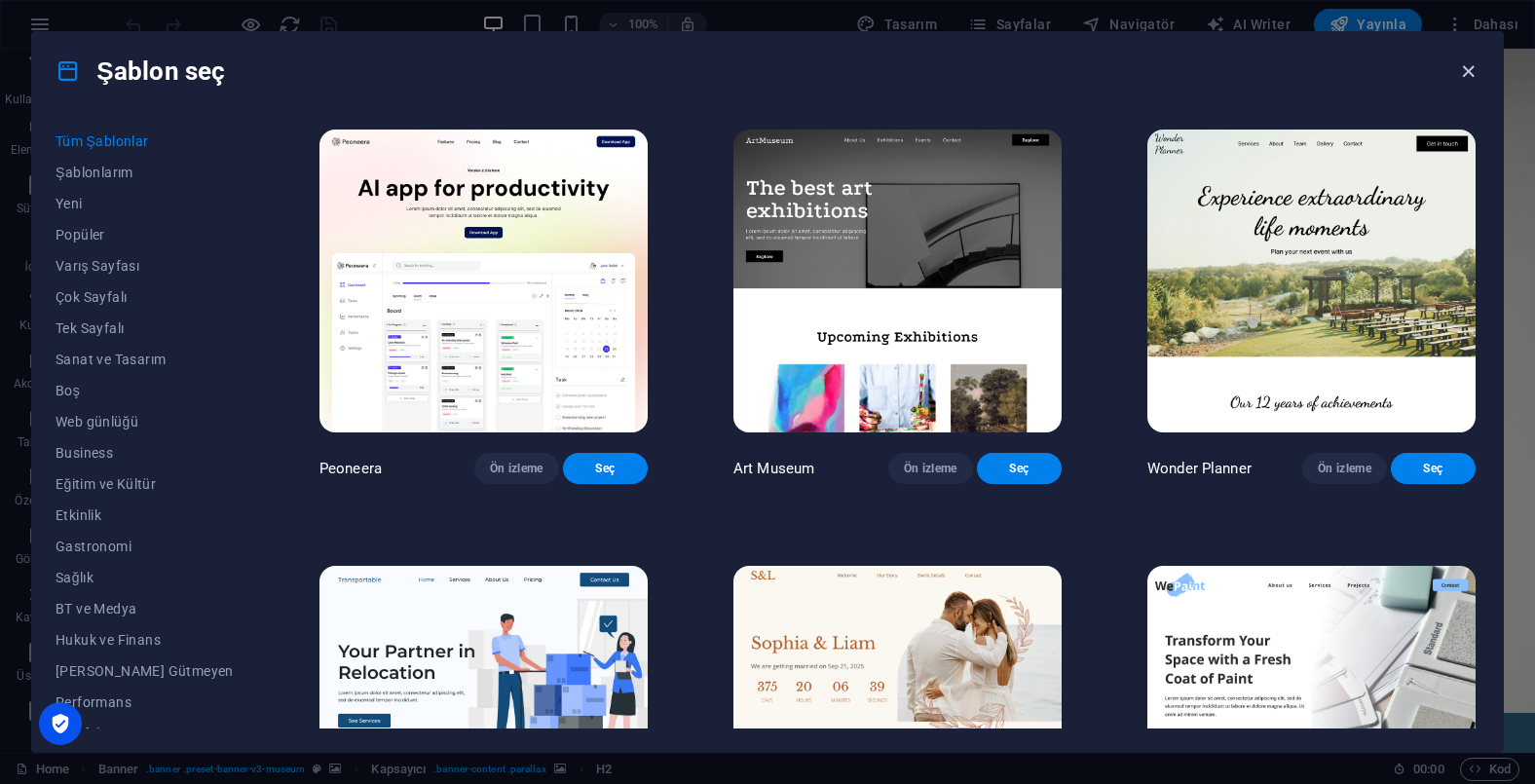 click at bounding box center (1468, 71) 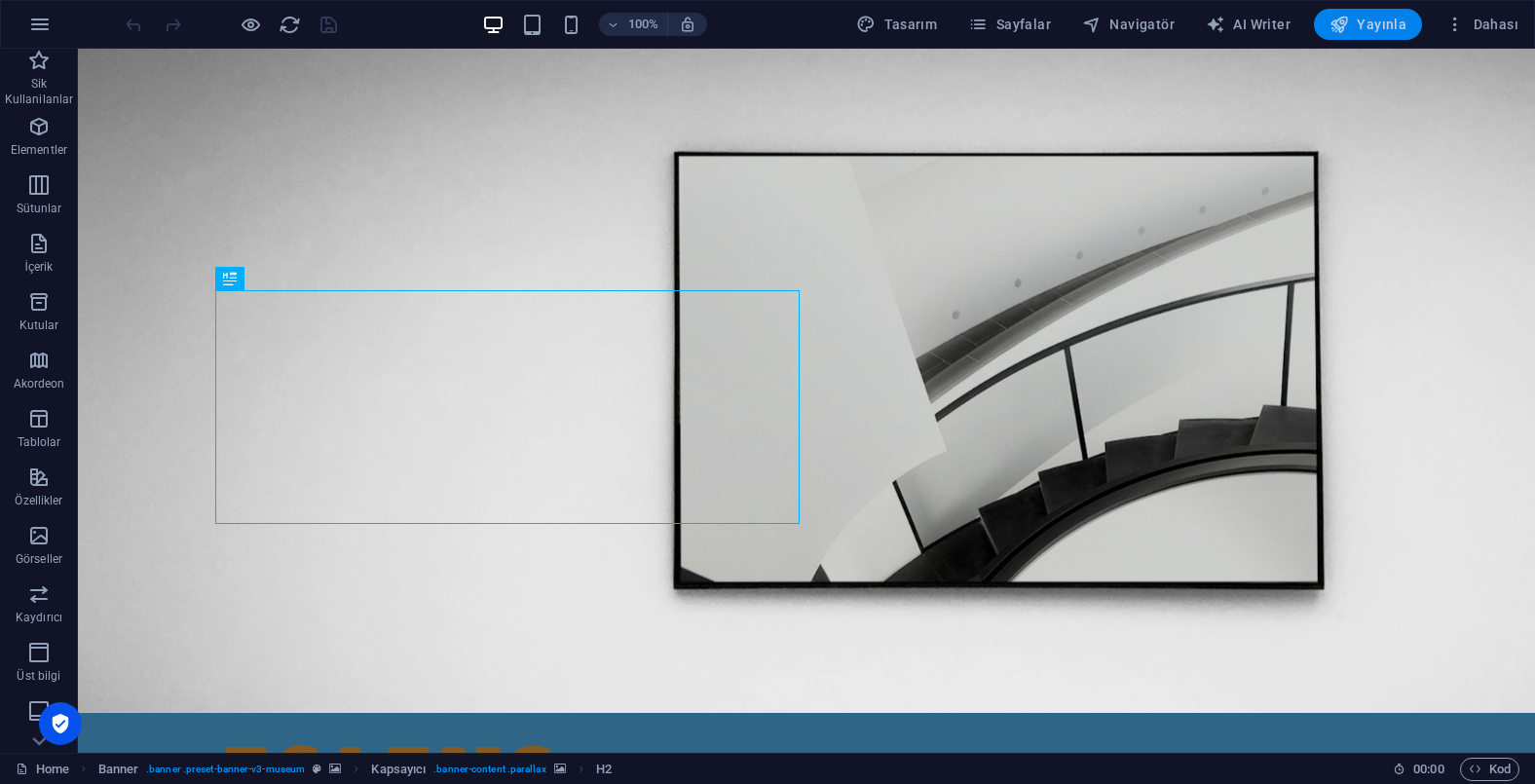 click at bounding box center [1339, 24] 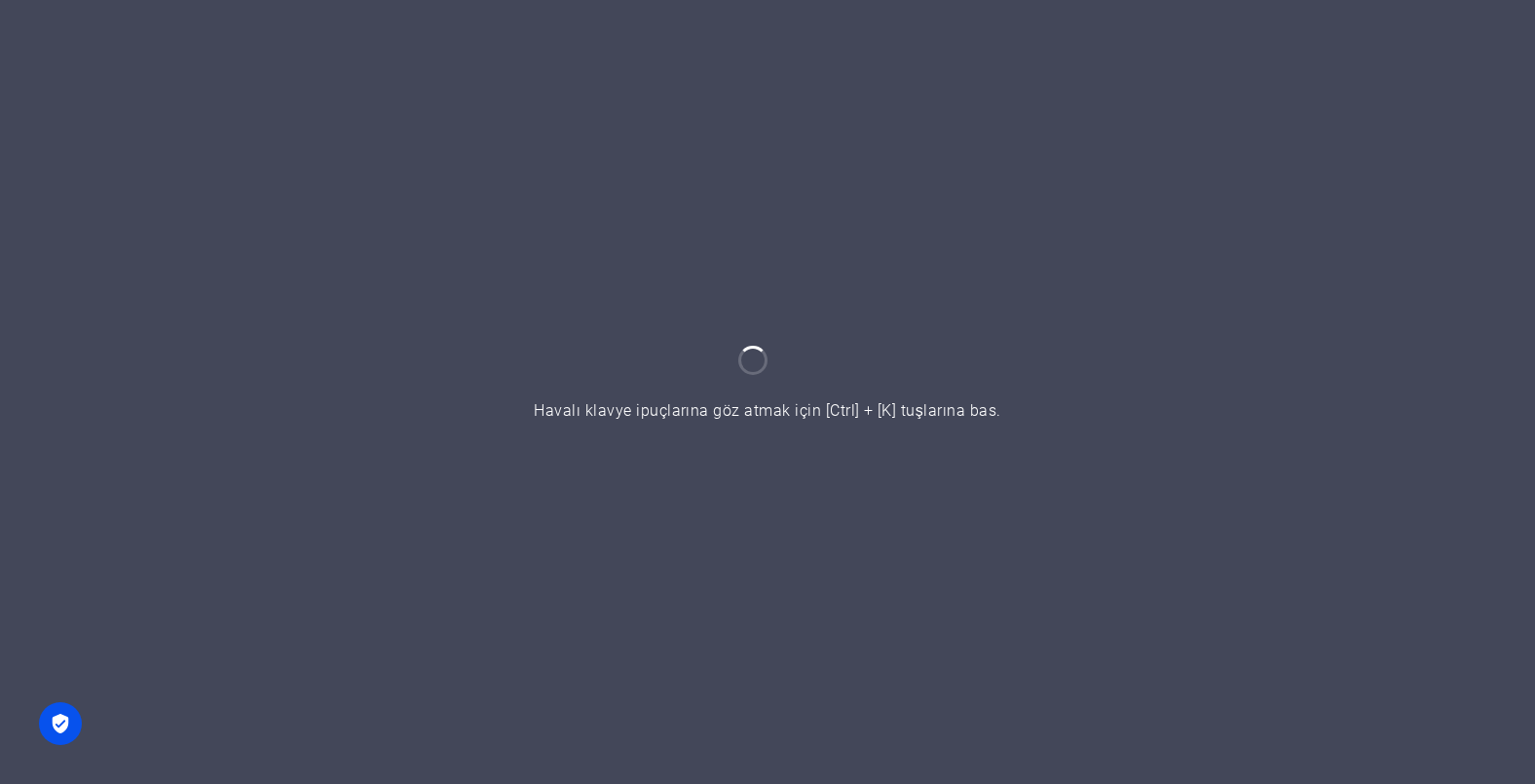 scroll, scrollTop: 0, scrollLeft: 0, axis: both 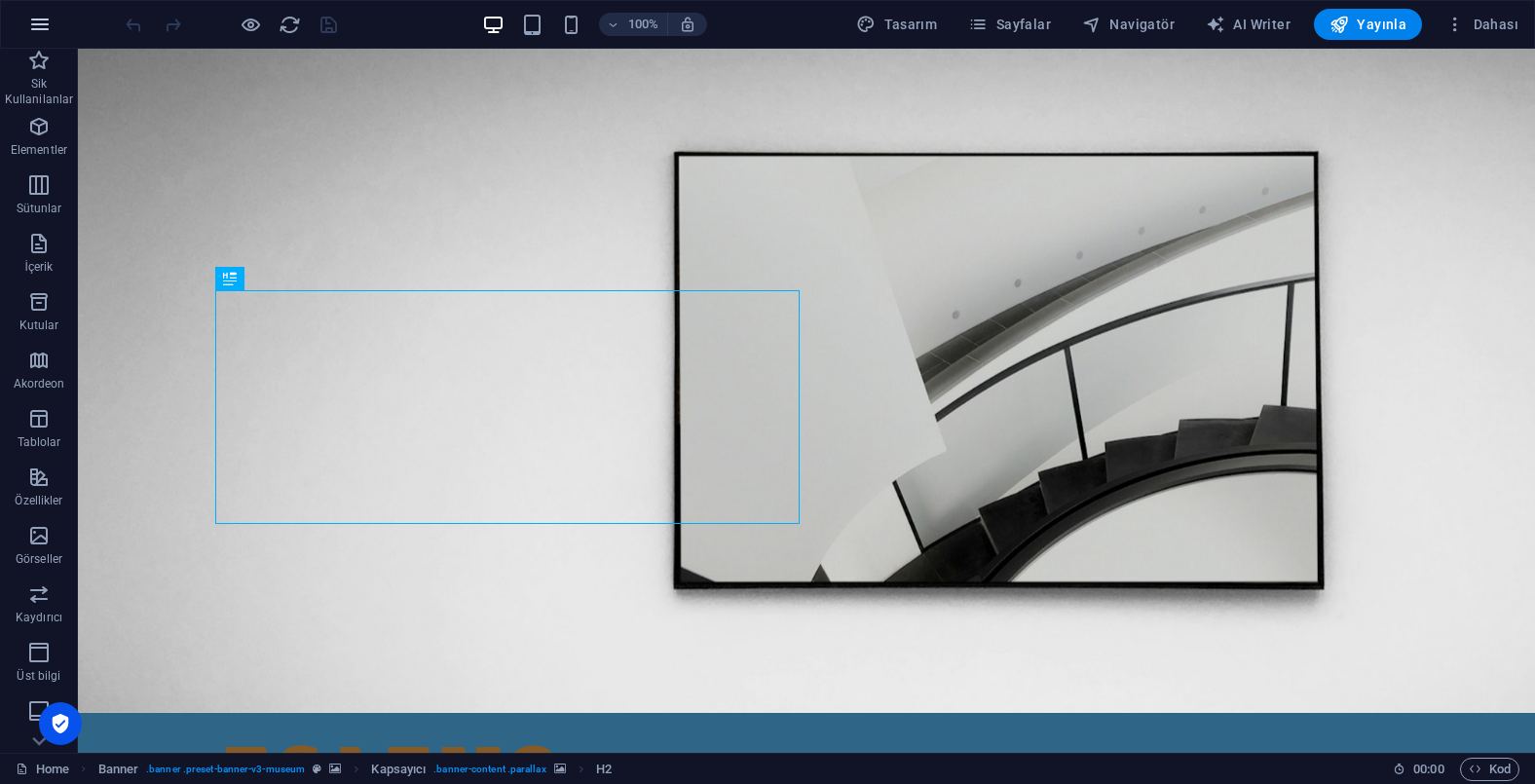 click at bounding box center [40, 24] 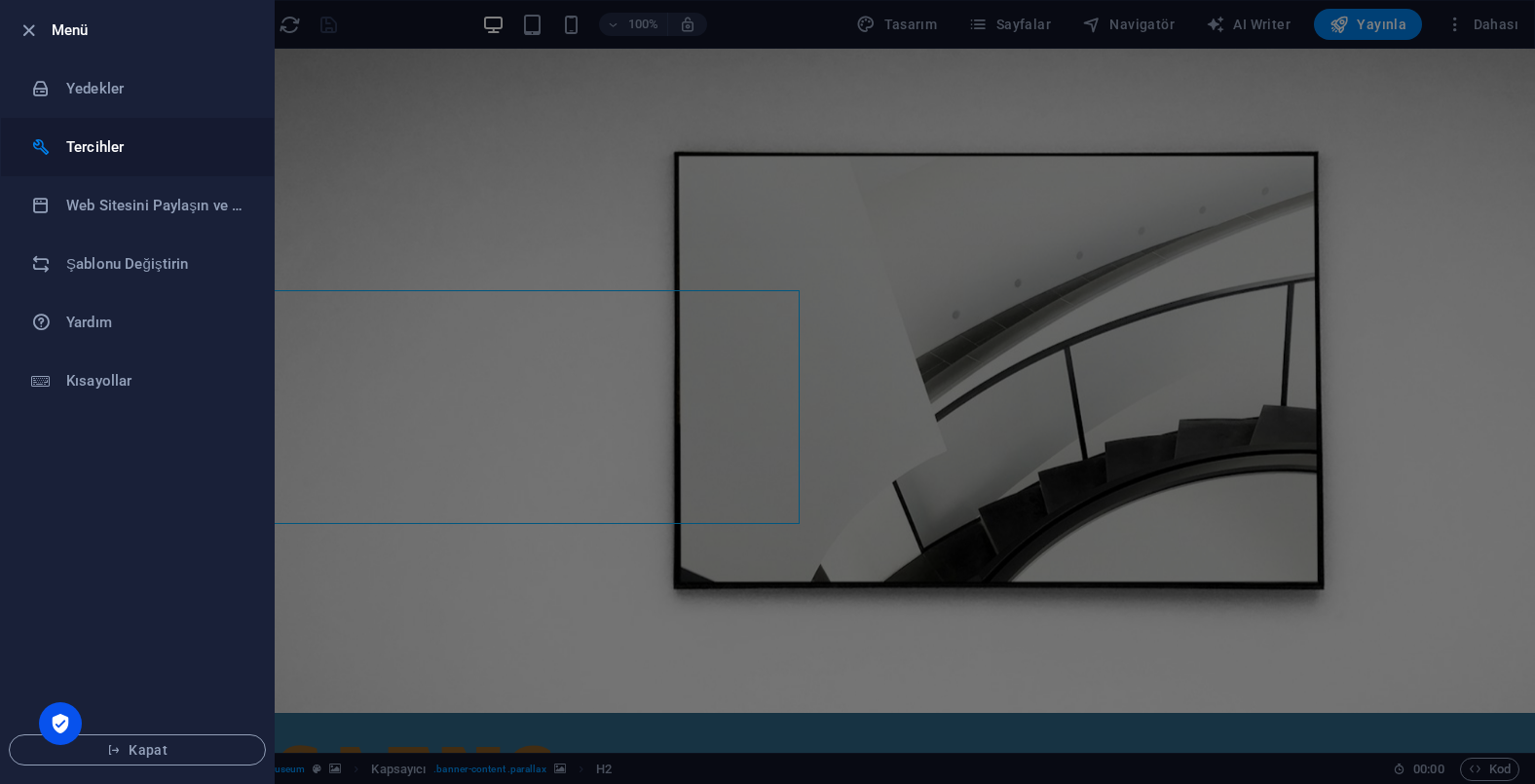 click on "Tercihler" at bounding box center (156, 147) 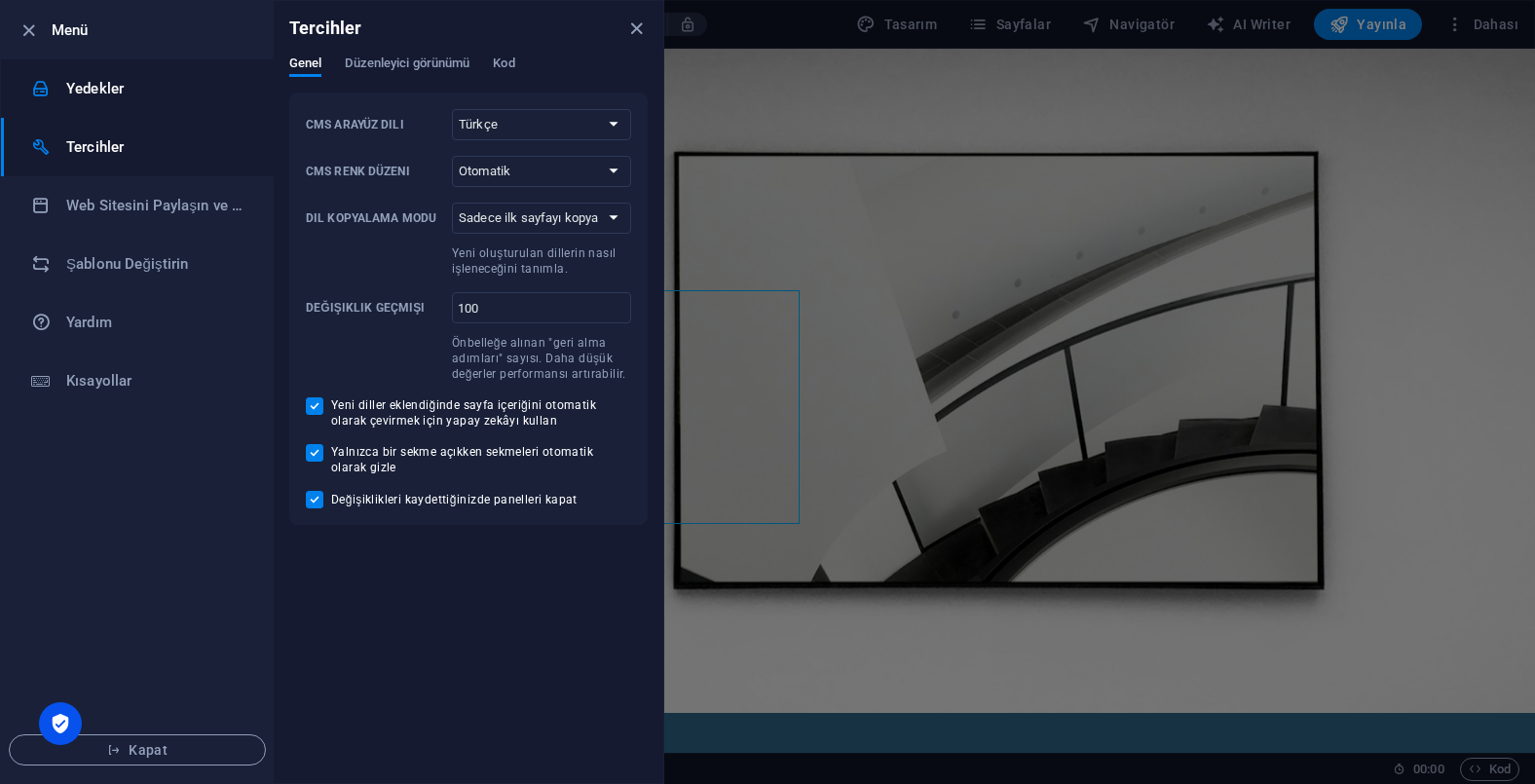 click on "Yedekler" at bounding box center [137, 89] 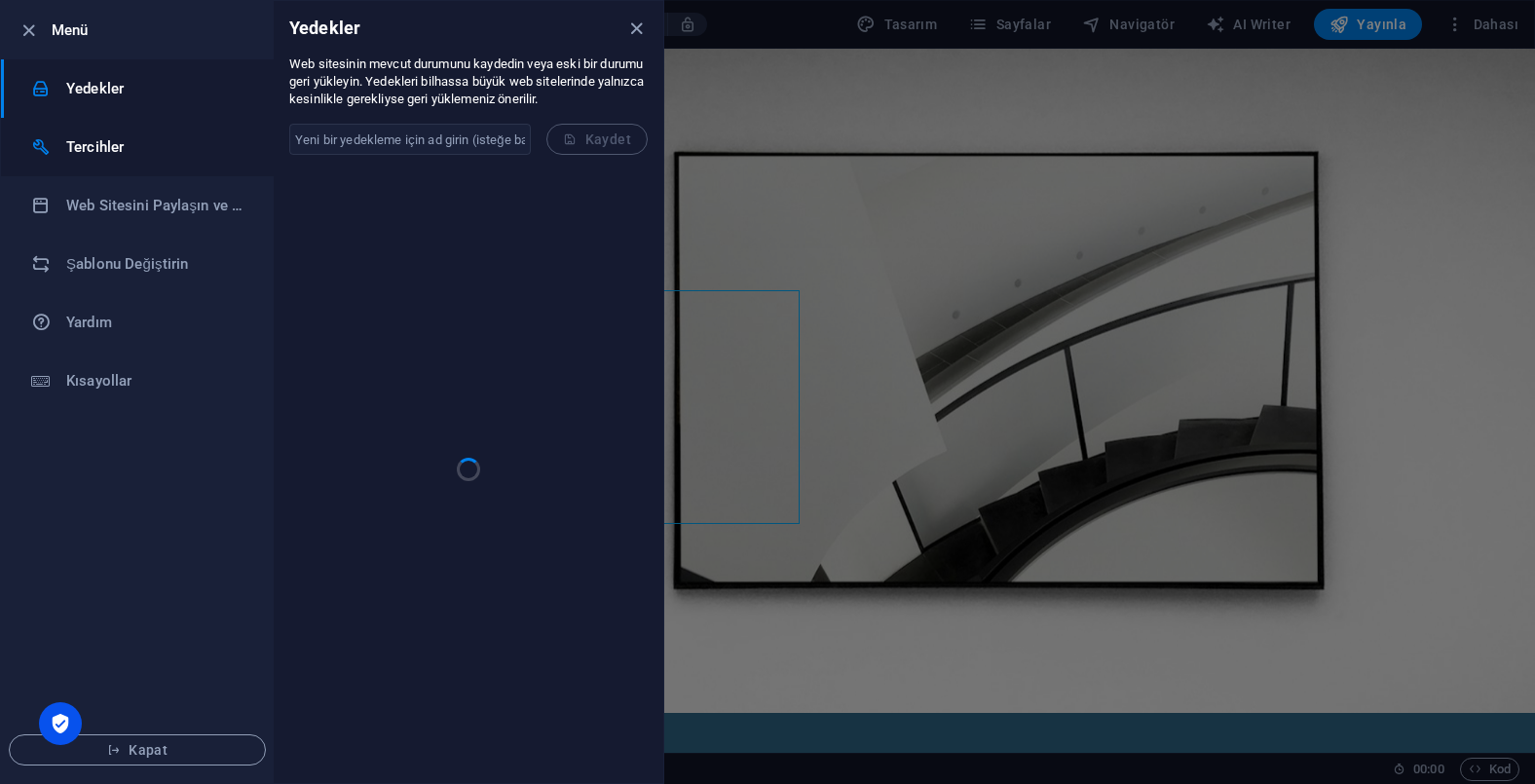 click on "Tercihler" at bounding box center (156, 147) 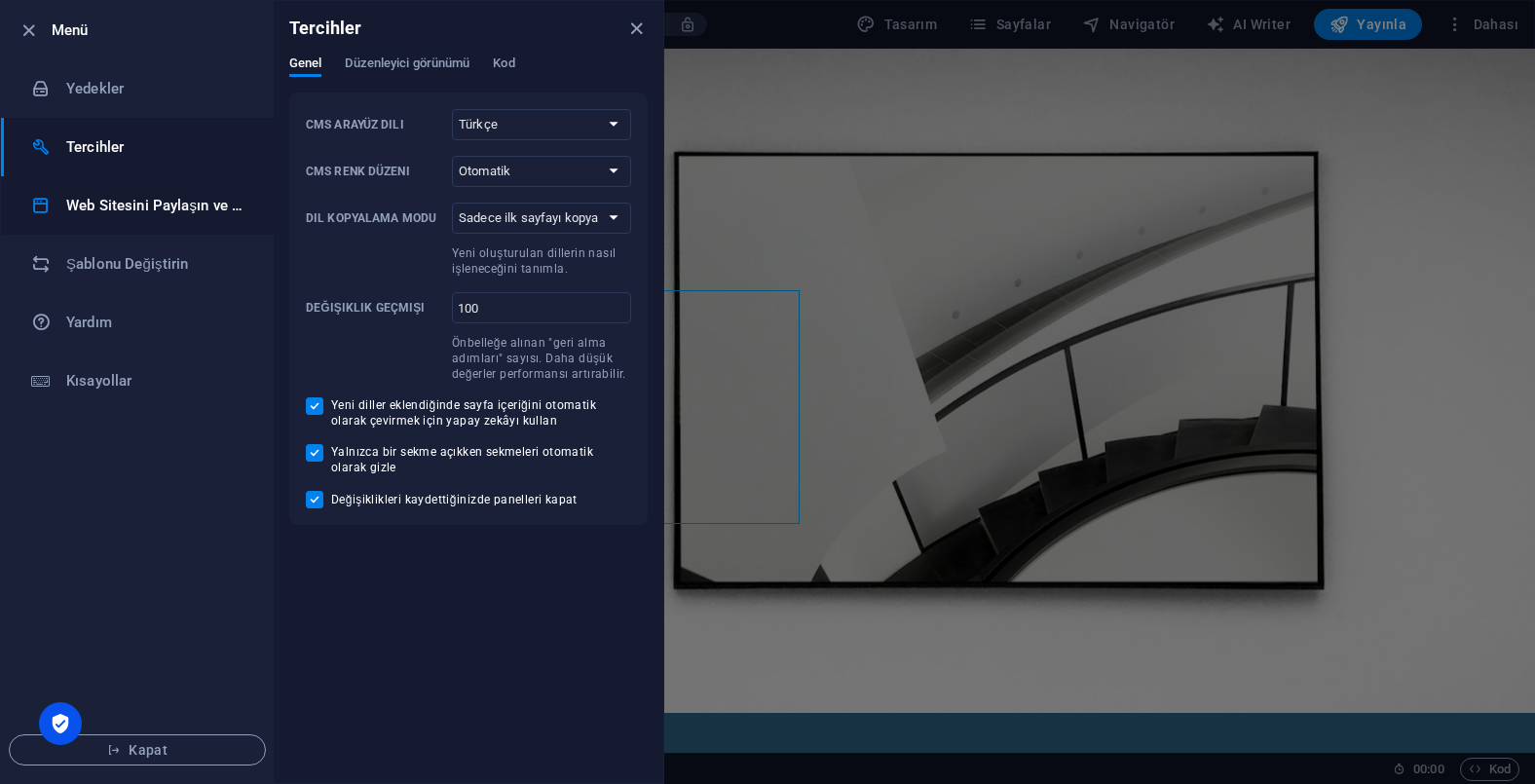 click on "Web Sitesini Paylaşın ve [GEOGRAPHIC_DATA]" at bounding box center [156, 205] 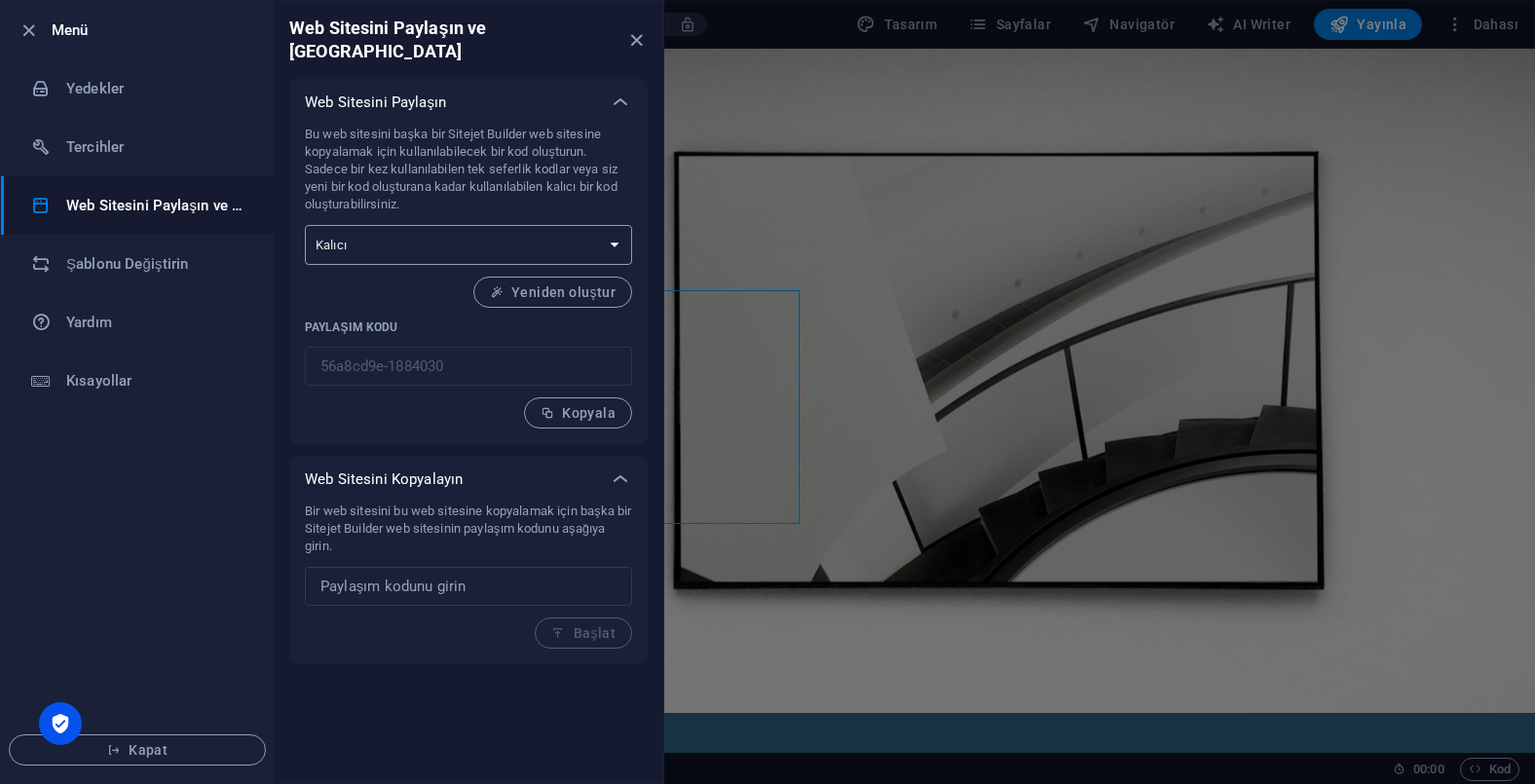 click on "Tek seferlik Kalıcı" at bounding box center [468, 244] 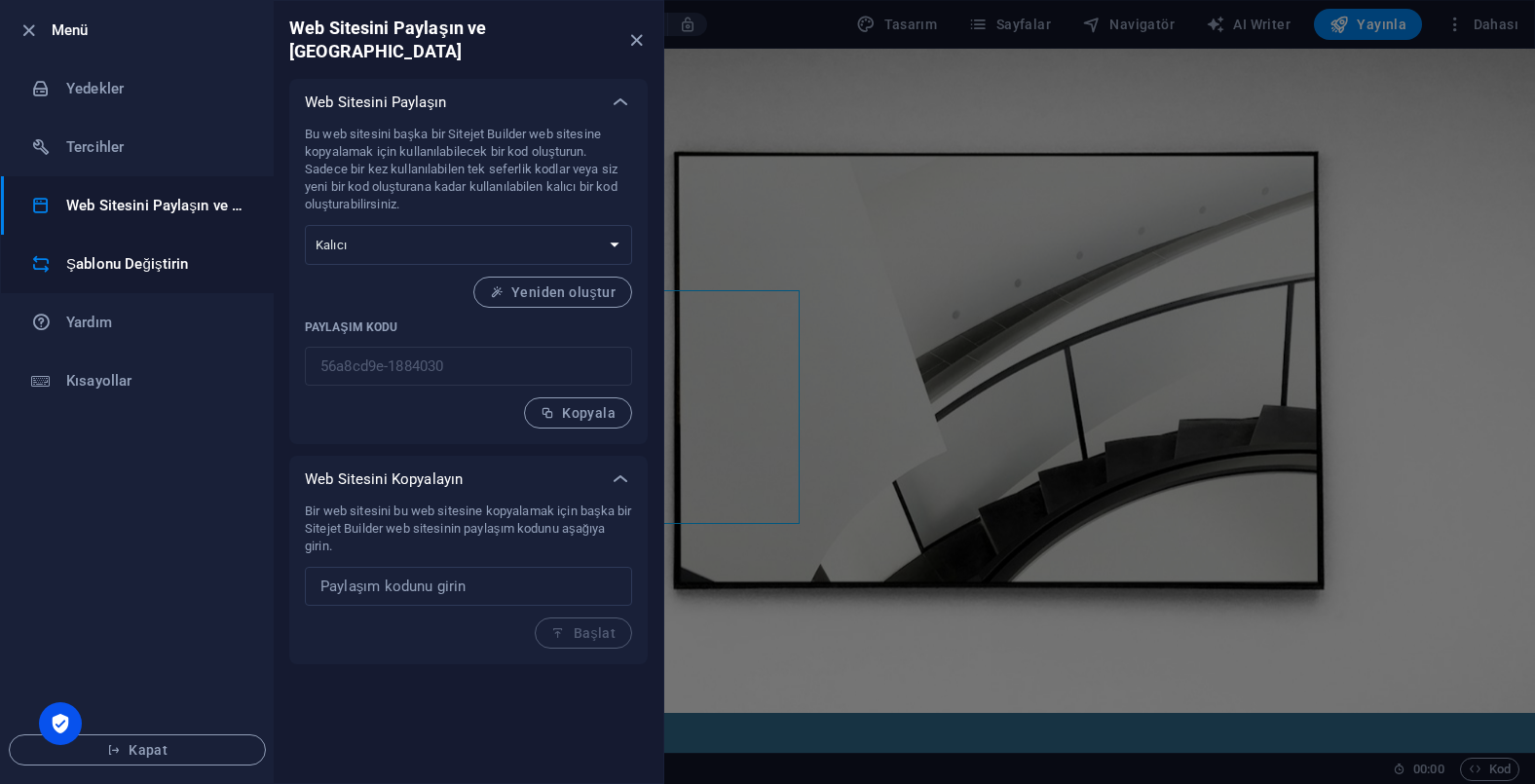 click on "Şablonu Değiştirin" at bounding box center [156, 264] 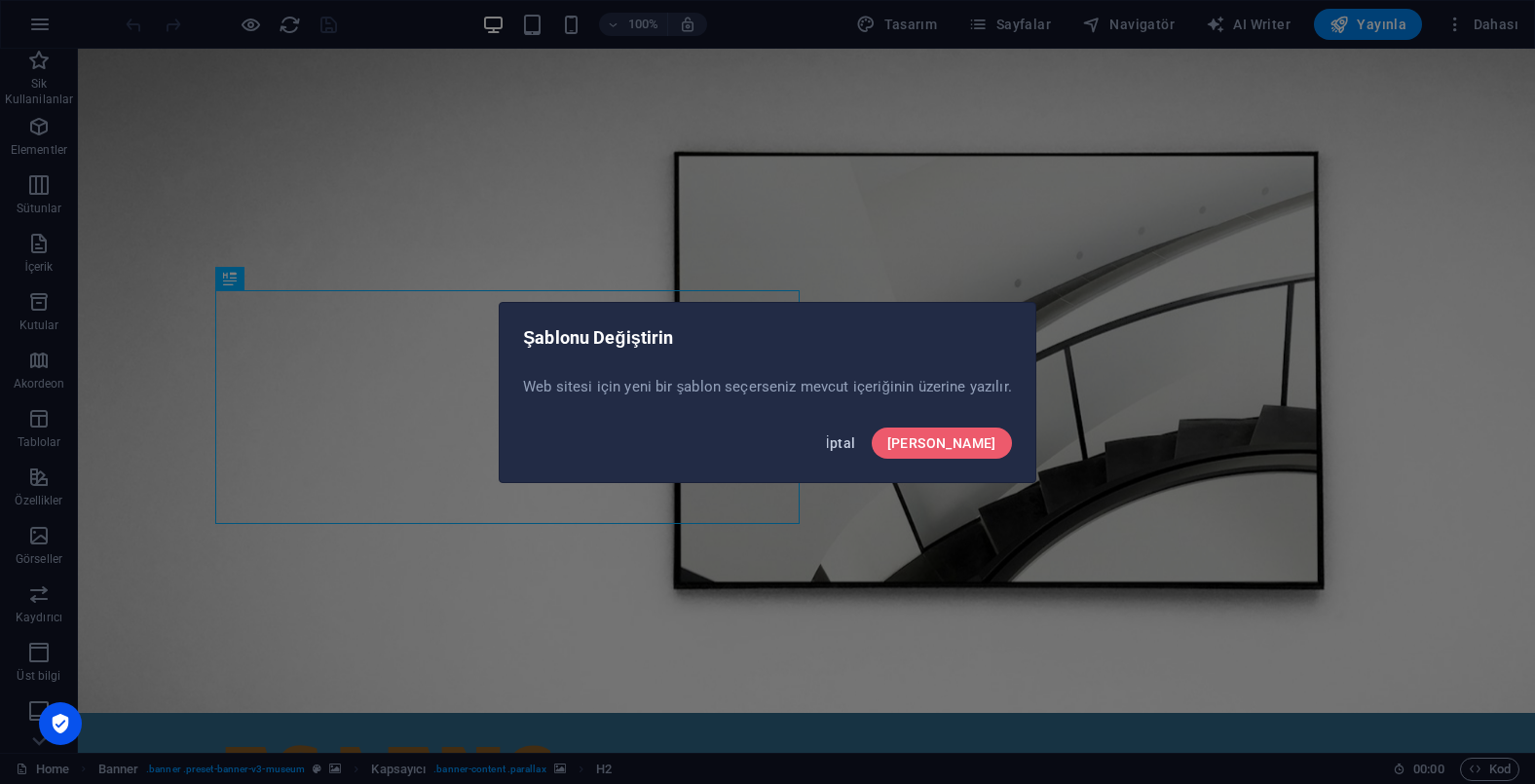 click on "İptal" at bounding box center [841, 443] 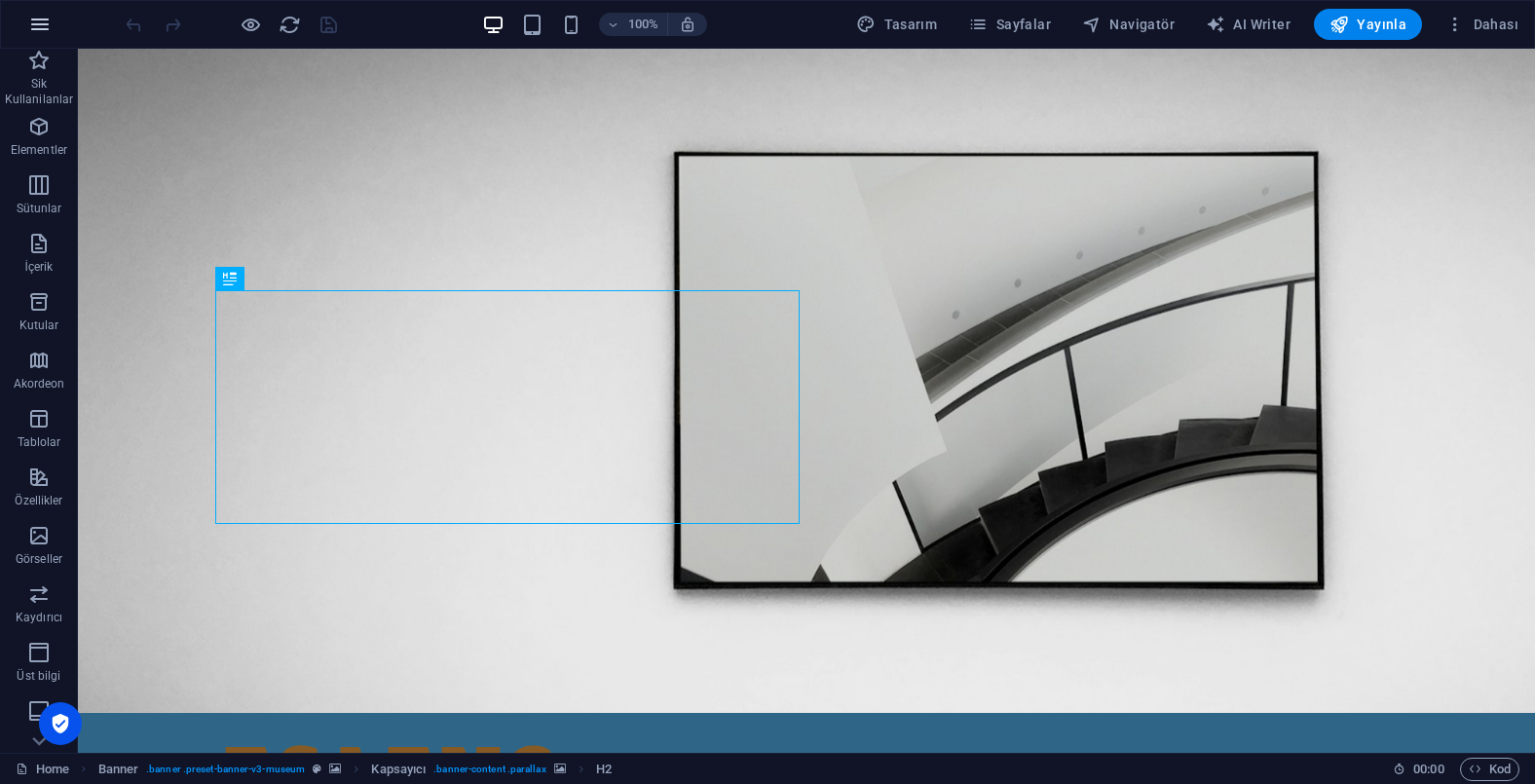 click at bounding box center (40, 24) 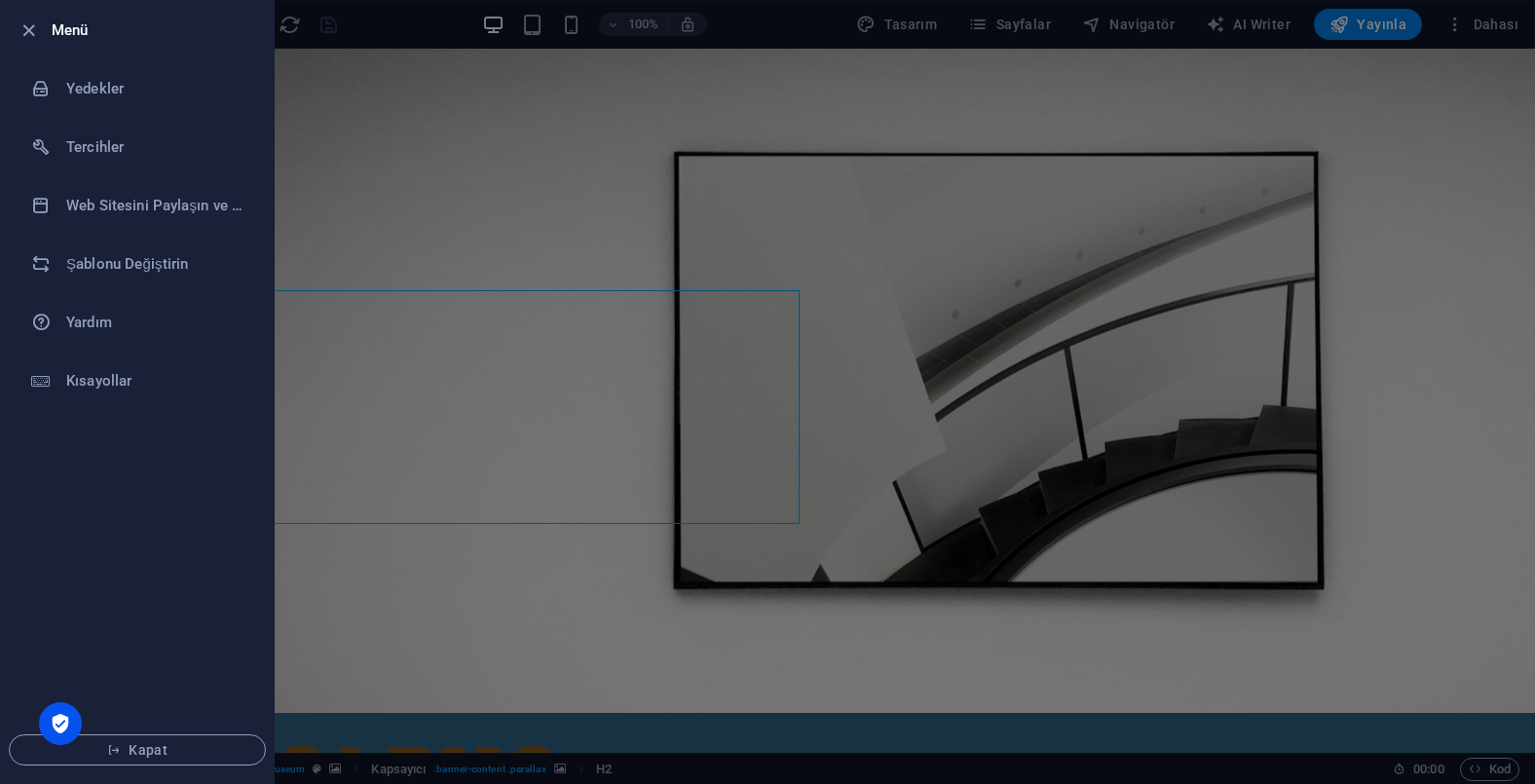 click at bounding box center (768, 392) 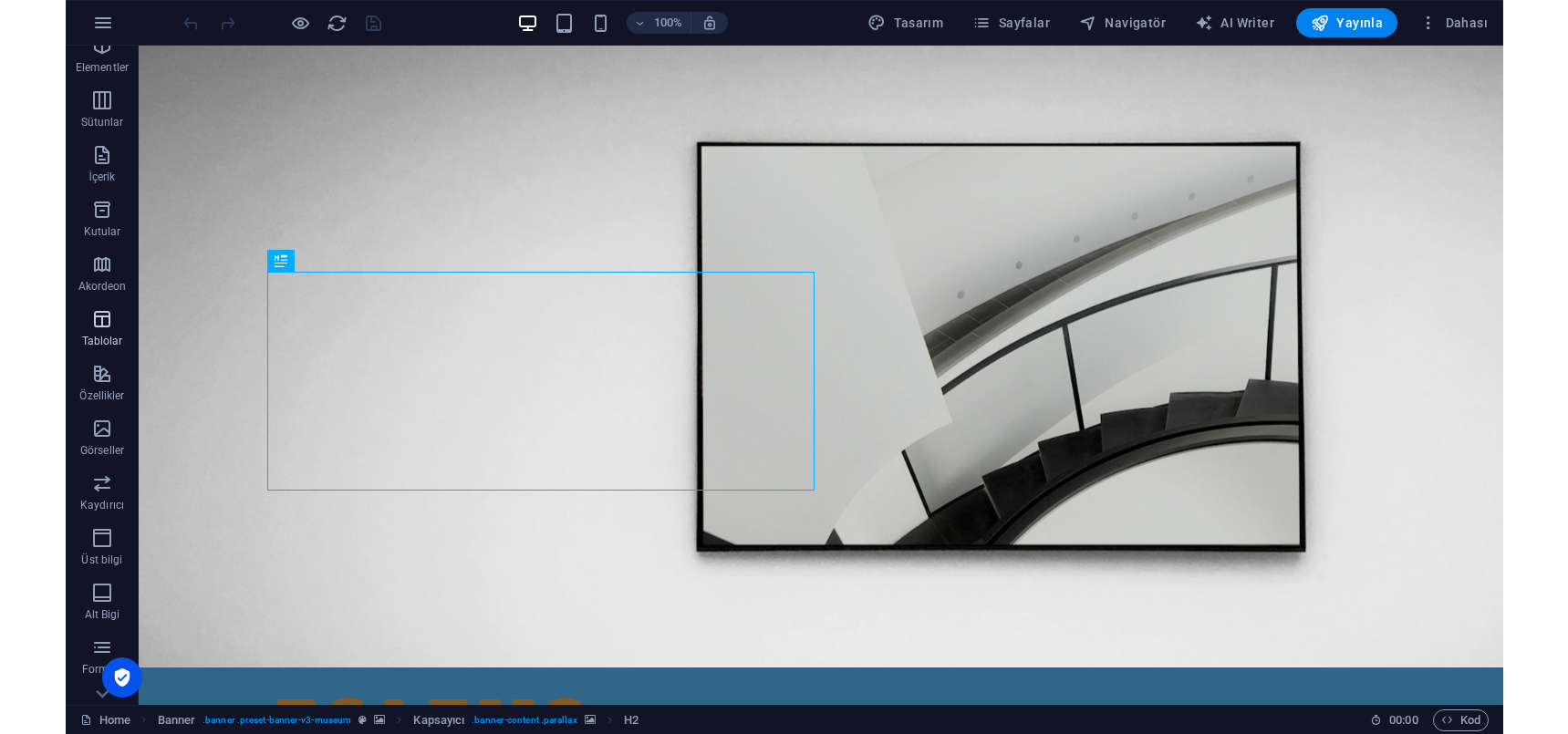 scroll, scrollTop: 161, scrollLeft: 0, axis: vertical 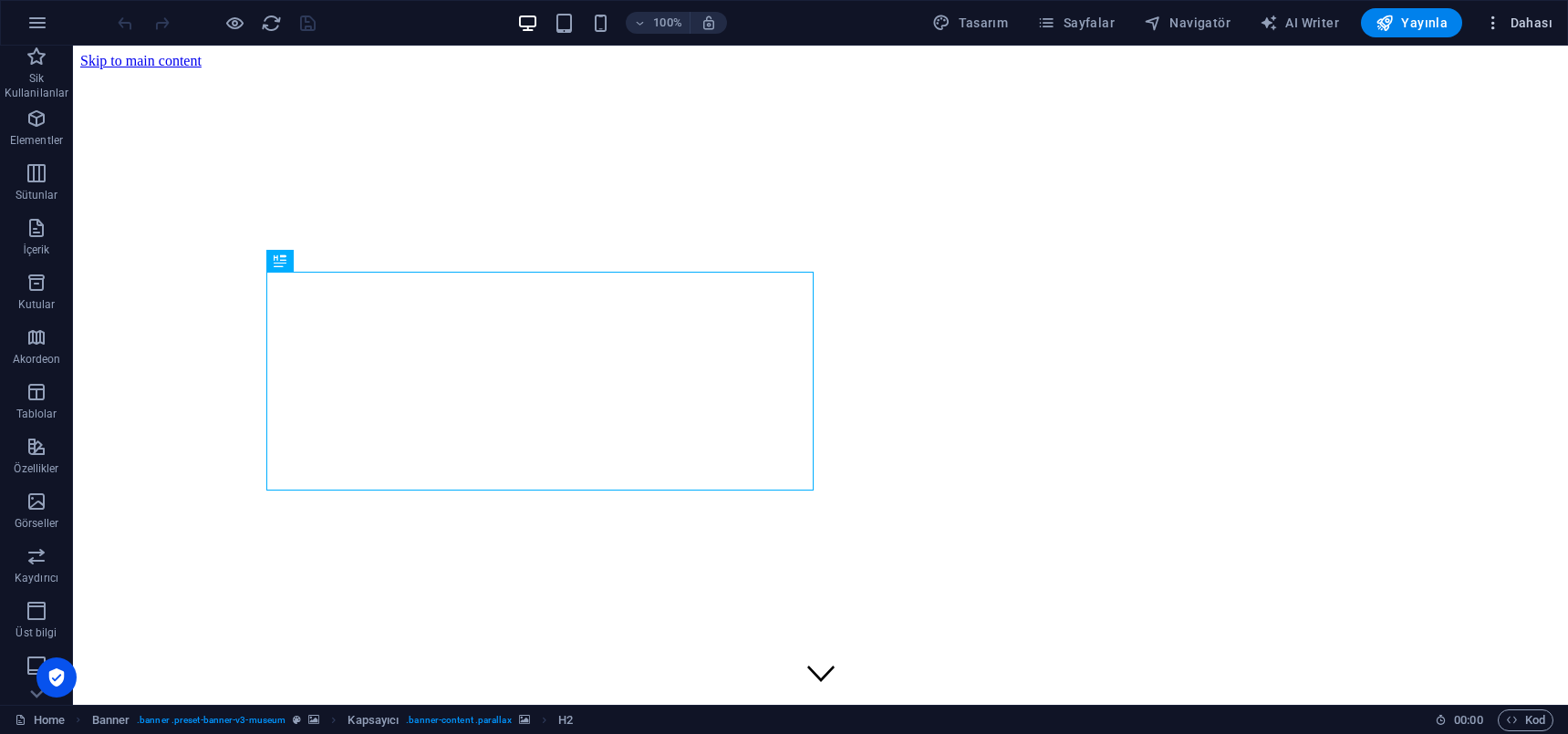 click on "Dahası" at bounding box center (1518, 23) 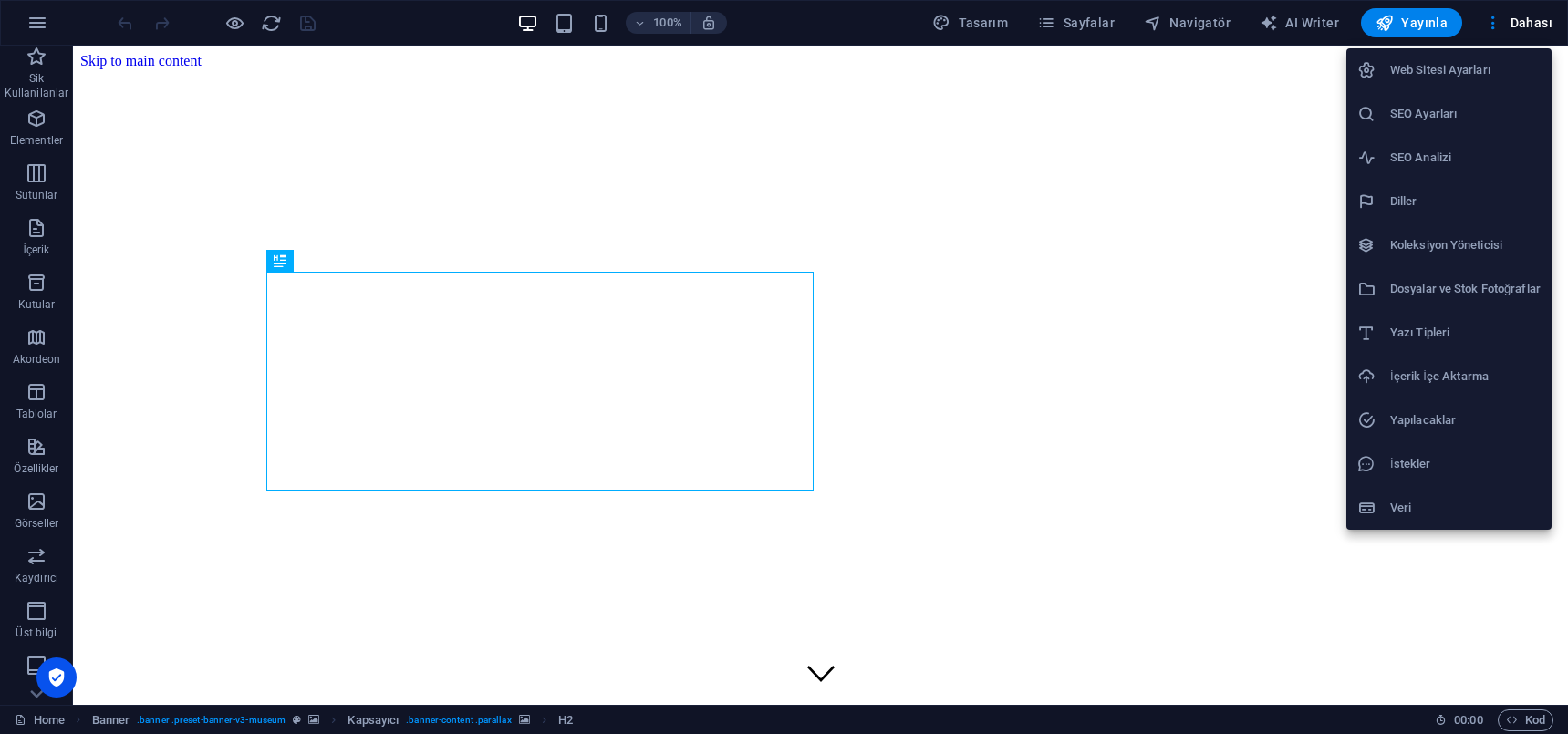 click on "Web Sitesi Ayarları" at bounding box center [1465, 70] 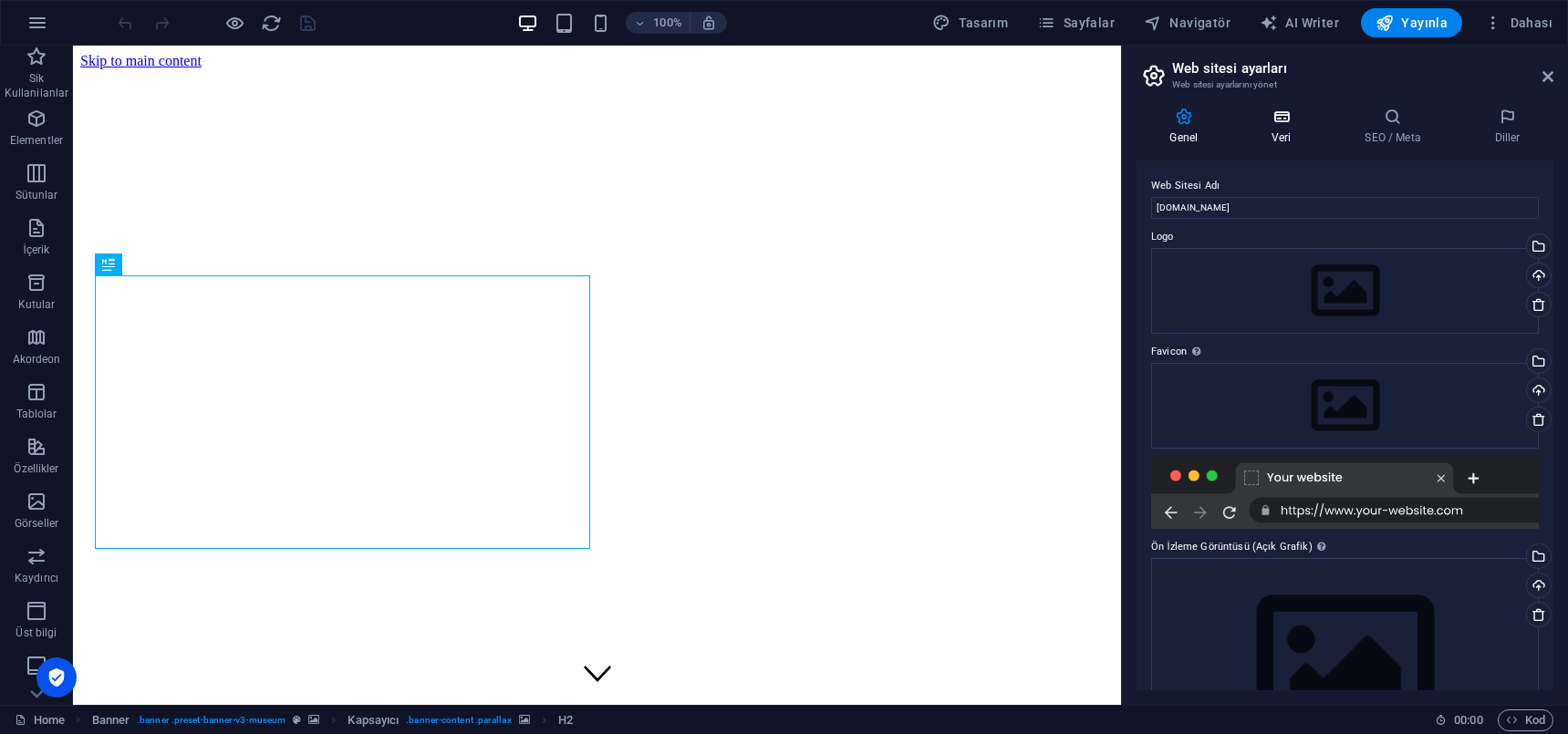 click at bounding box center (1282, 117) 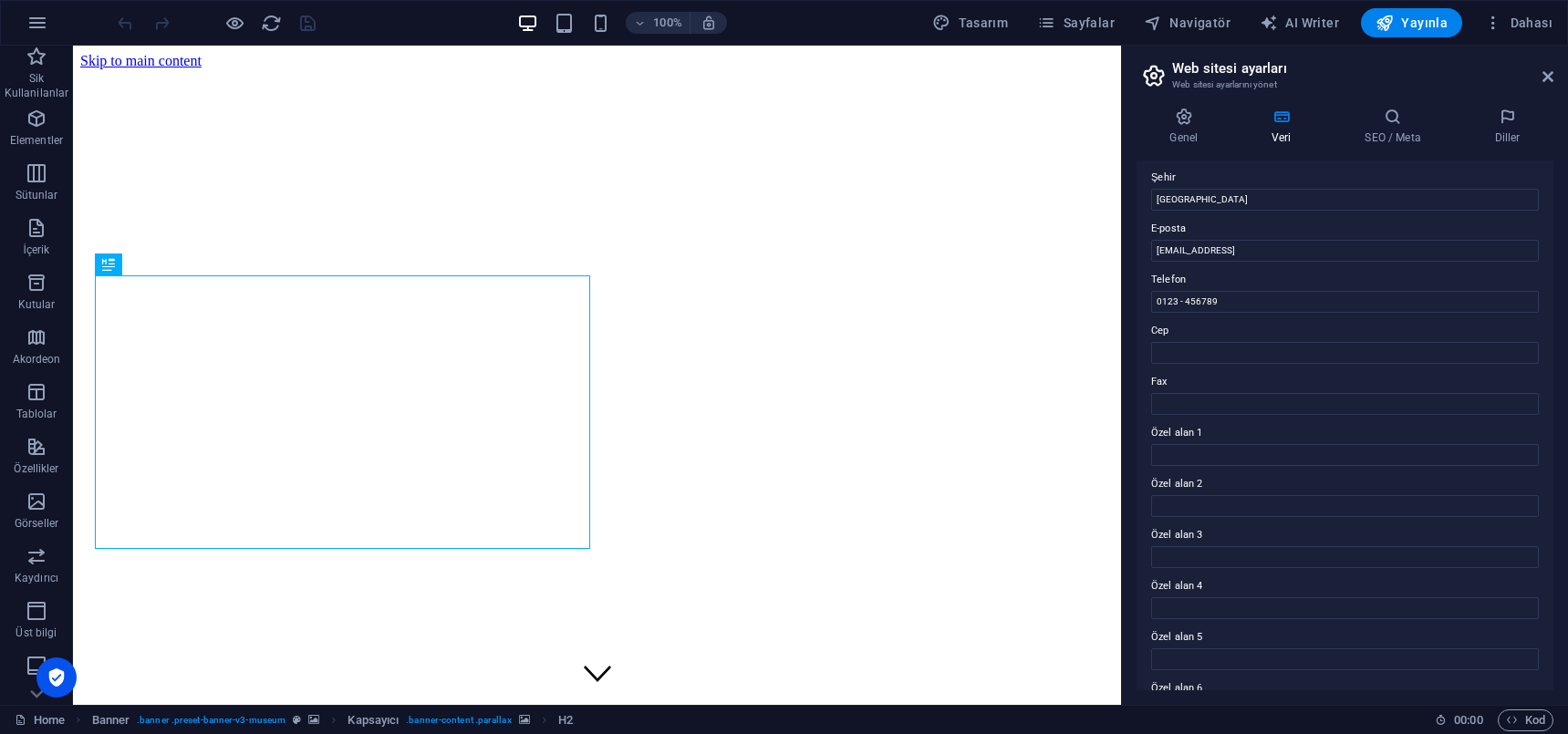 scroll, scrollTop: 346, scrollLeft: 0, axis: vertical 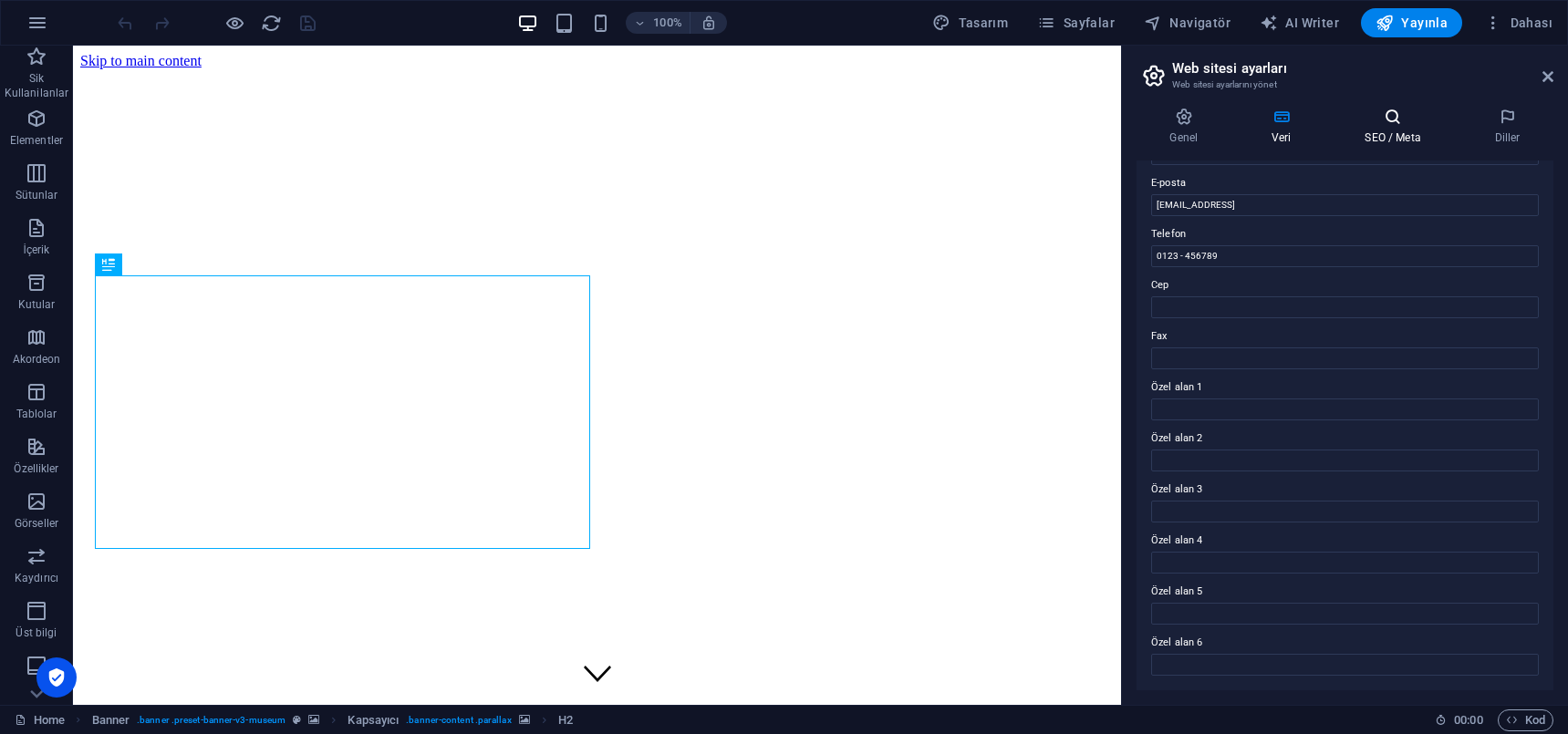 click on "SEO / Meta" at bounding box center [1397, 127] 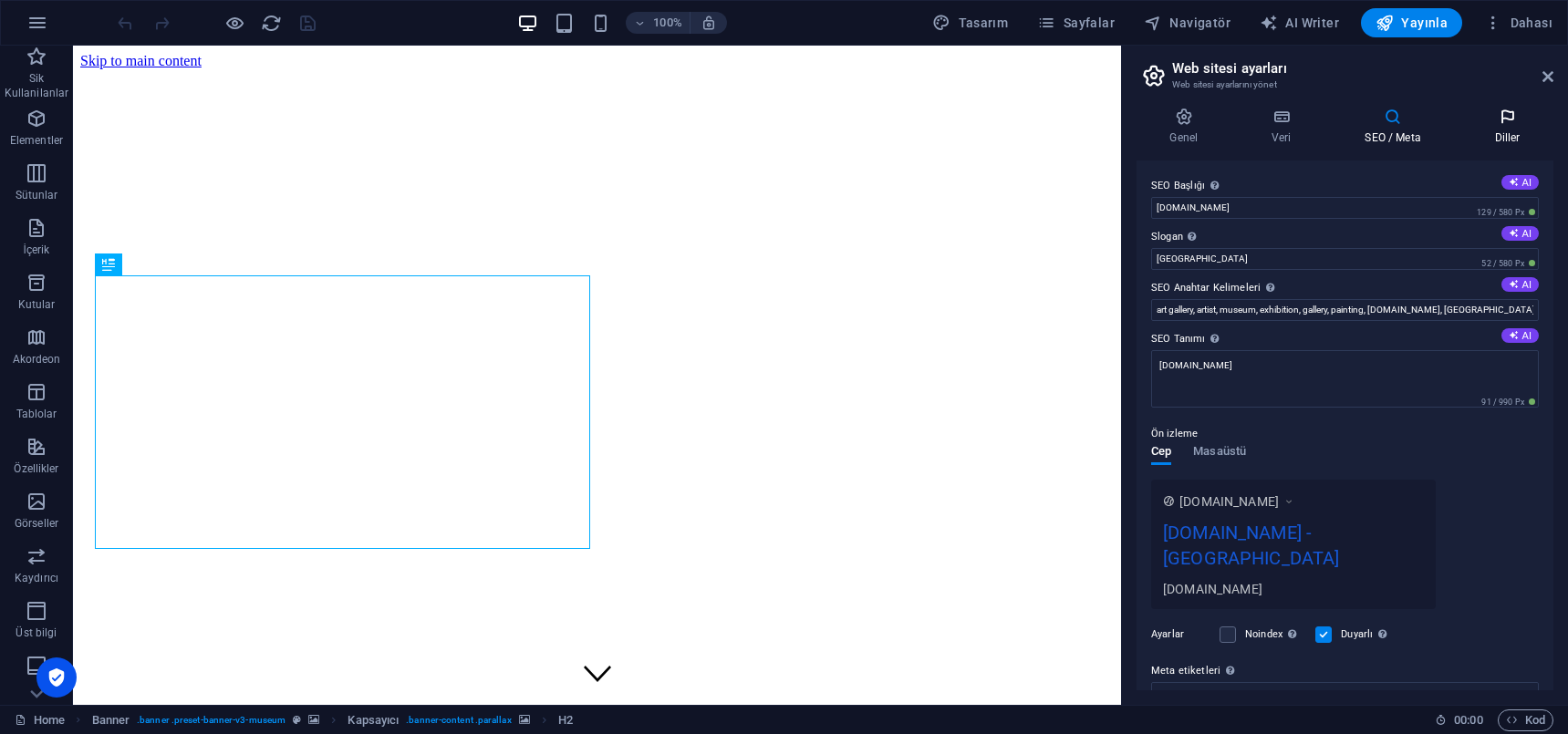 click on "Diller" at bounding box center [1507, 127] 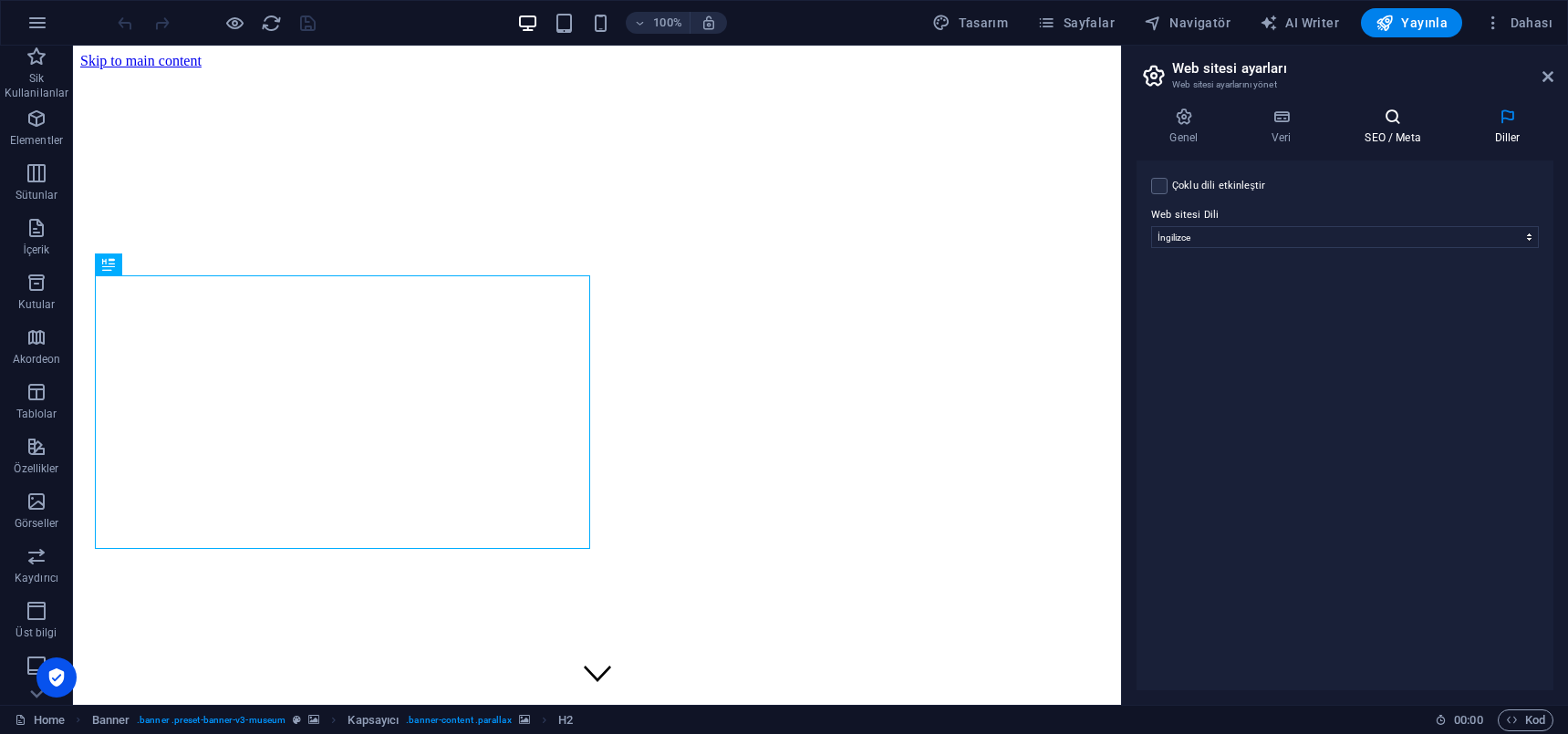 click at bounding box center (1393, 117) 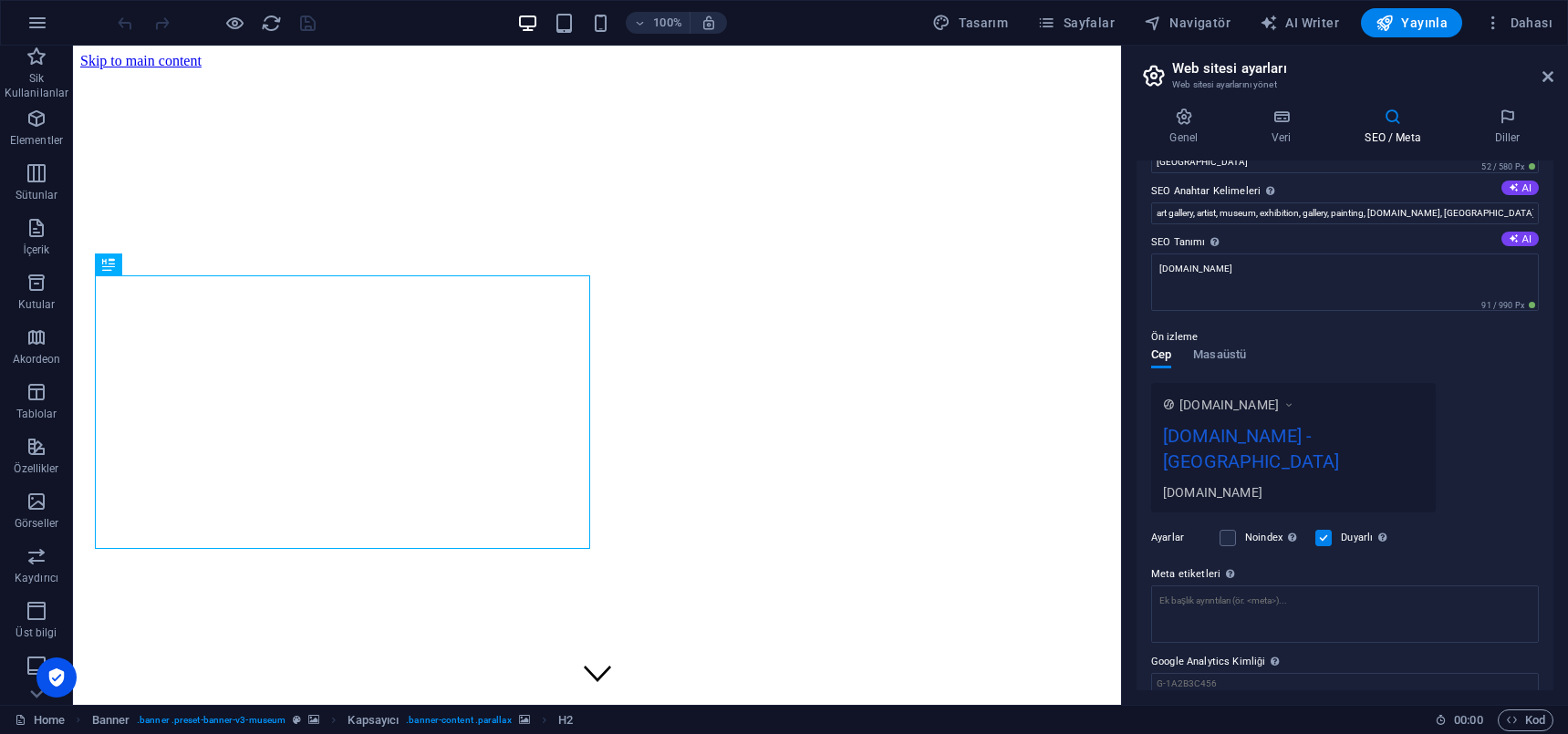 scroll, scrollTop: 141, scrollLeft: 0, axis: vertical 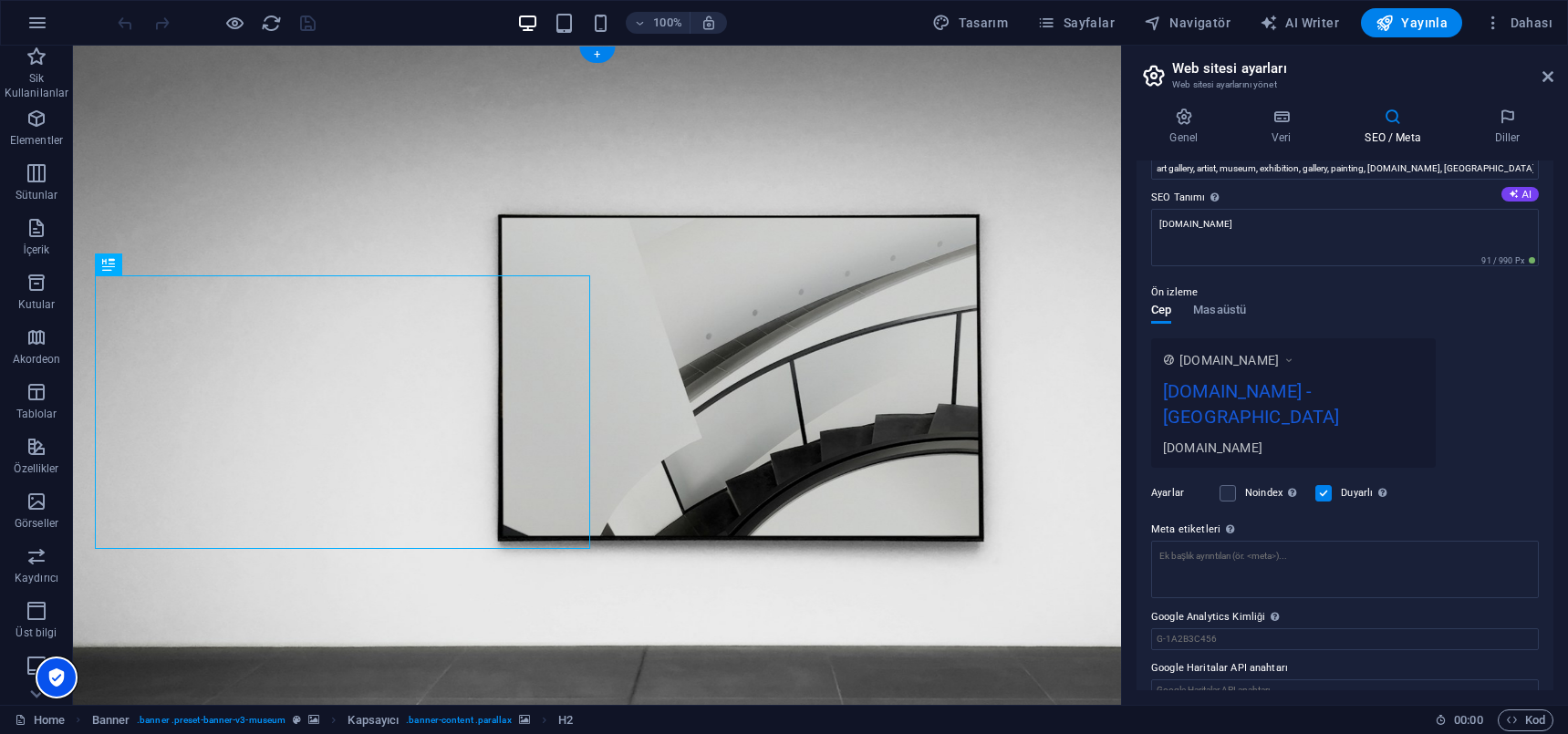 drag, startPoint x: 129, startPoint y: 716, endPoint x: 120, endPoint y: 673, distance: 43.931765 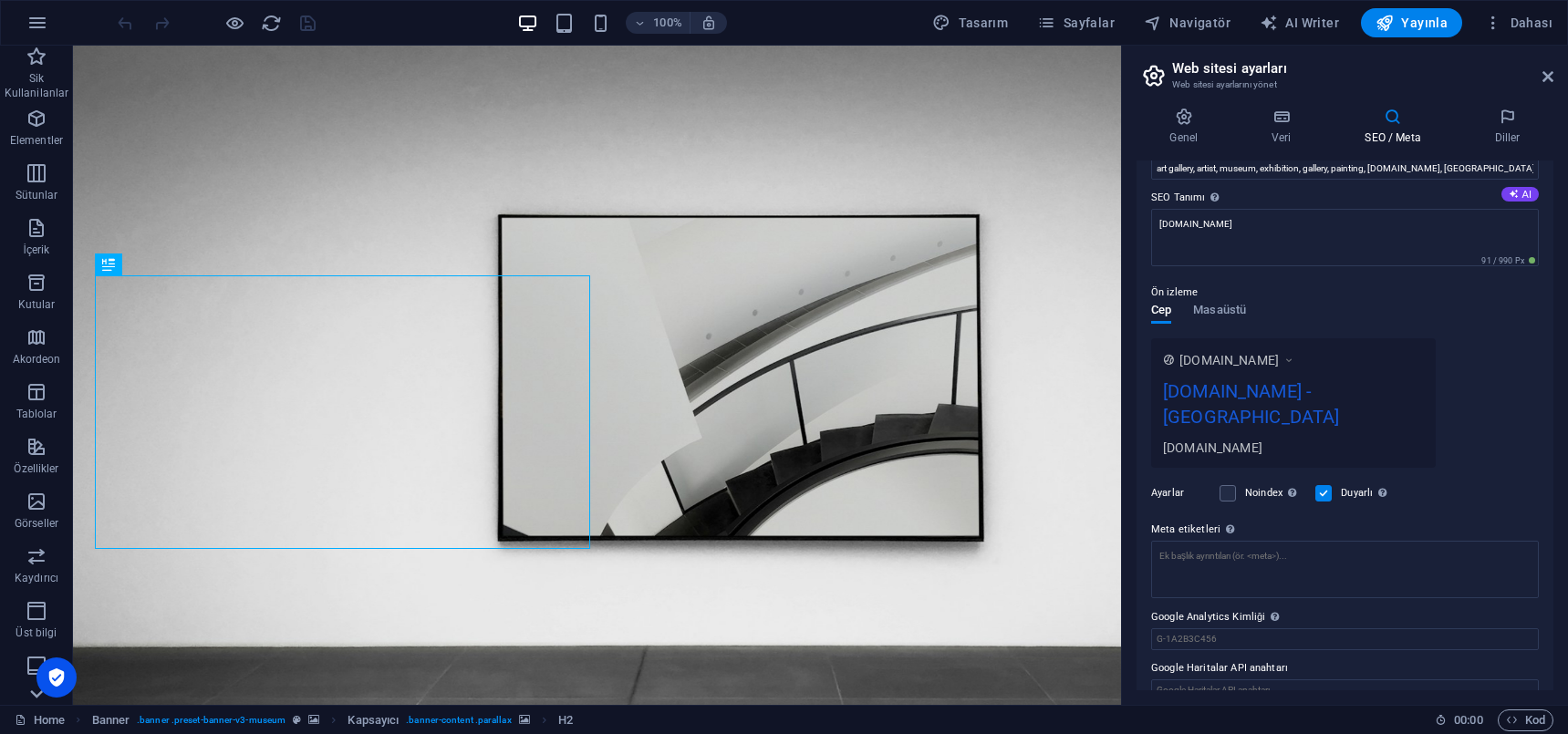 click 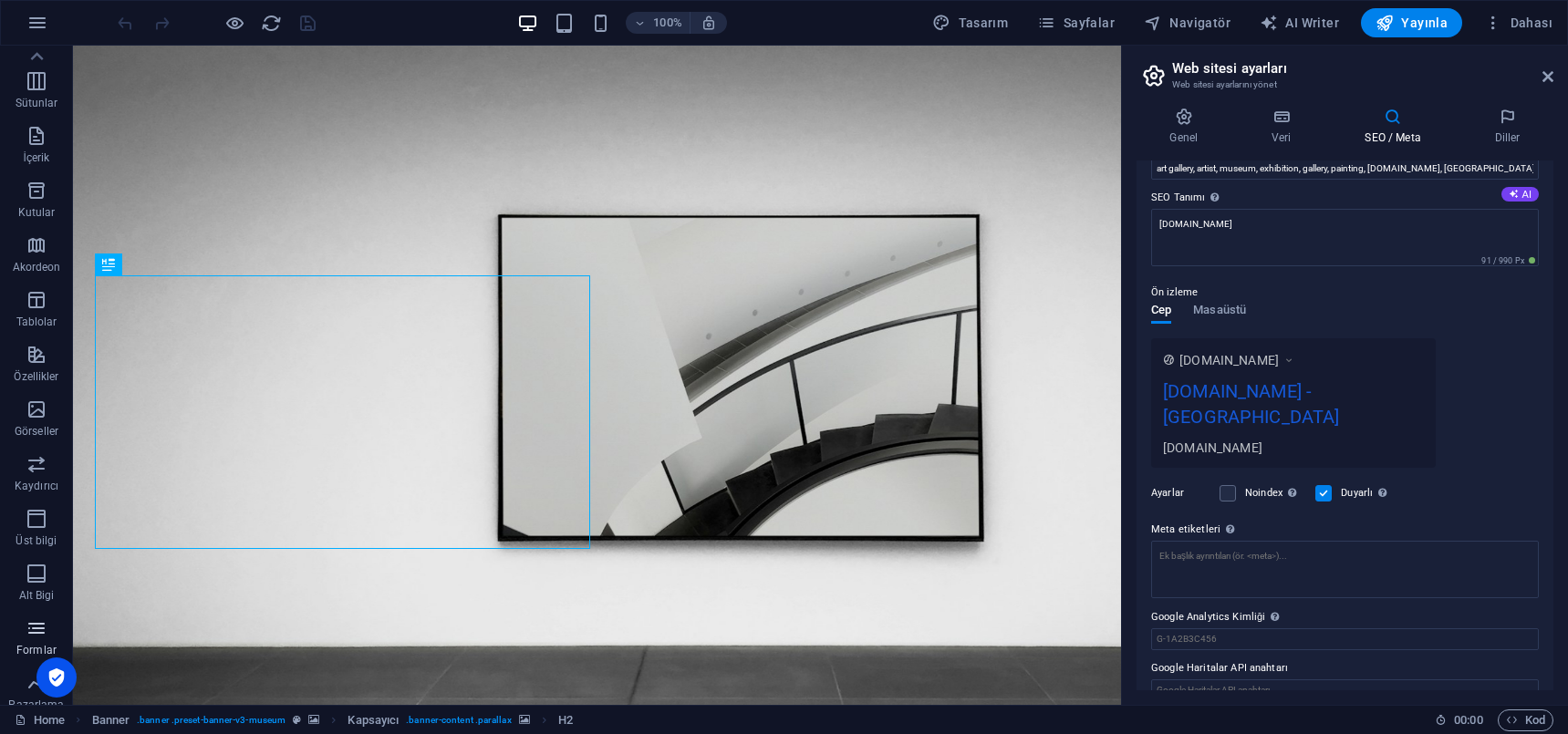 scroll, scrollTop: 0, scrollLeft: 0, axis: both 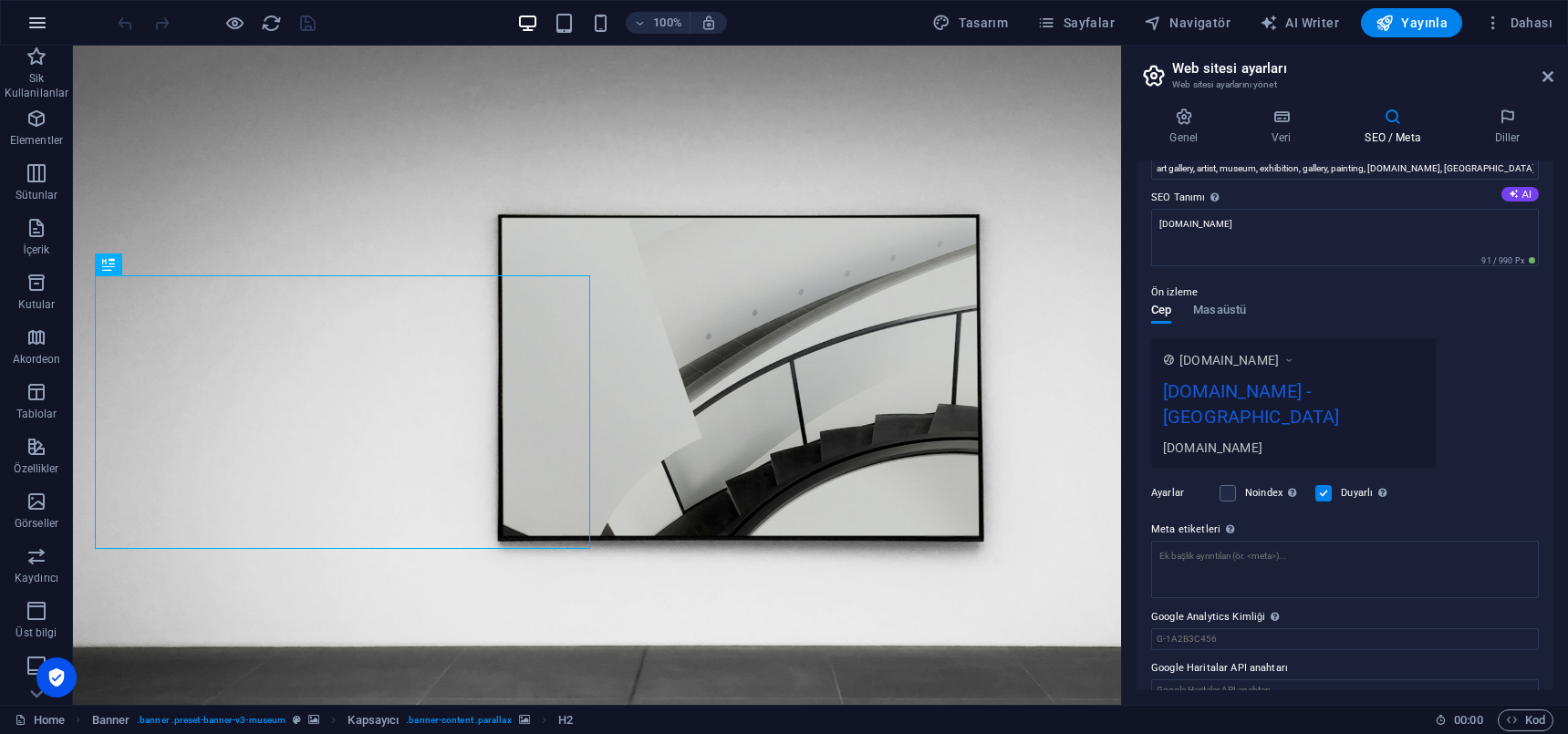 click at bounding box center [37, 23] 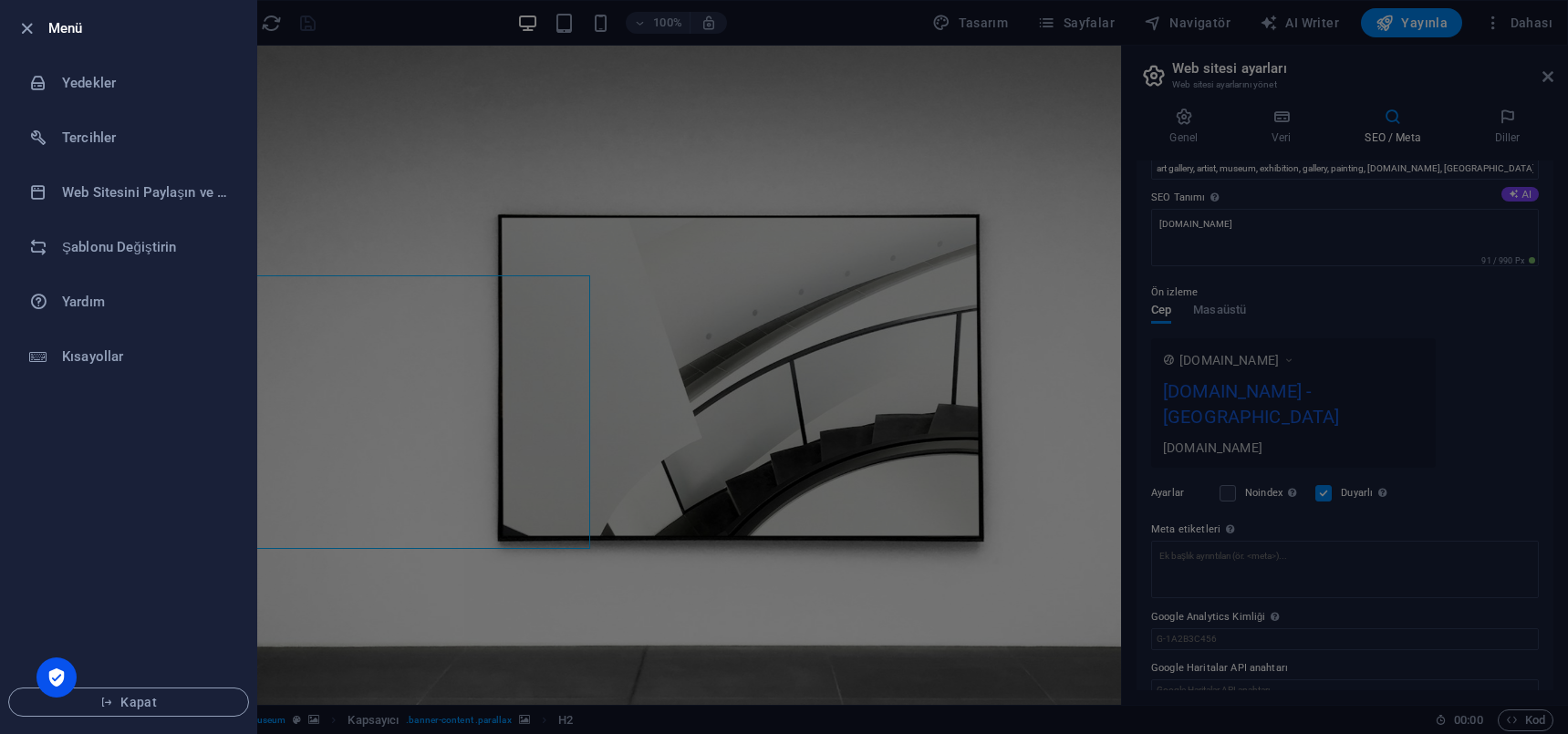 click at bounding box center (784, 367) 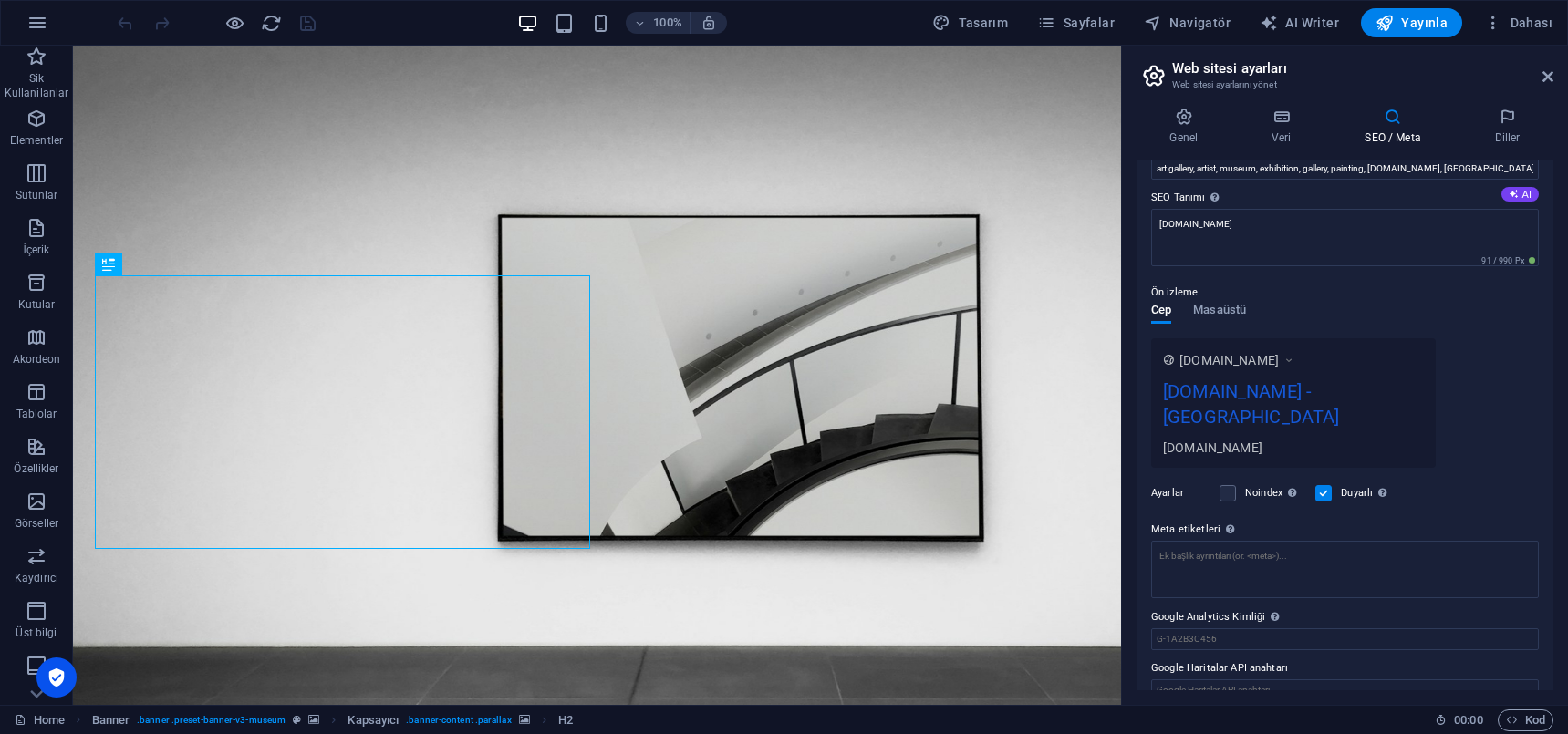 click at bounding box center [216, 23] 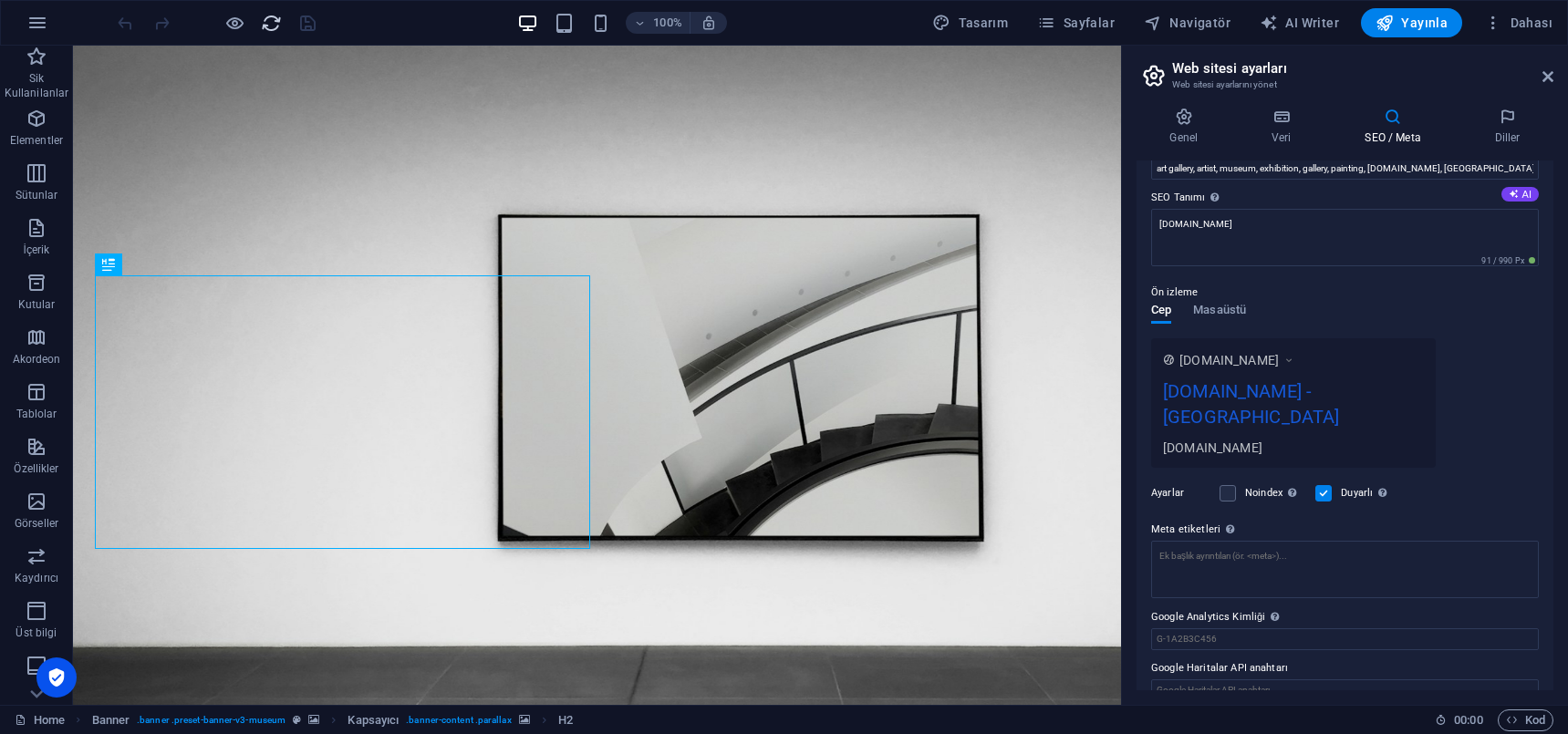 click at bounding box center (271, 23) 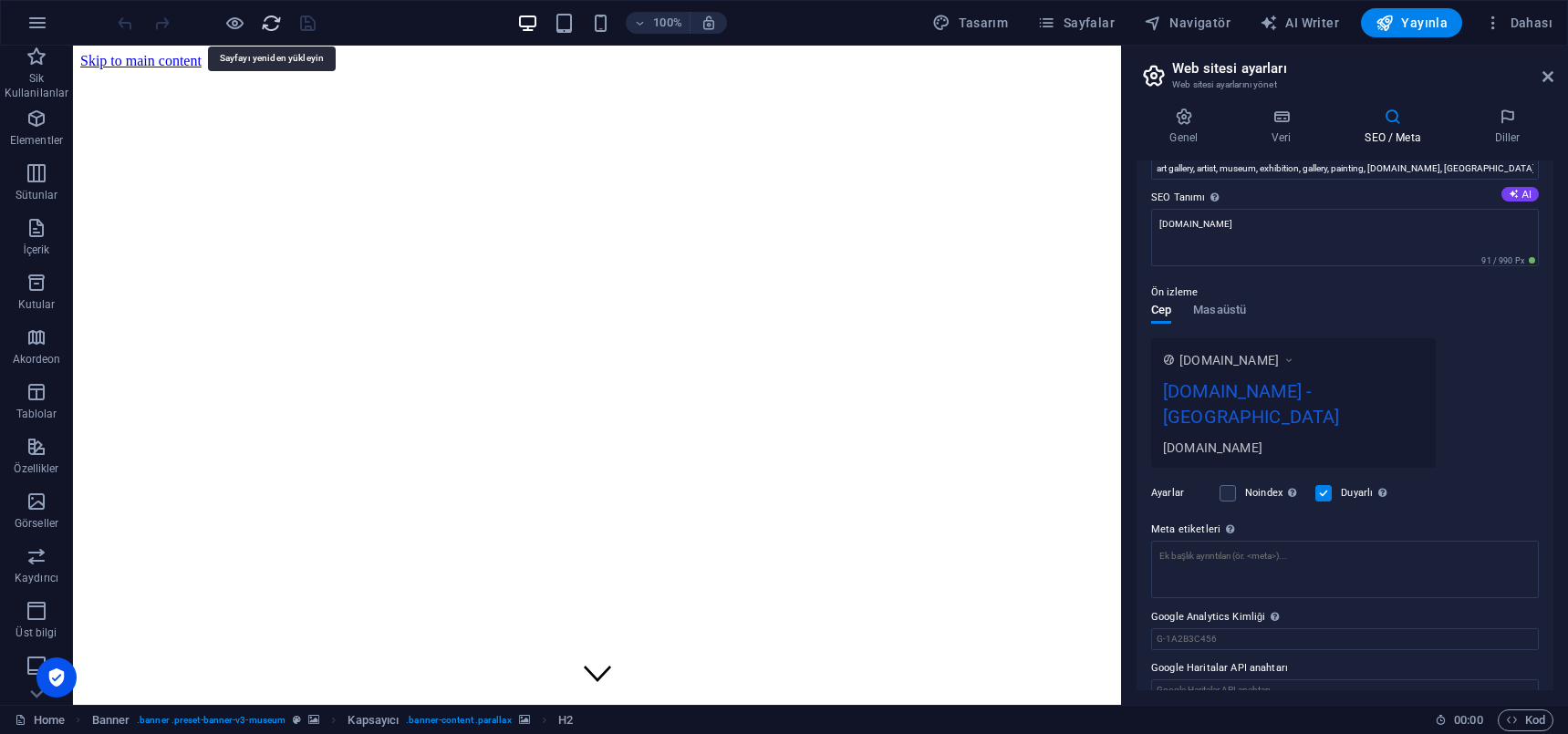 scroll, scrollTop: 0, scrollLeft: 0, axis: both 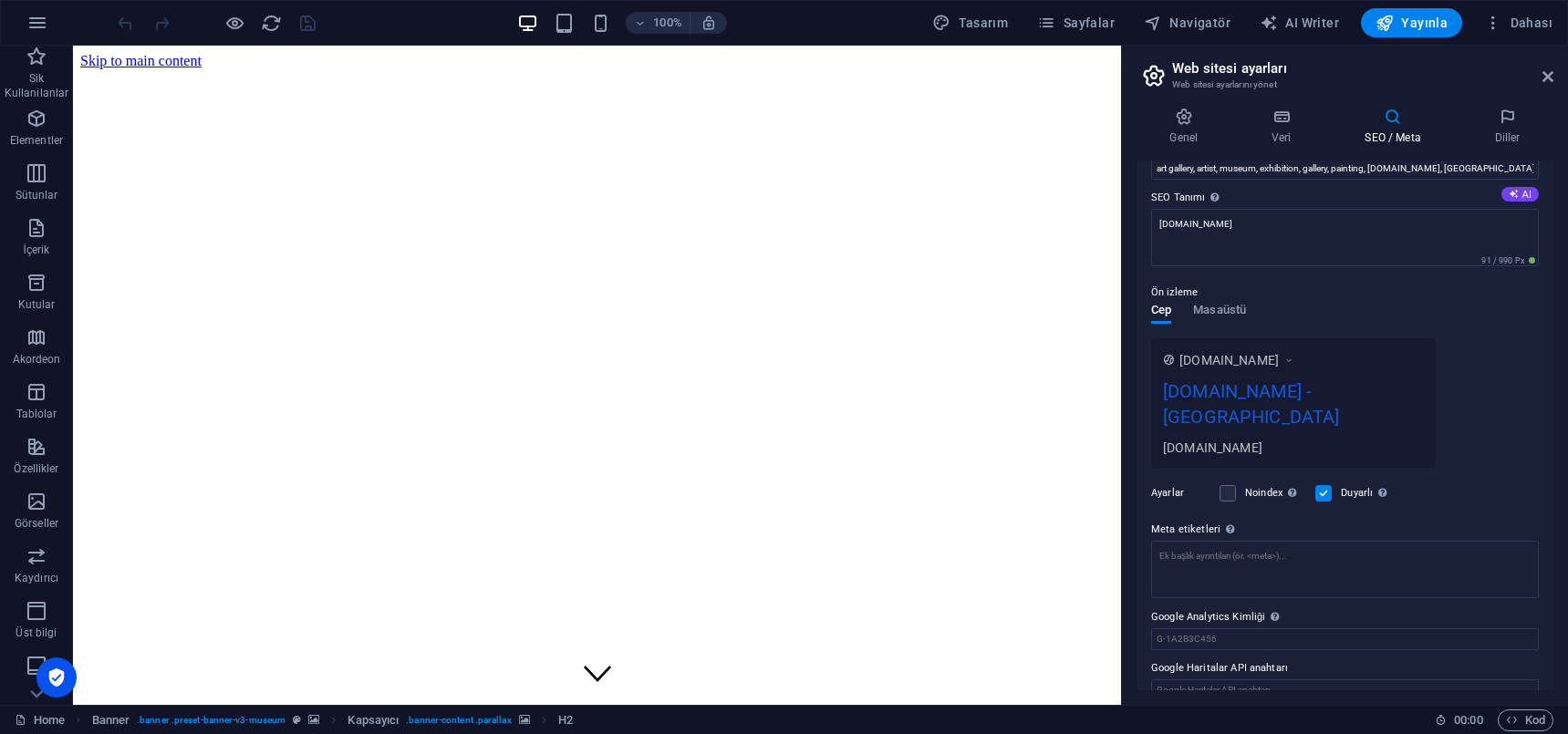 click at bounding box center [216, 23] 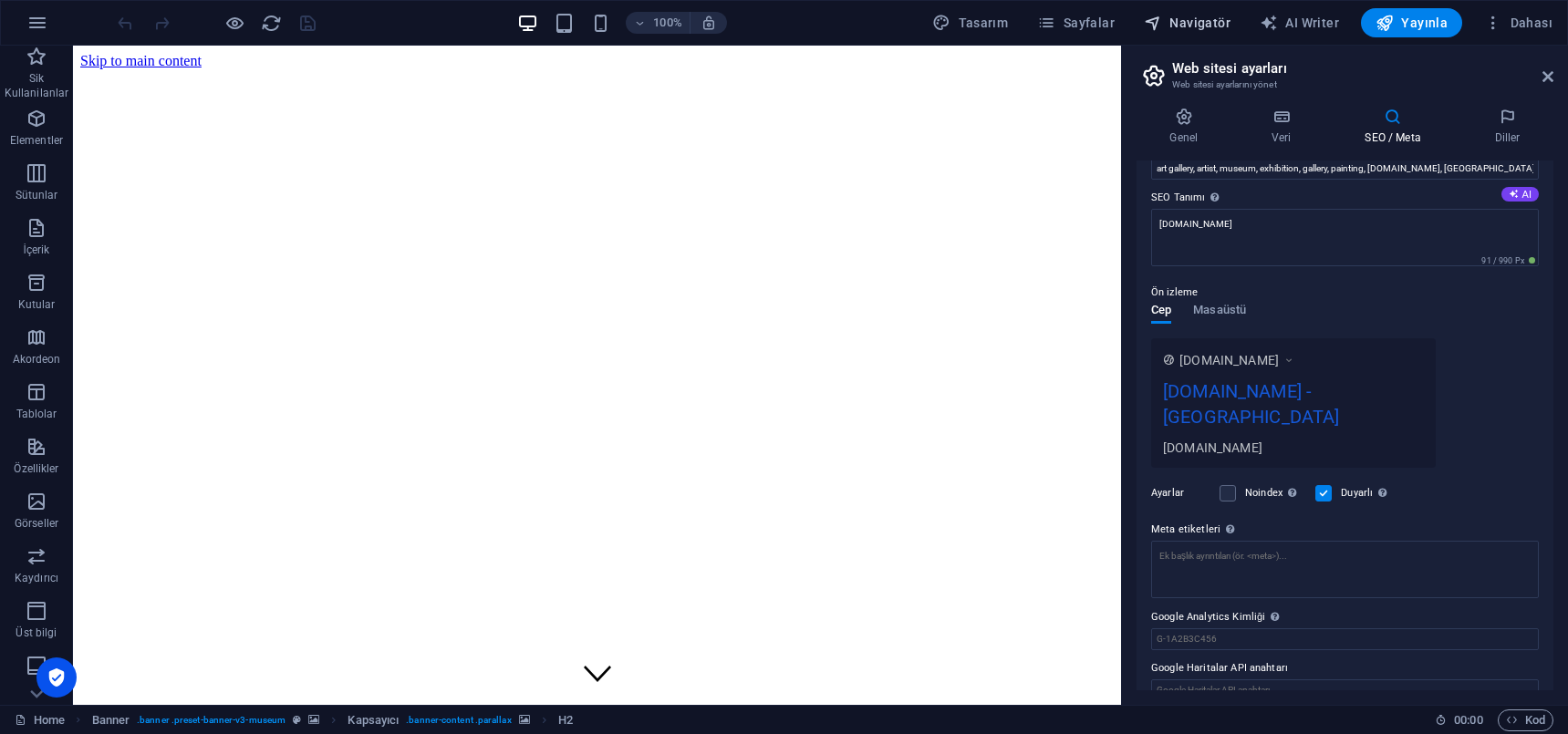 click on "Navigatör" at bounding box center [1187, 23] 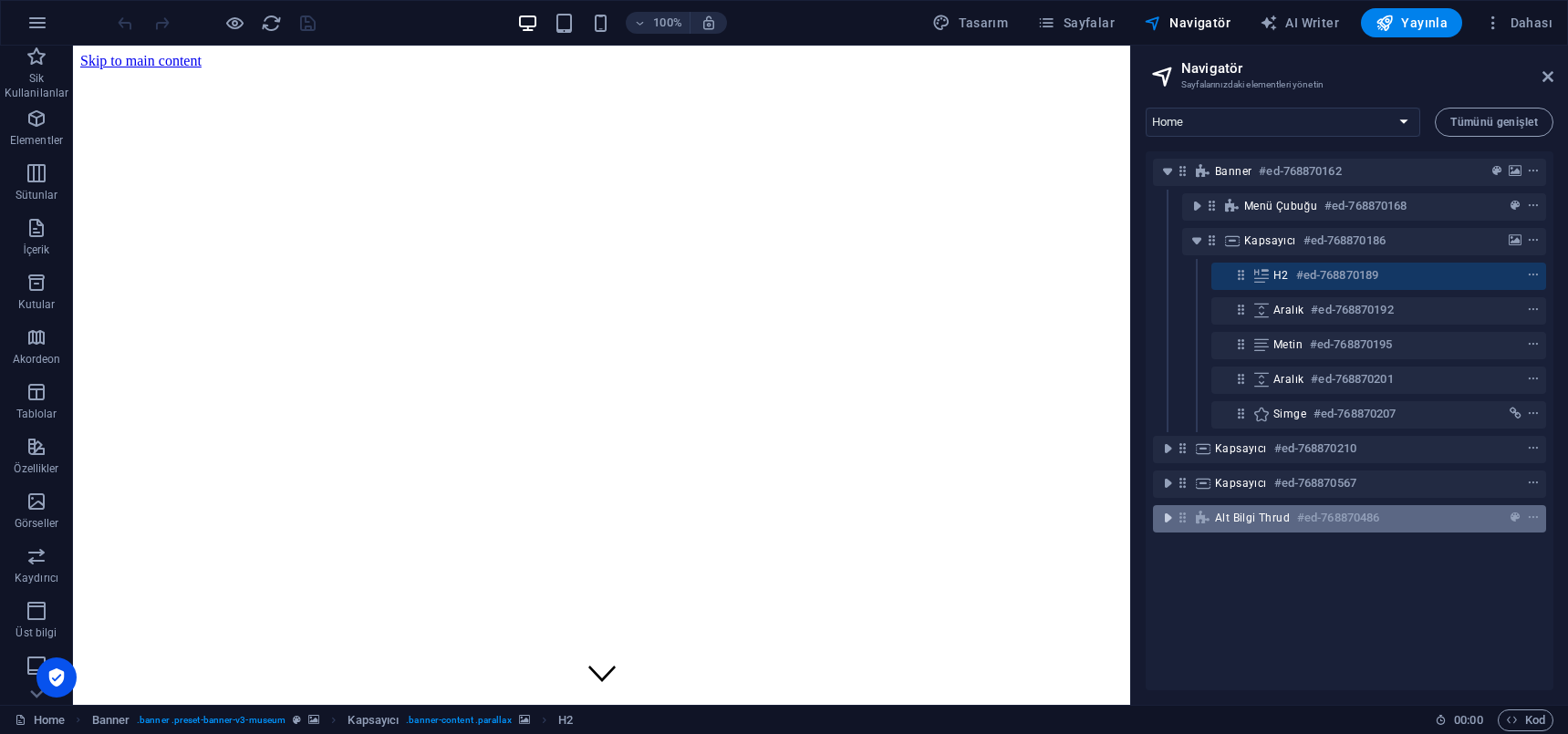 click at bounding box center [1168, 518] 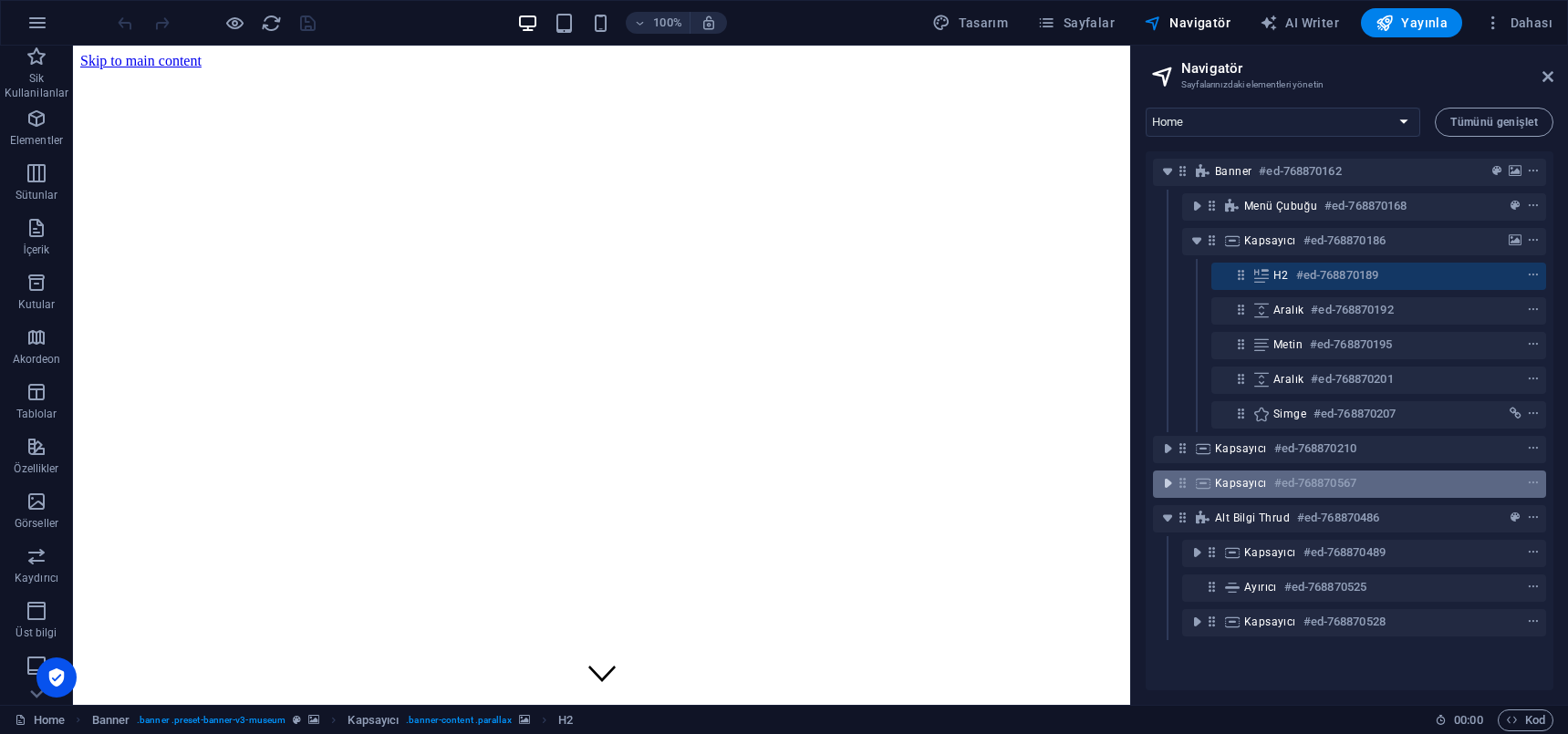 click at bounding box center [1168, 483] 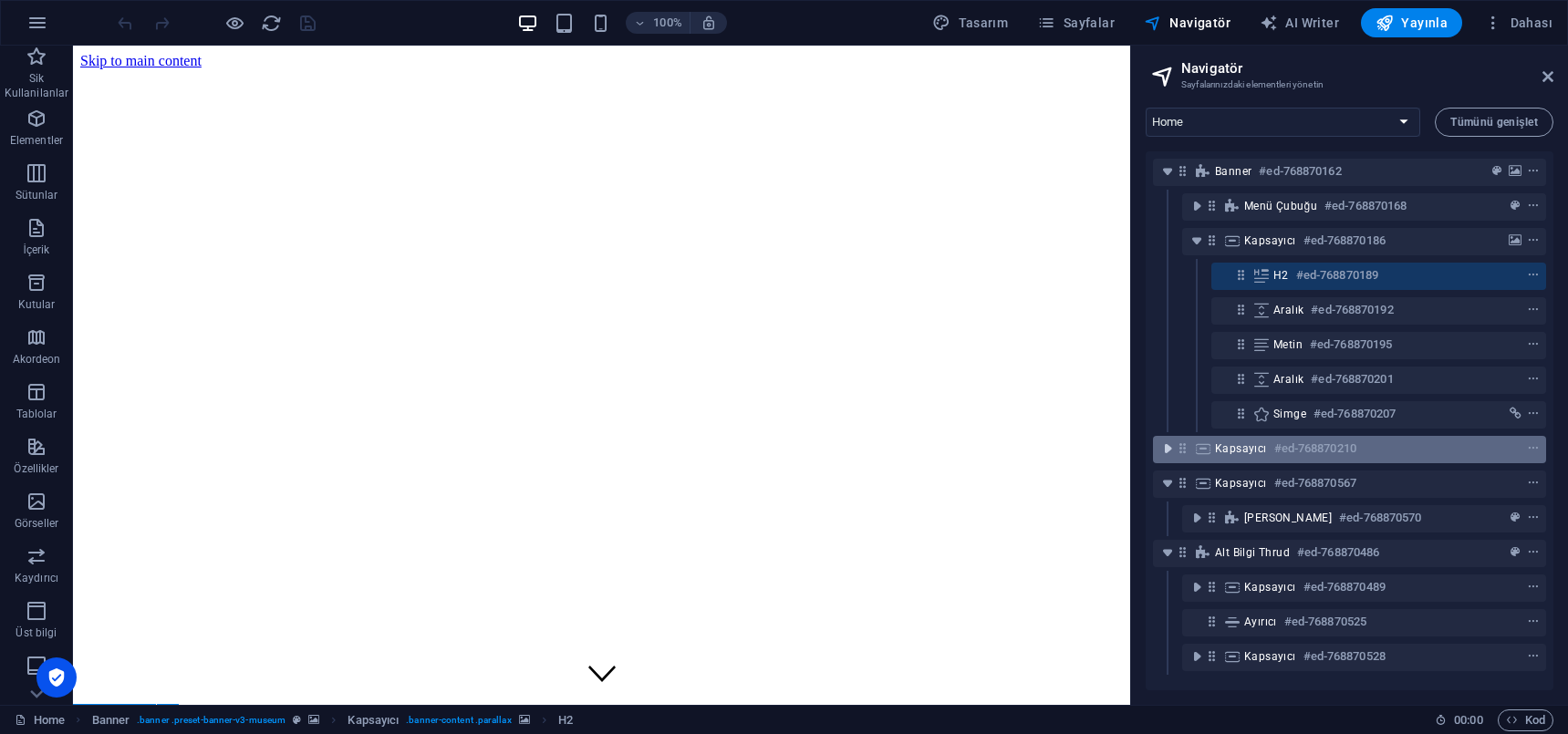 click at bounding box center (1168, 449) 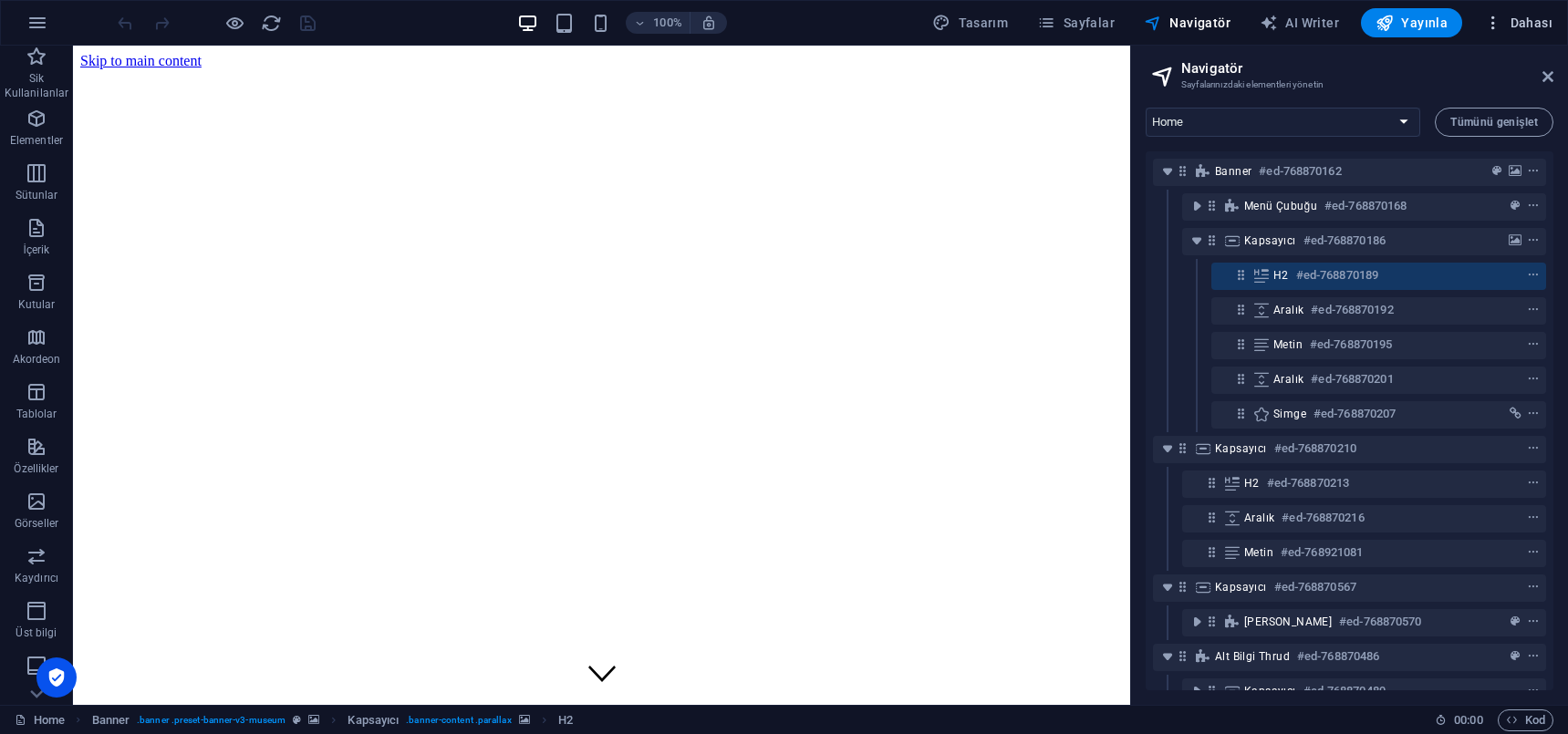 click on "Dahası" at bounding box center (1518, 23) 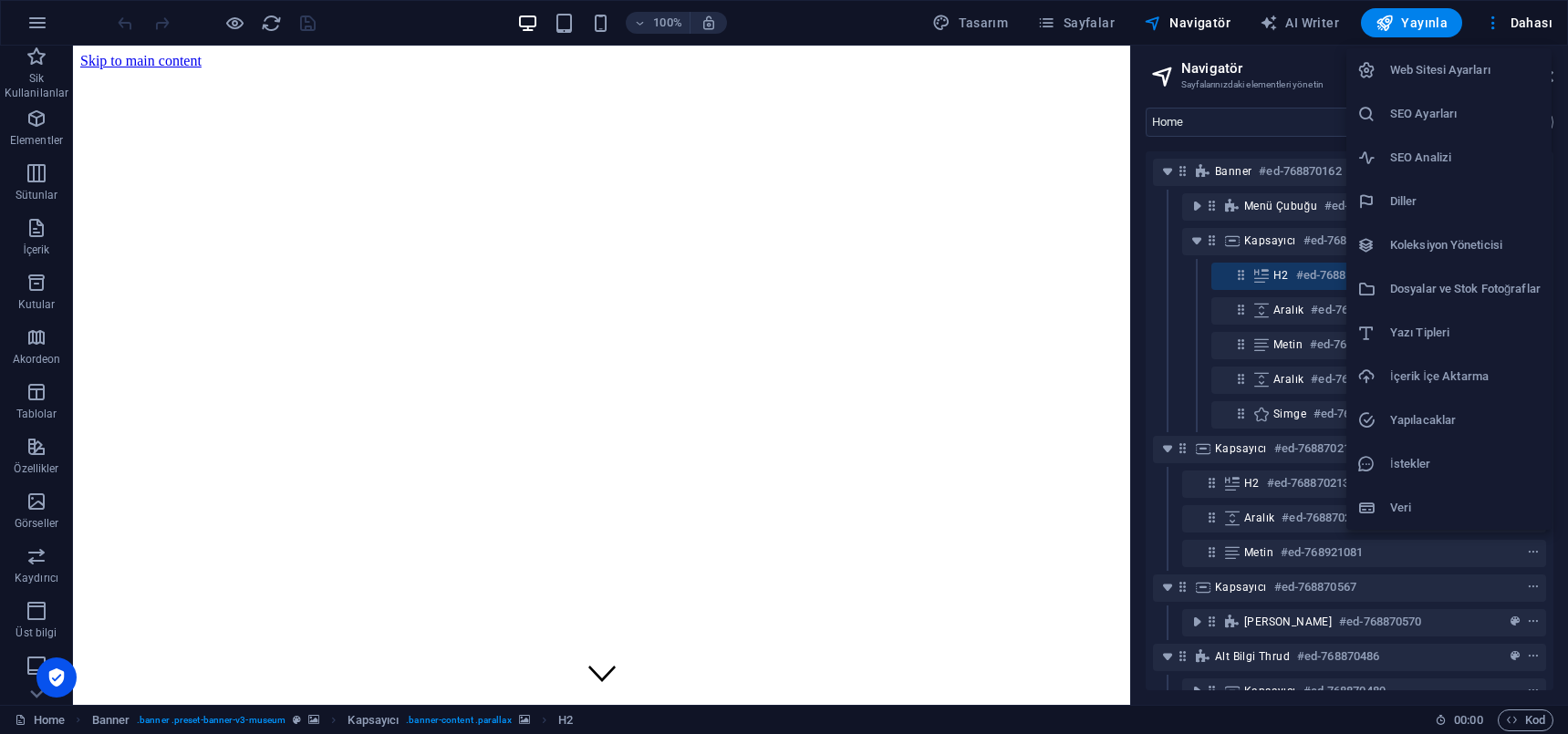 click on "Veri" at bounding box center (1465, 508) 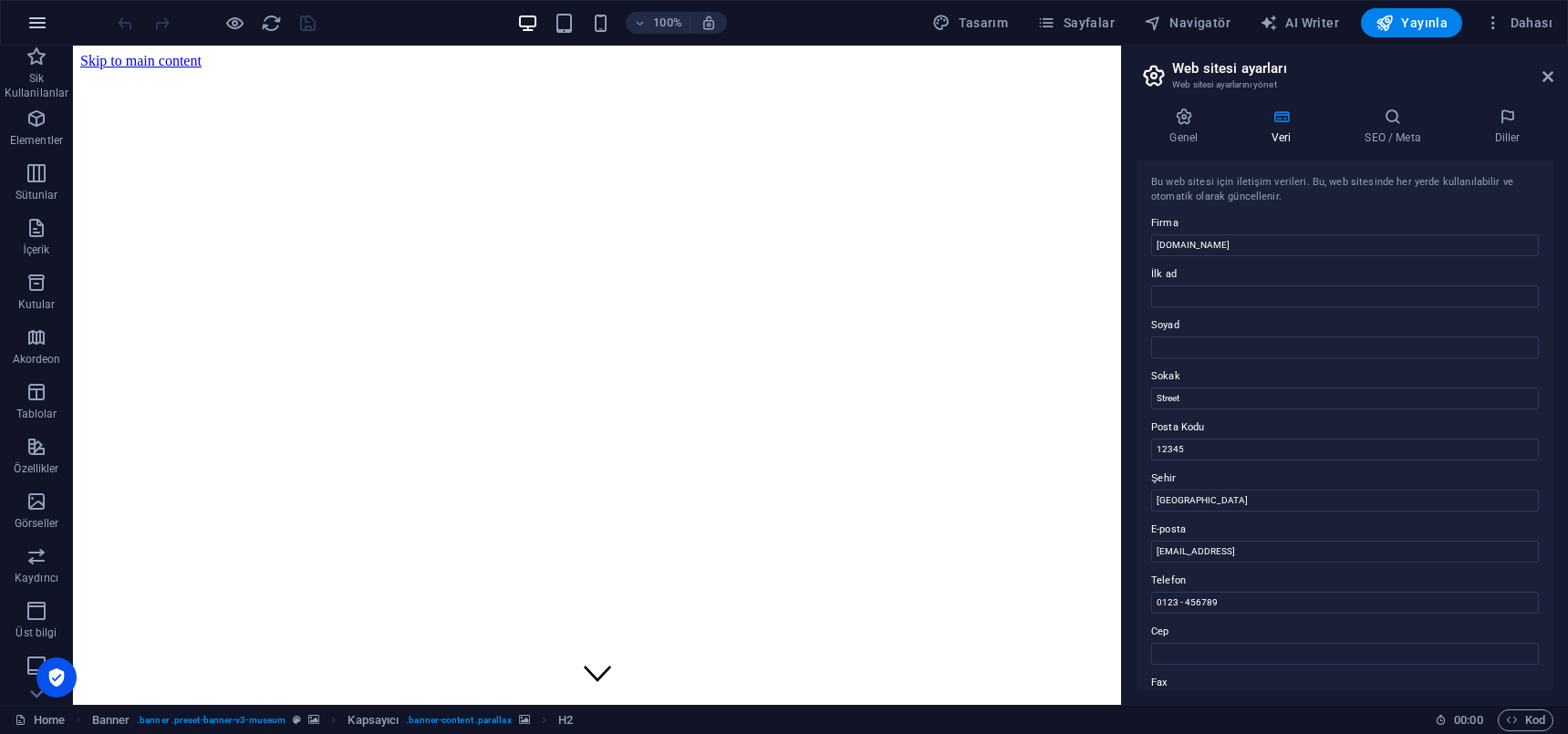 click at bounding box center (37, 23) 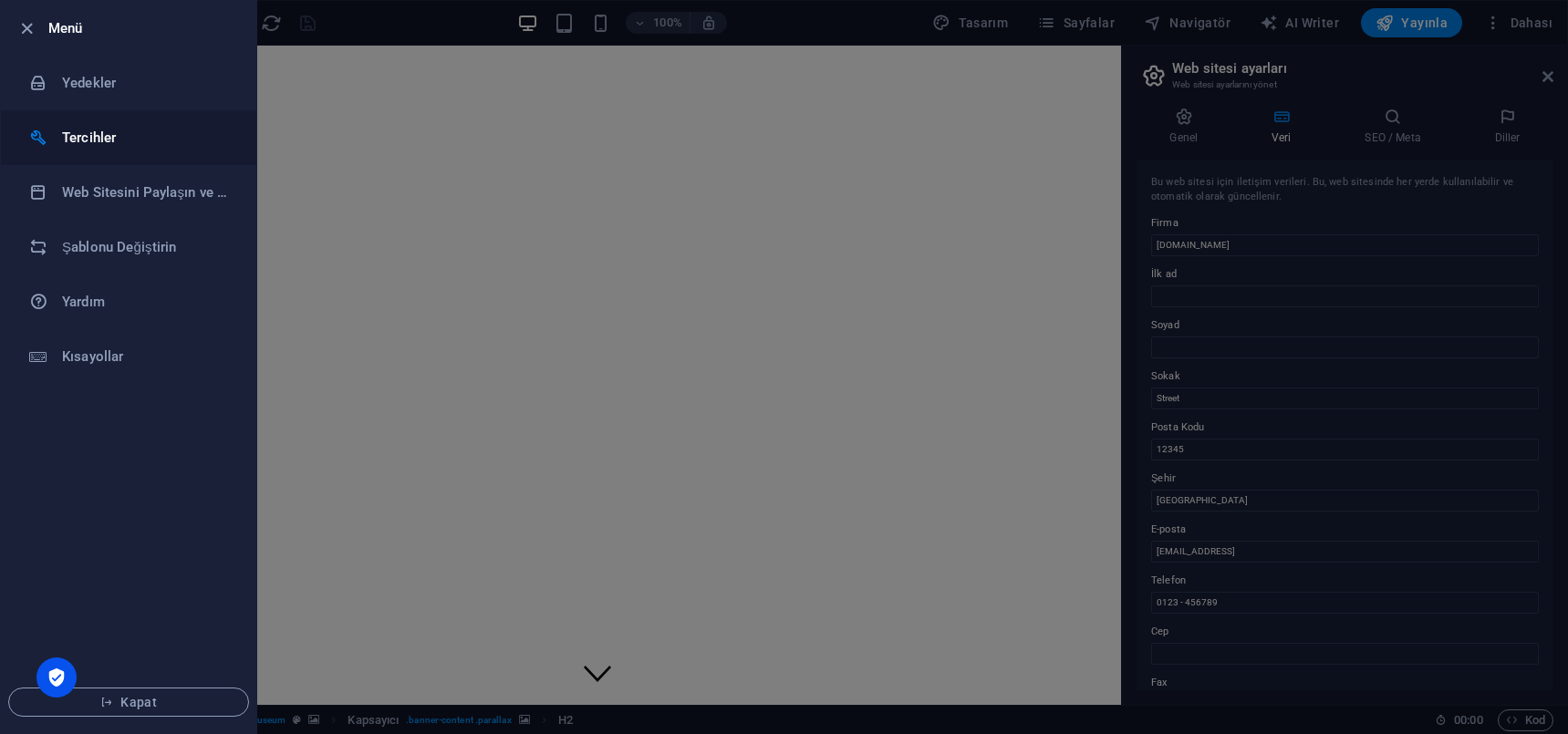 click on "Tercihler" at bounding box center (129, 138) 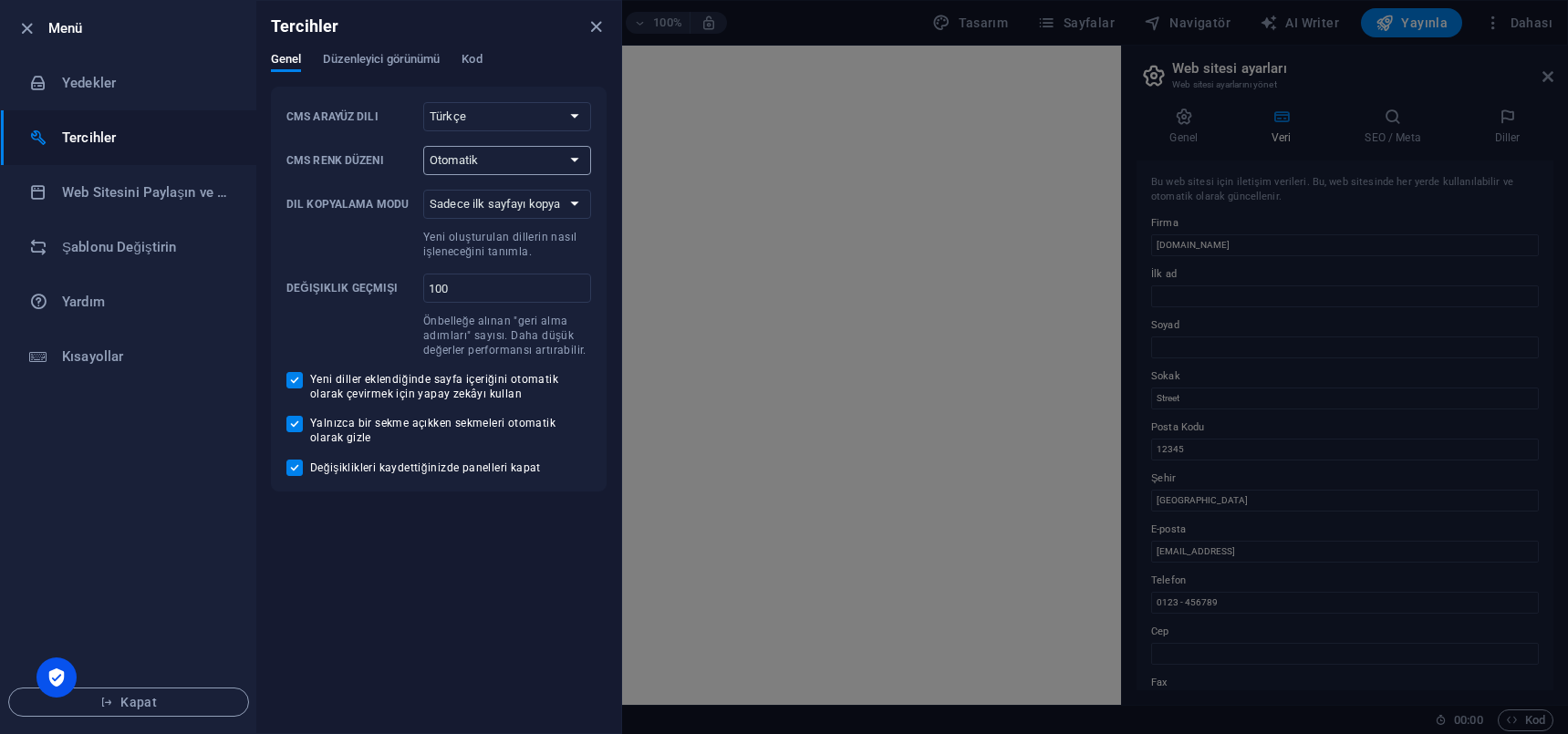 click on "Otomatik Koyu Açık" at bounding box center (507, 160) 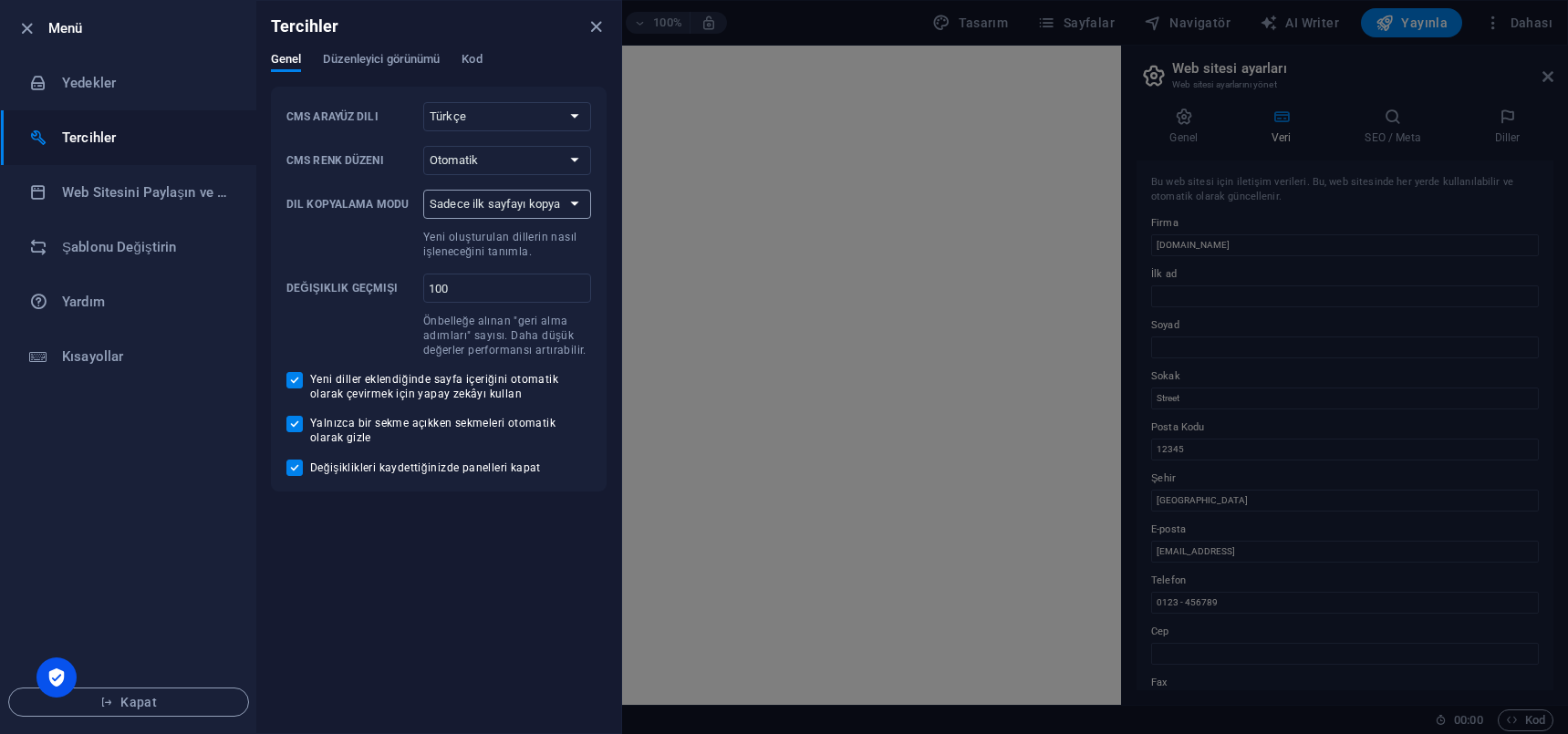 click on "Sadece ilk sayfayı kopyala Tüm sayfaları kopyala" at bounding box center (507, 204) 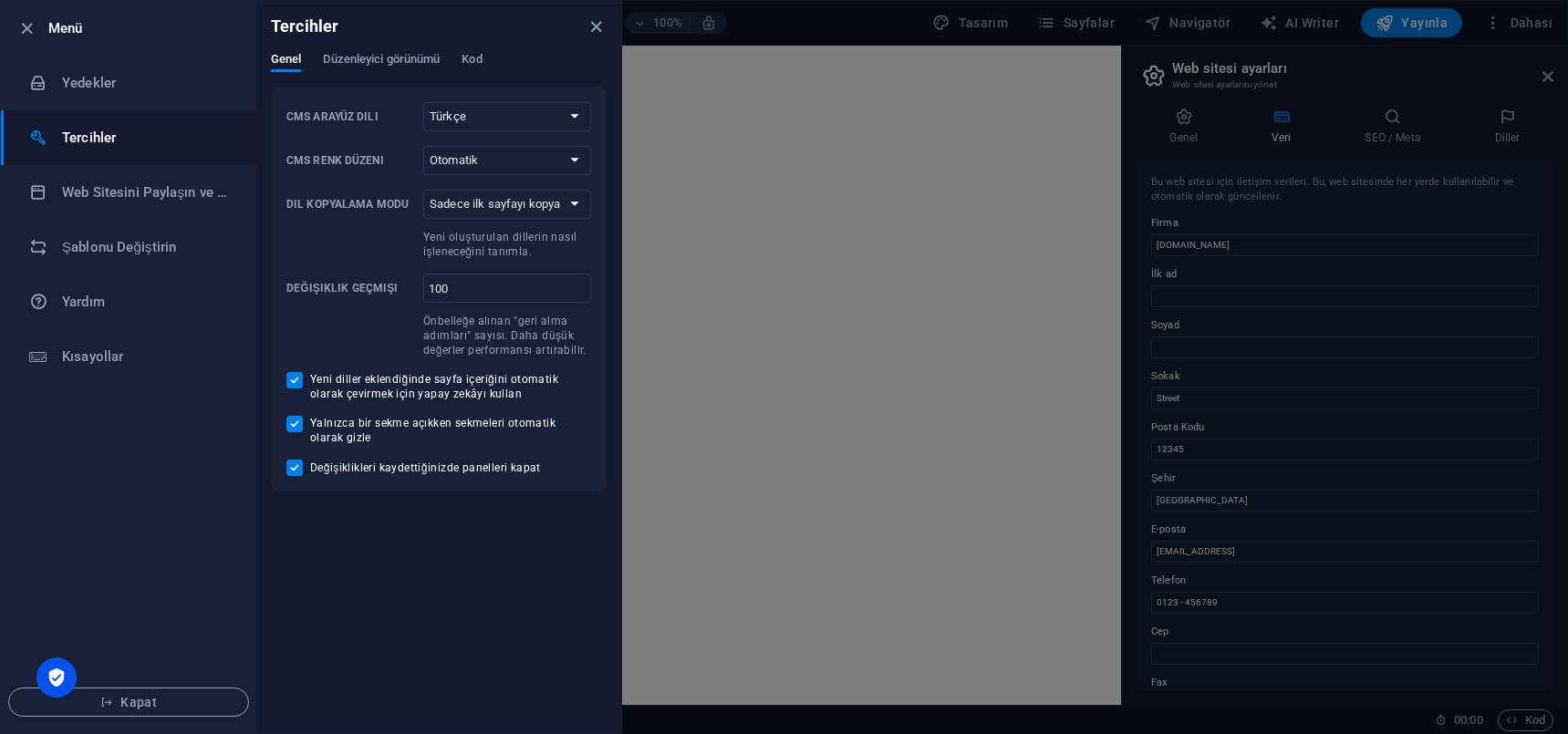 click on "Genel Düzenleyici görünümü Kod" at bounding box center [439, 69] 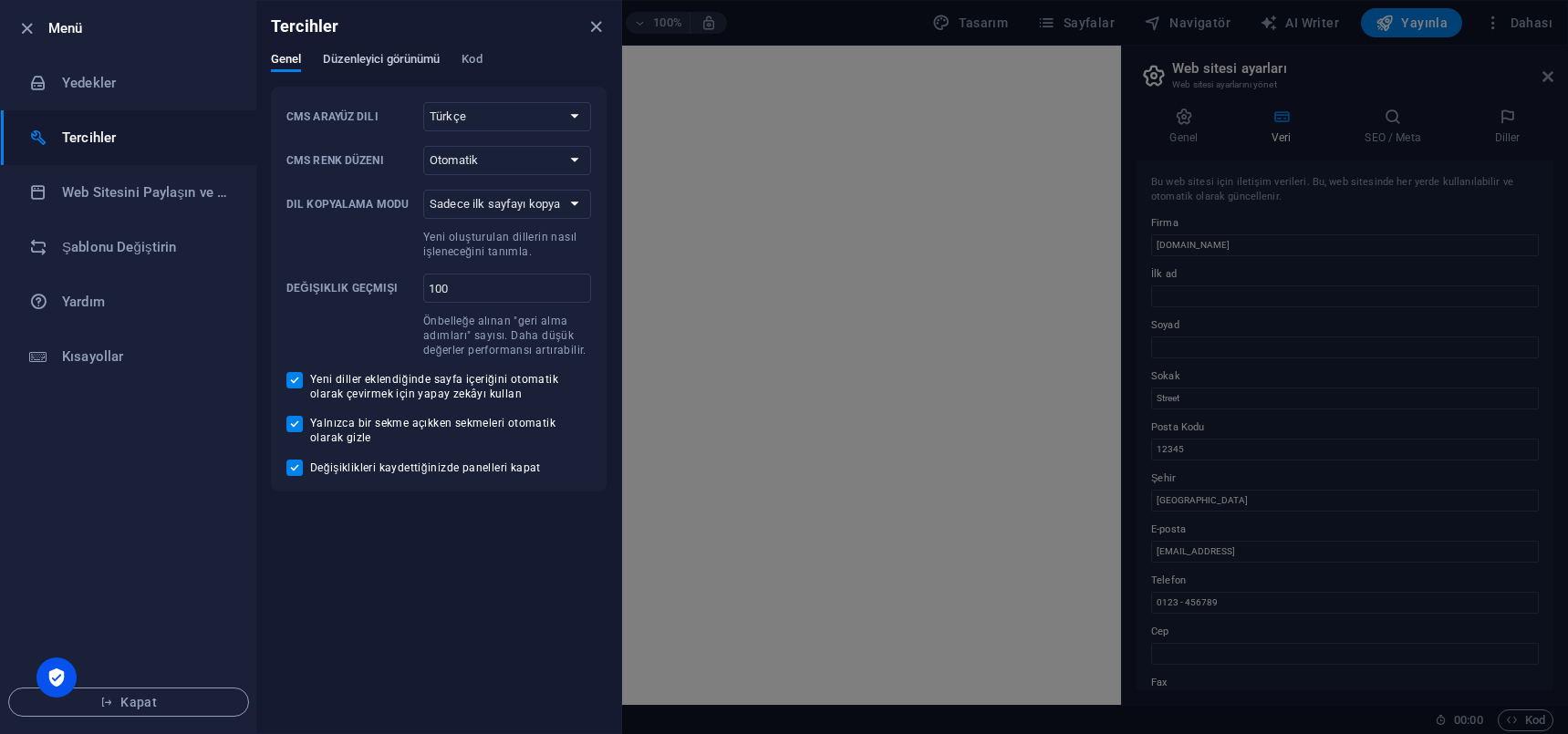 click on "Düzenleyici görünümü" at bounding box center [381, 61] 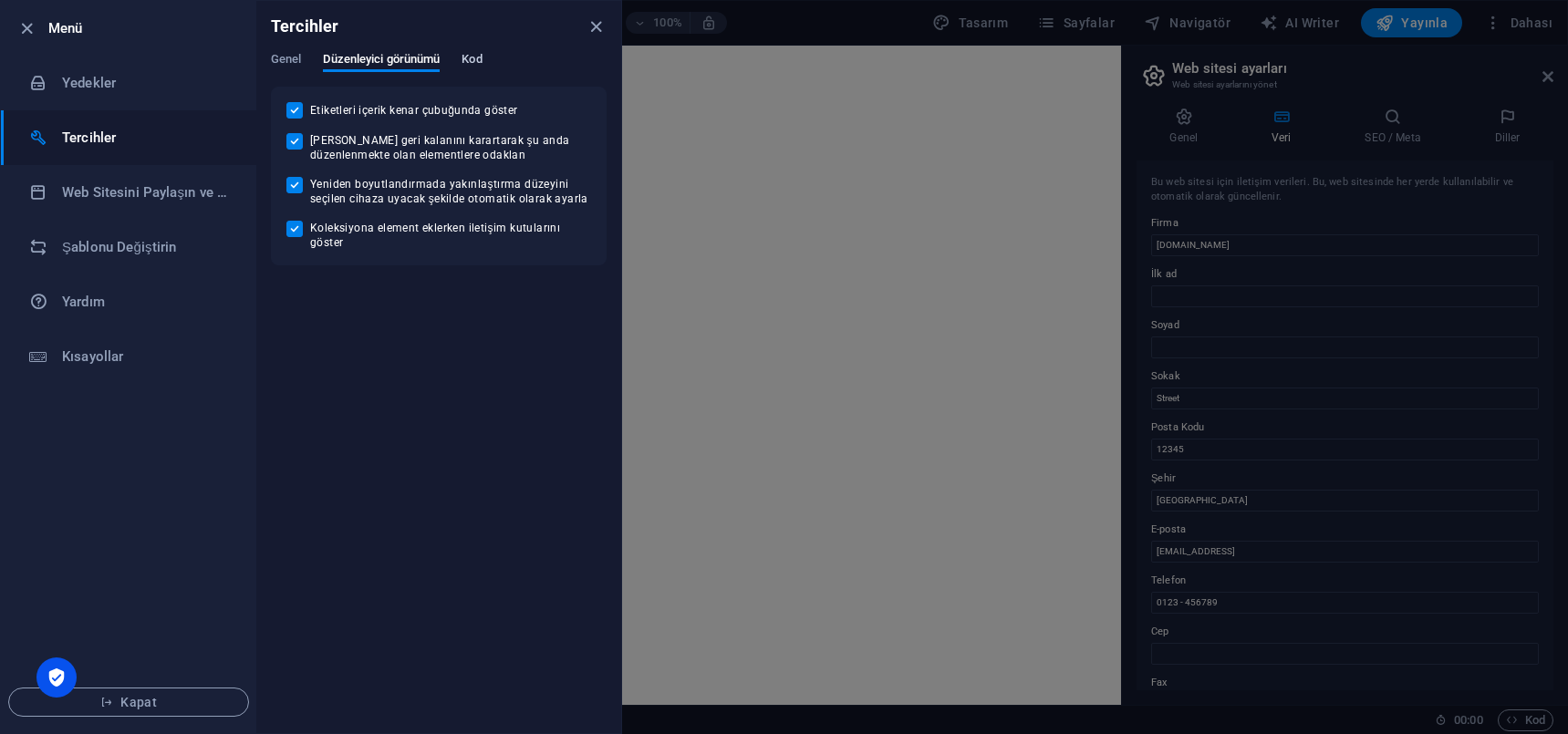 click on "Kod" at bounding box center (472, 61) 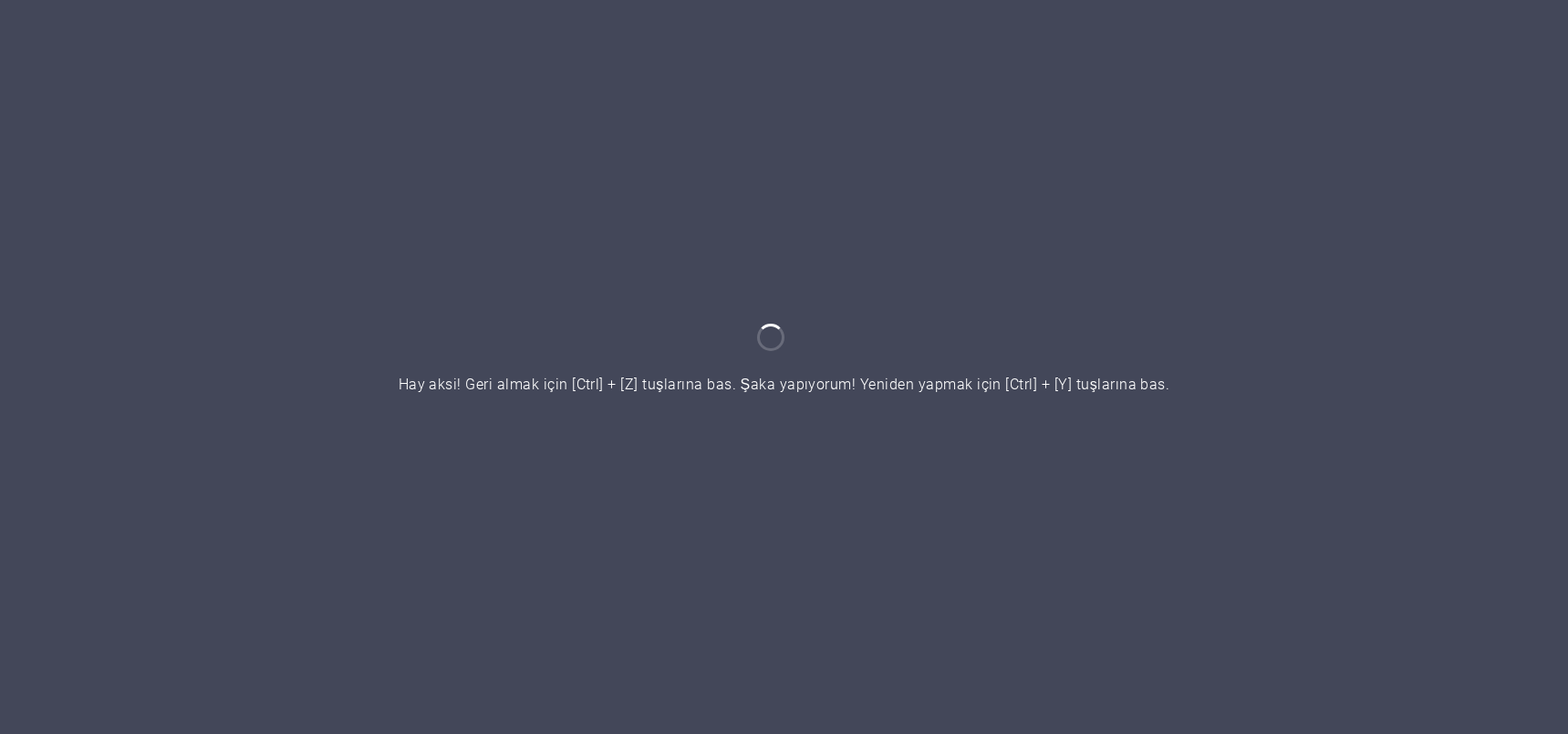 scroll, scrollTop: 0, scrollLeft: 0, axis: both 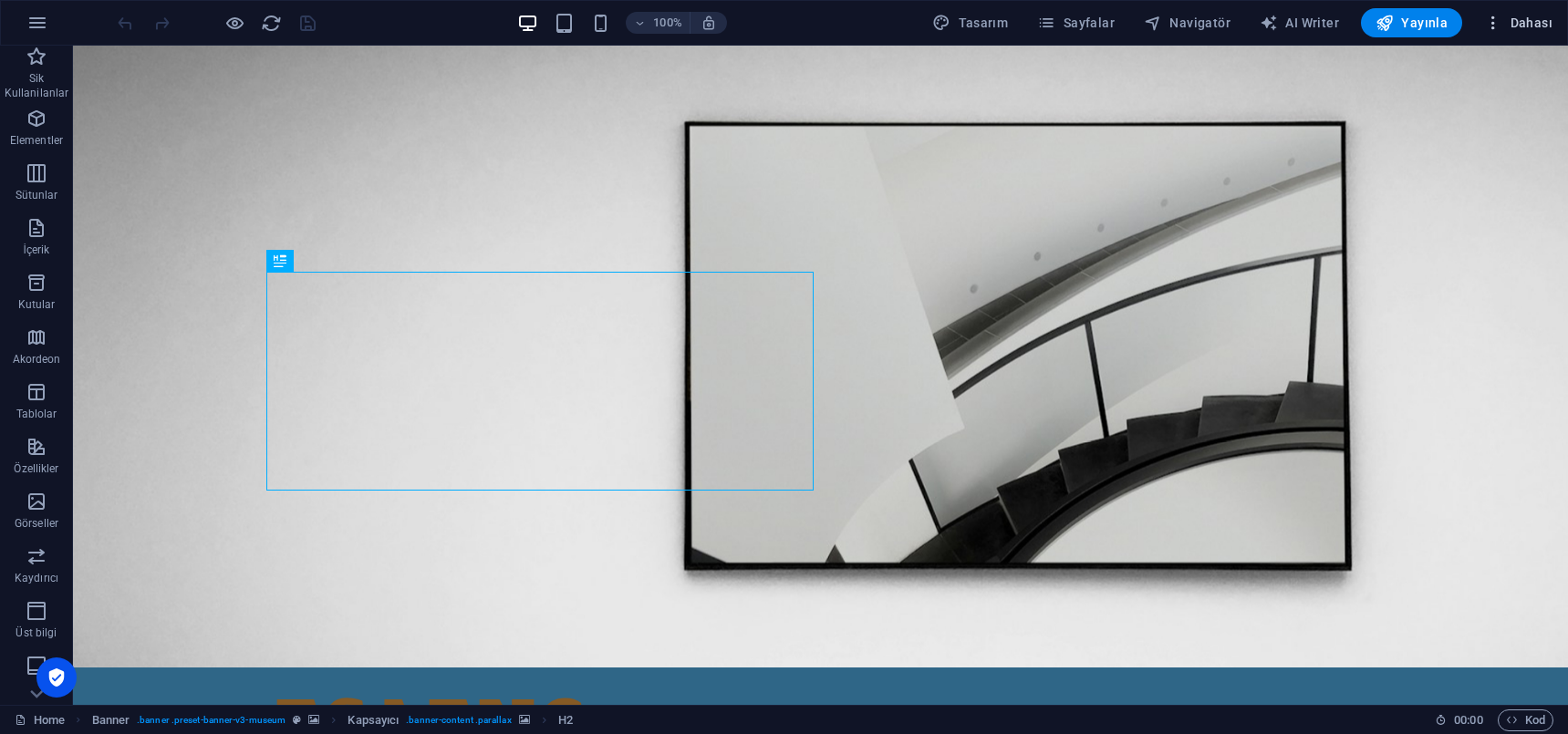 click at bounding box center [1493, 23] 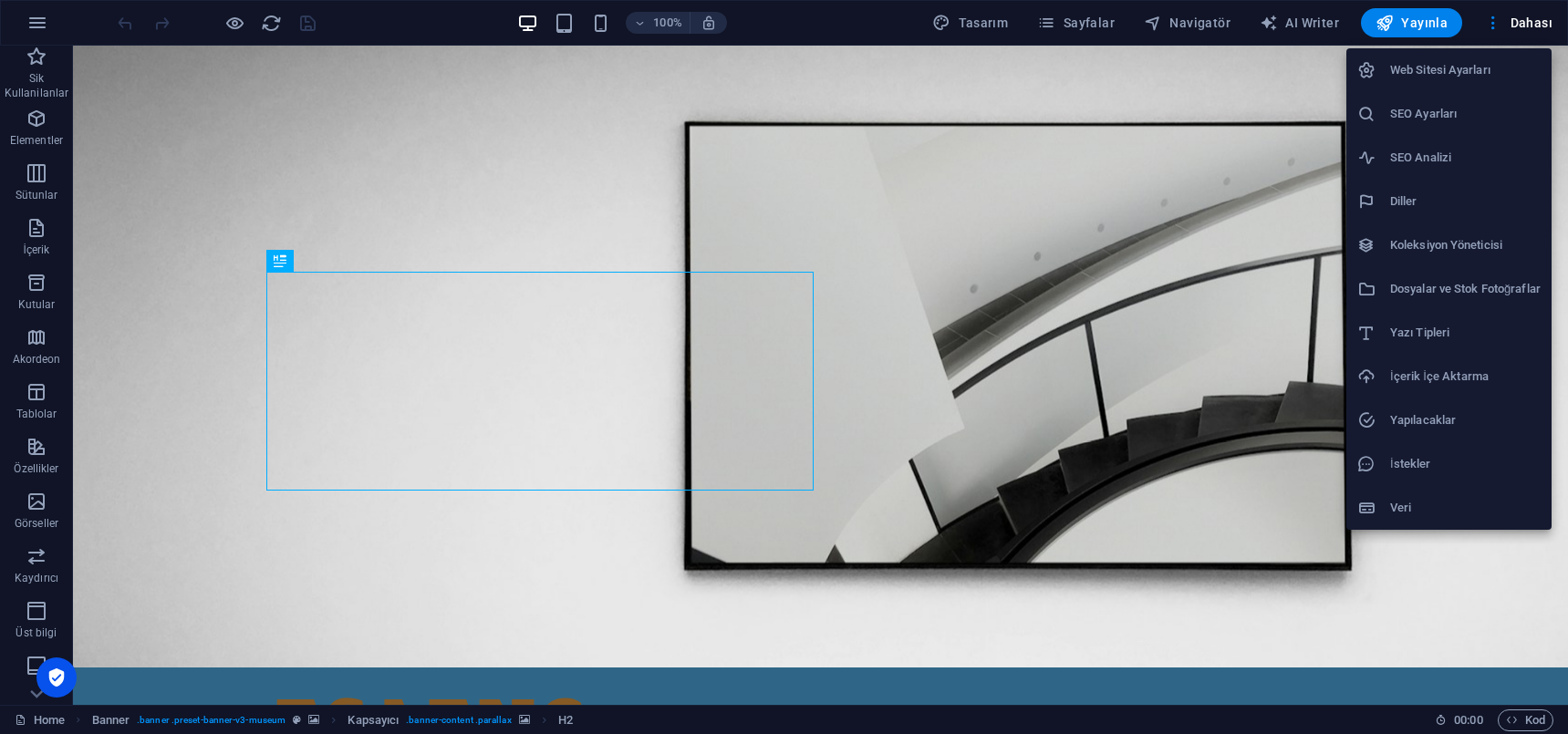 click at bounding box center [784, 367] 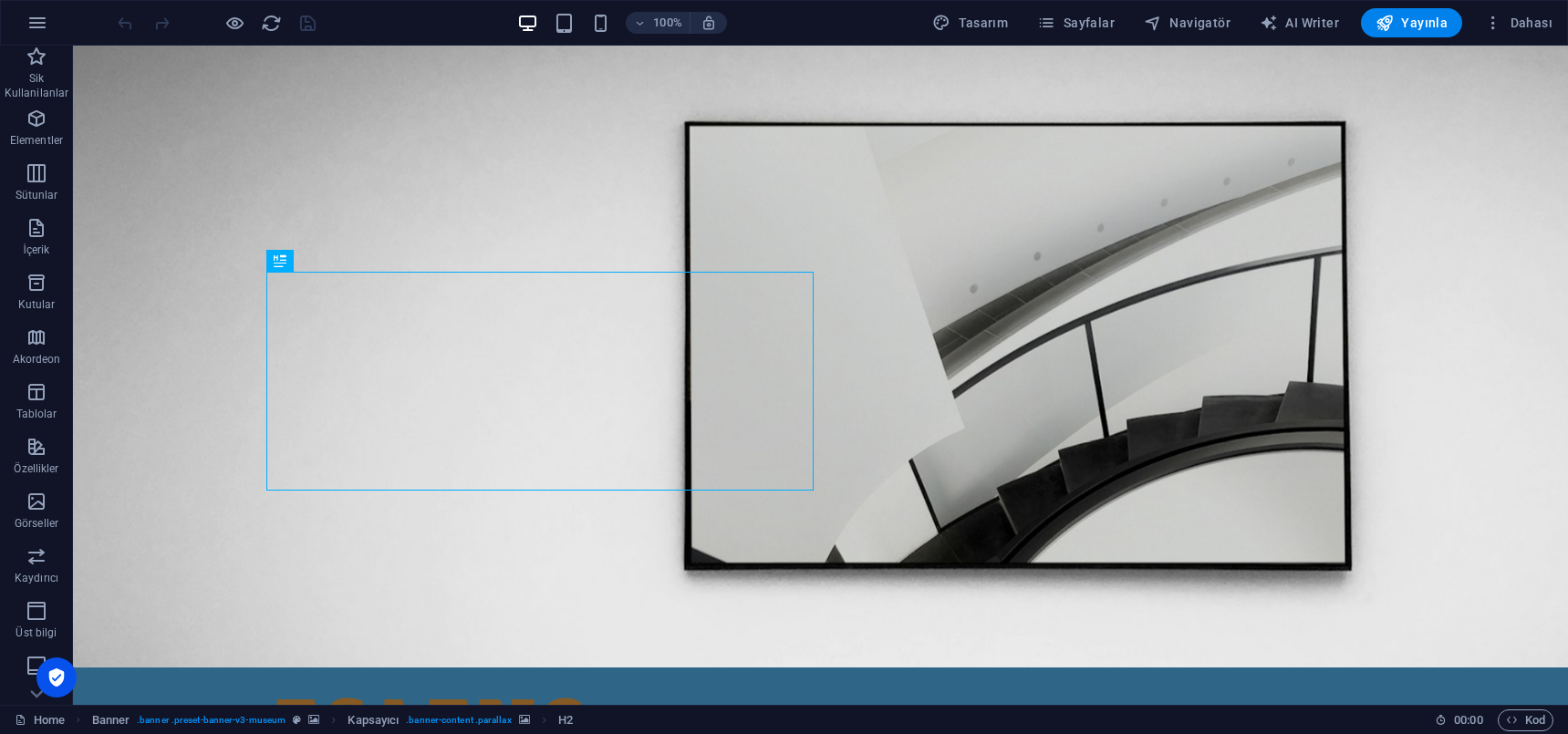 click on "Web Sitesi Ayarları SEO Ayarları SEO Analizi Diller Koleksiyon Yöneticisi Dosyalar ve Stok Fotoğraflar Yazı Tipleri İçerik İçe Aktarma Yapılacaklar İstekler Veri" at bounding box center (784, 372) 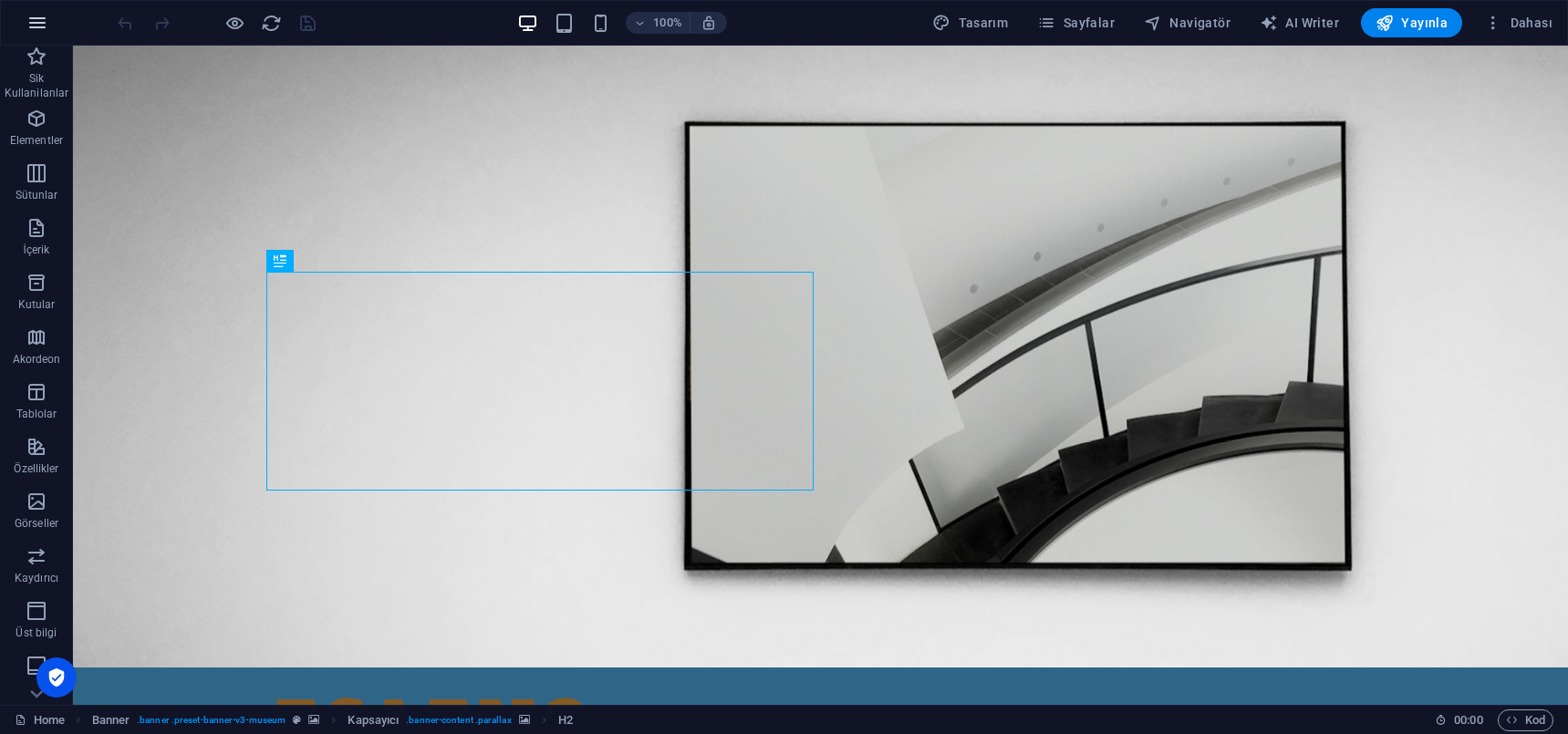 click at bounding box center [37, 23] 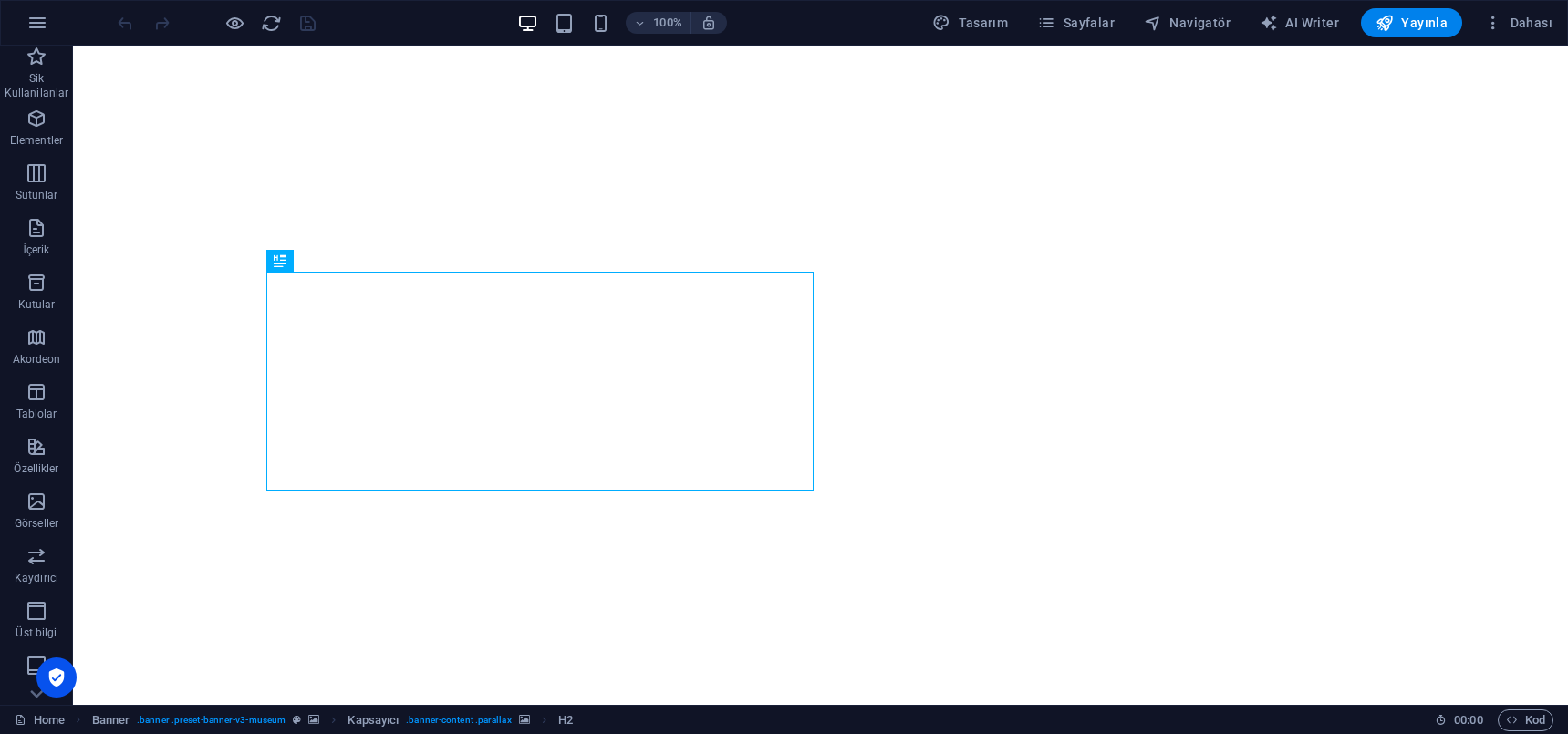 scroll, scrollTop: 0, scrollLeft: 0, axis: both 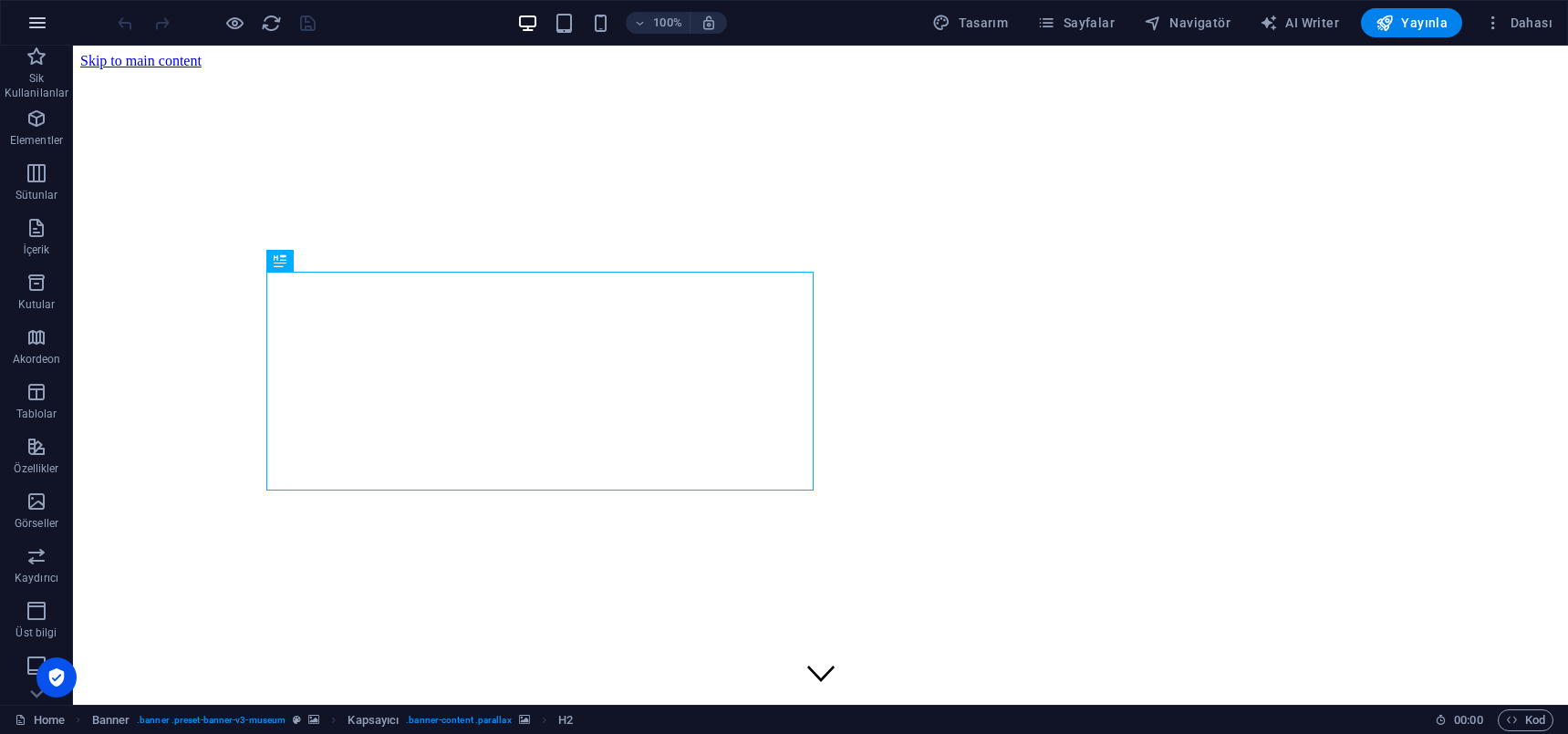 click at bounding box center [37, 23] 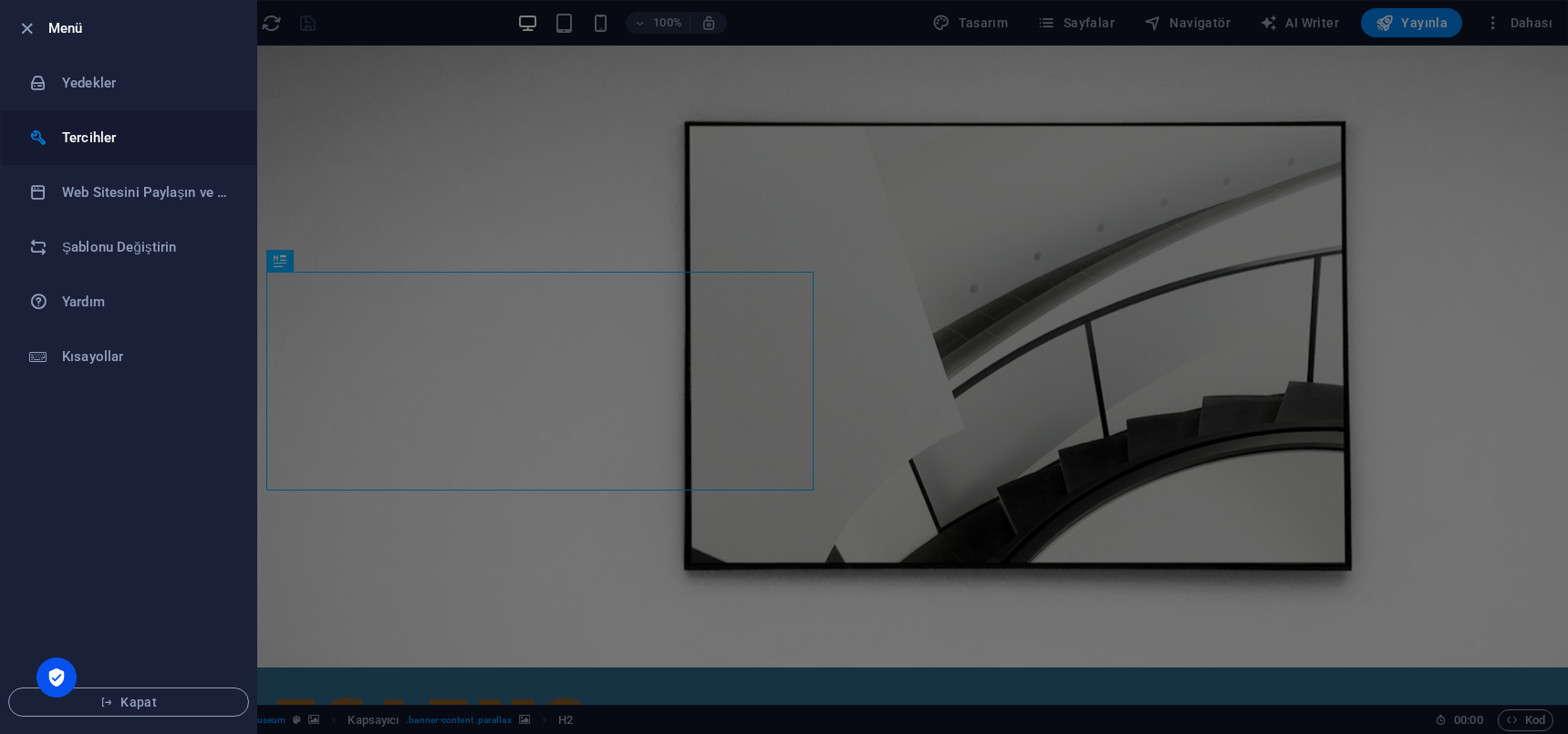 click on "Tercihler" at bounding box center (129, 138) 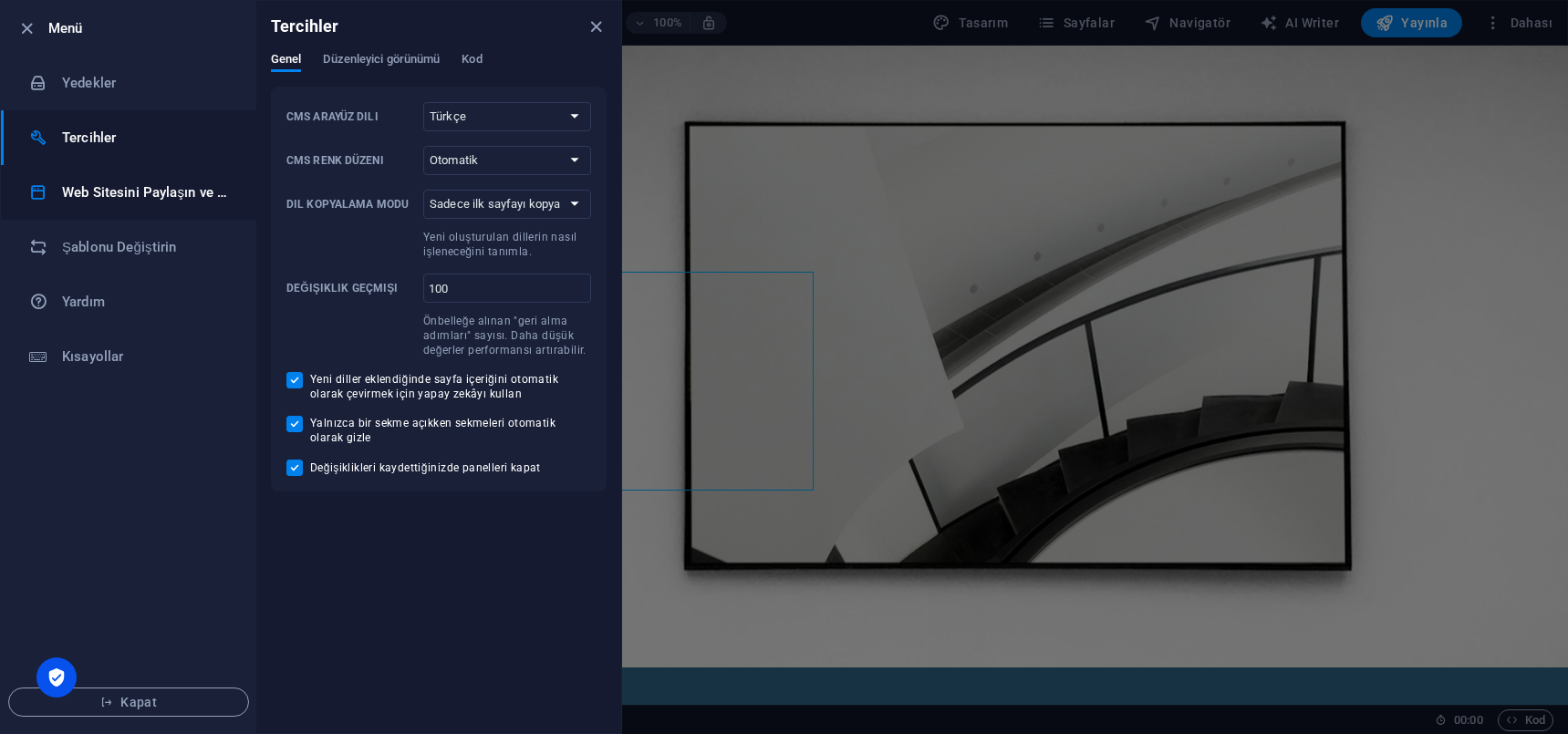 click on "Web Sitesini Paylaşın ve [GEOGRAPHIC_DATA]" at bounding box center [146, 192] 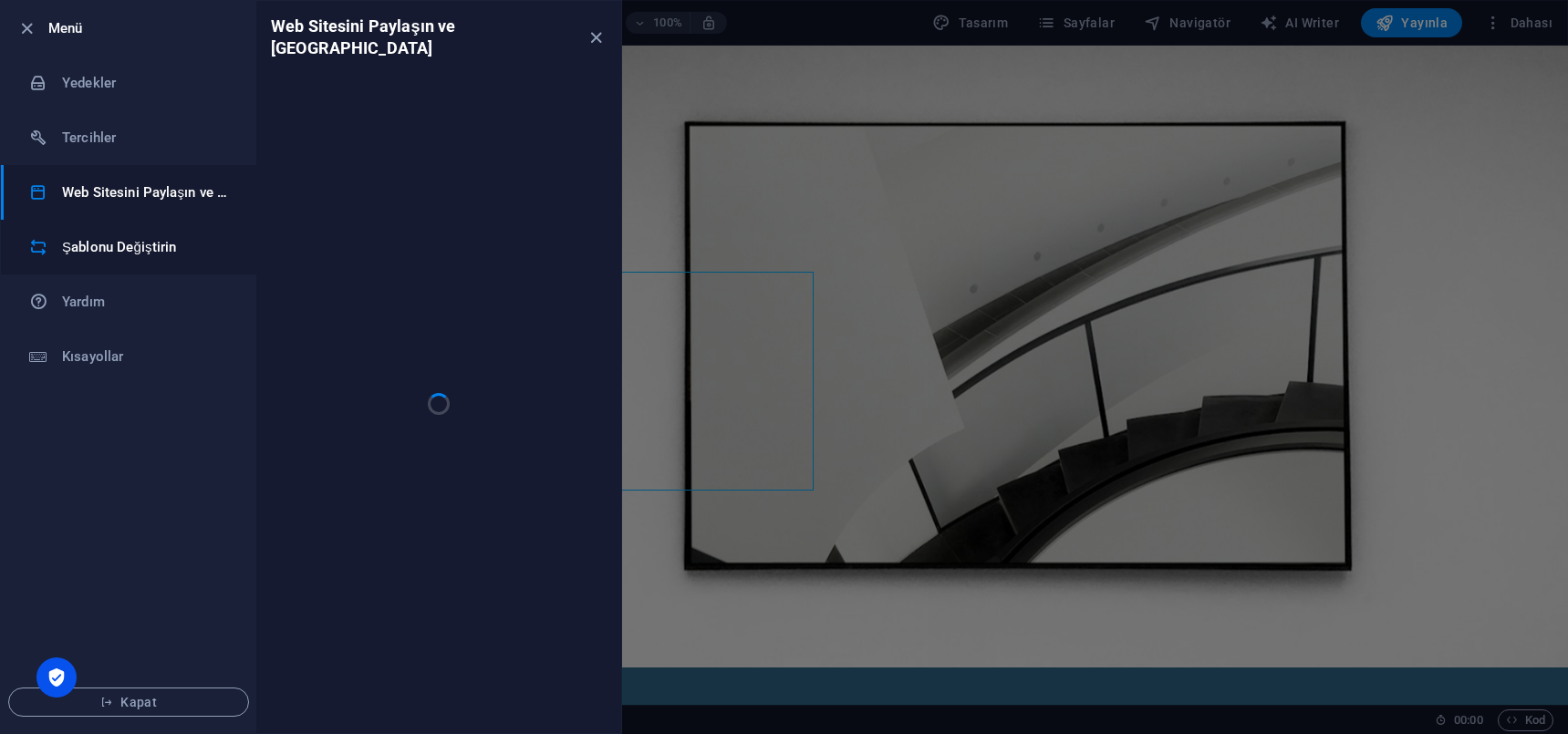click on "Şablonu Değiştirin" at bounding box center (146, 247) 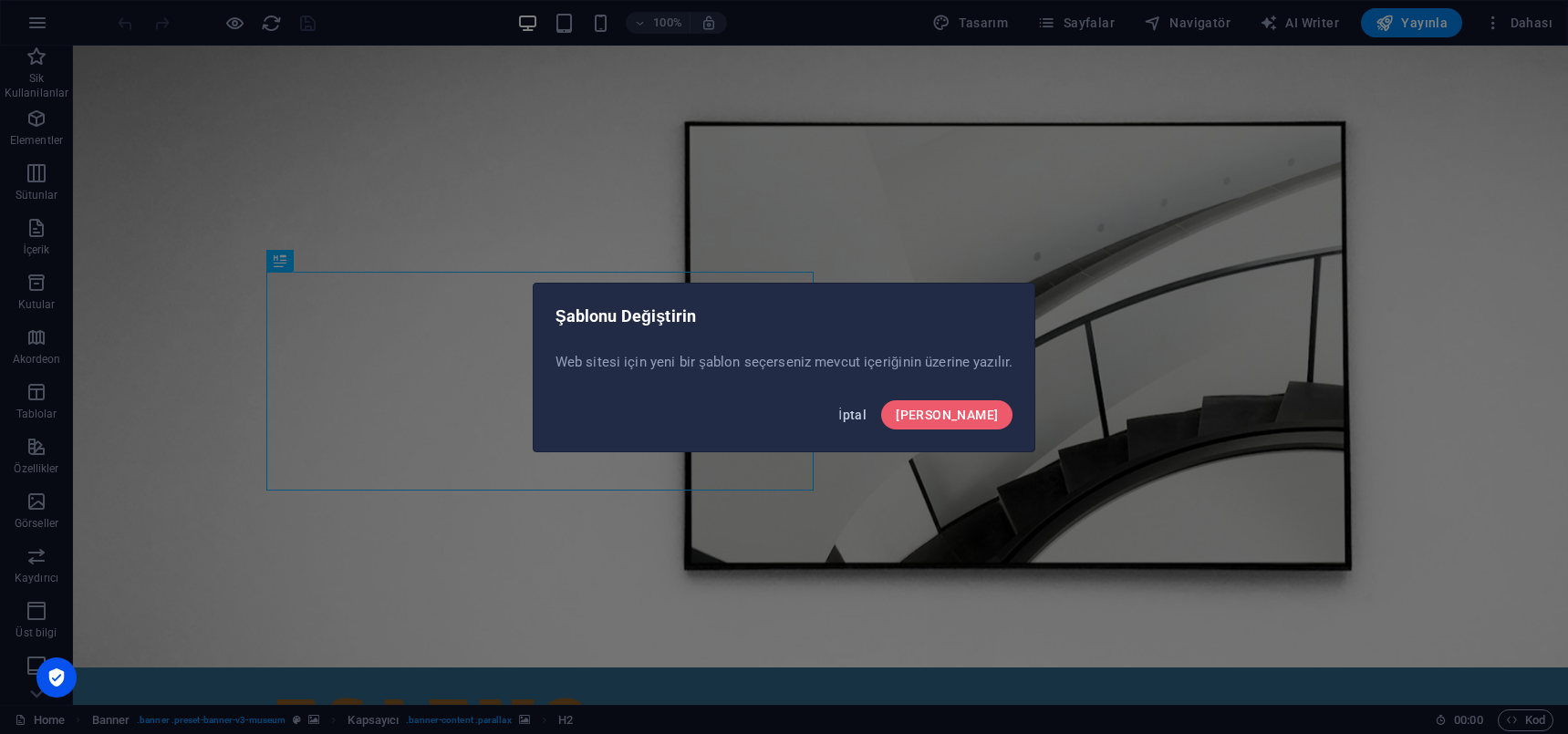 click on "İptal" at bounding box center [852, 415] 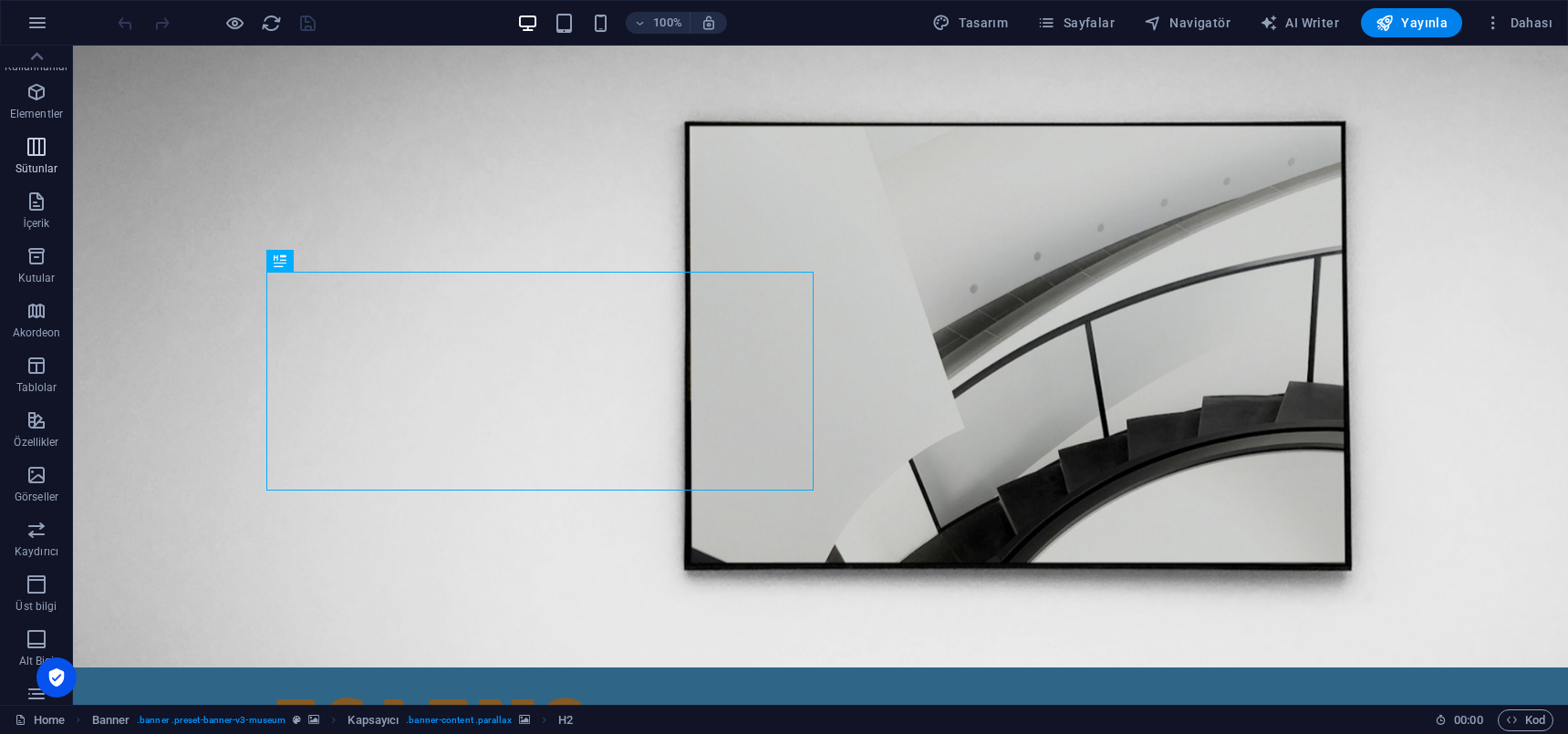 scroll, scrollTop: 0, scrollLeft: 0, axis: both 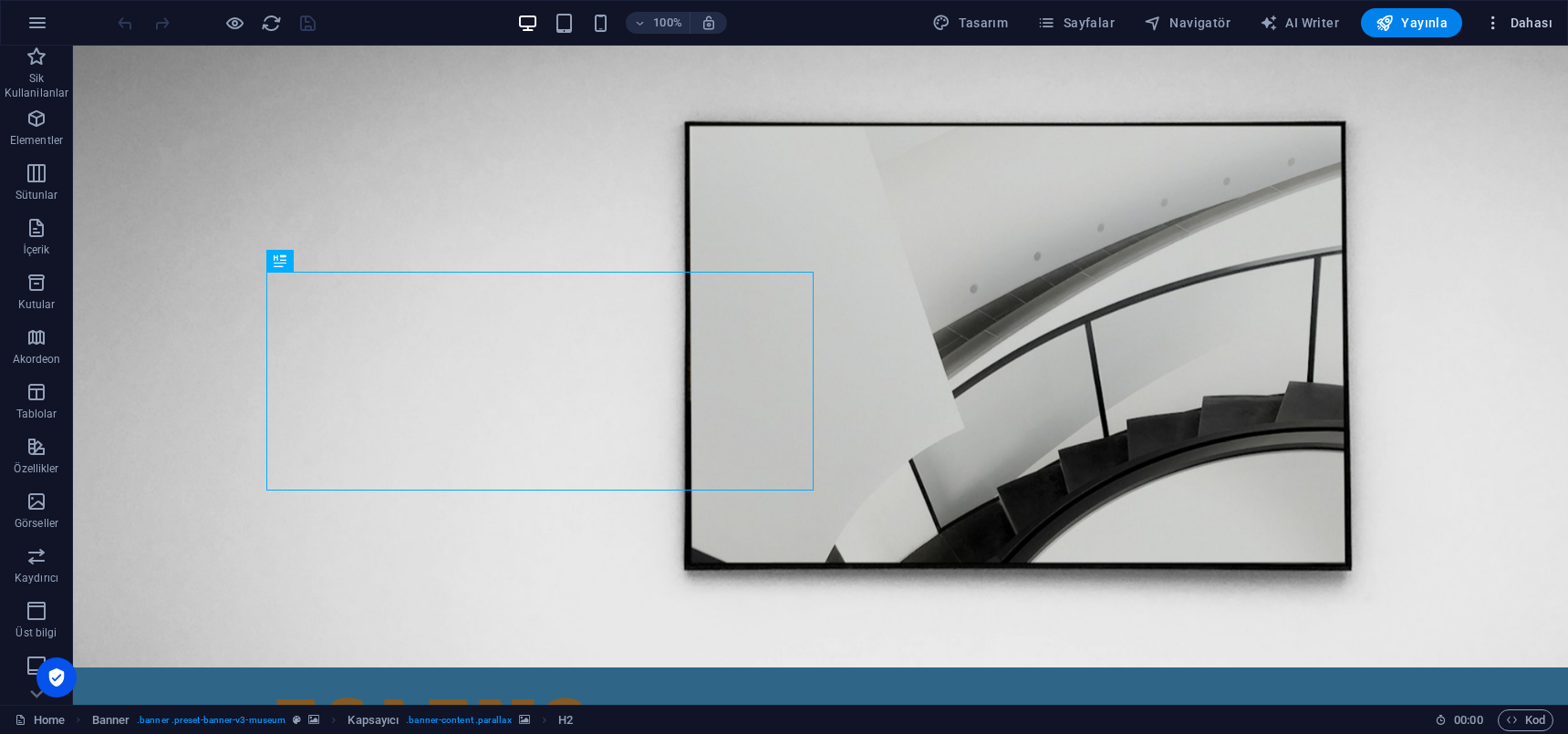 click at bounding box center (1493, 23) 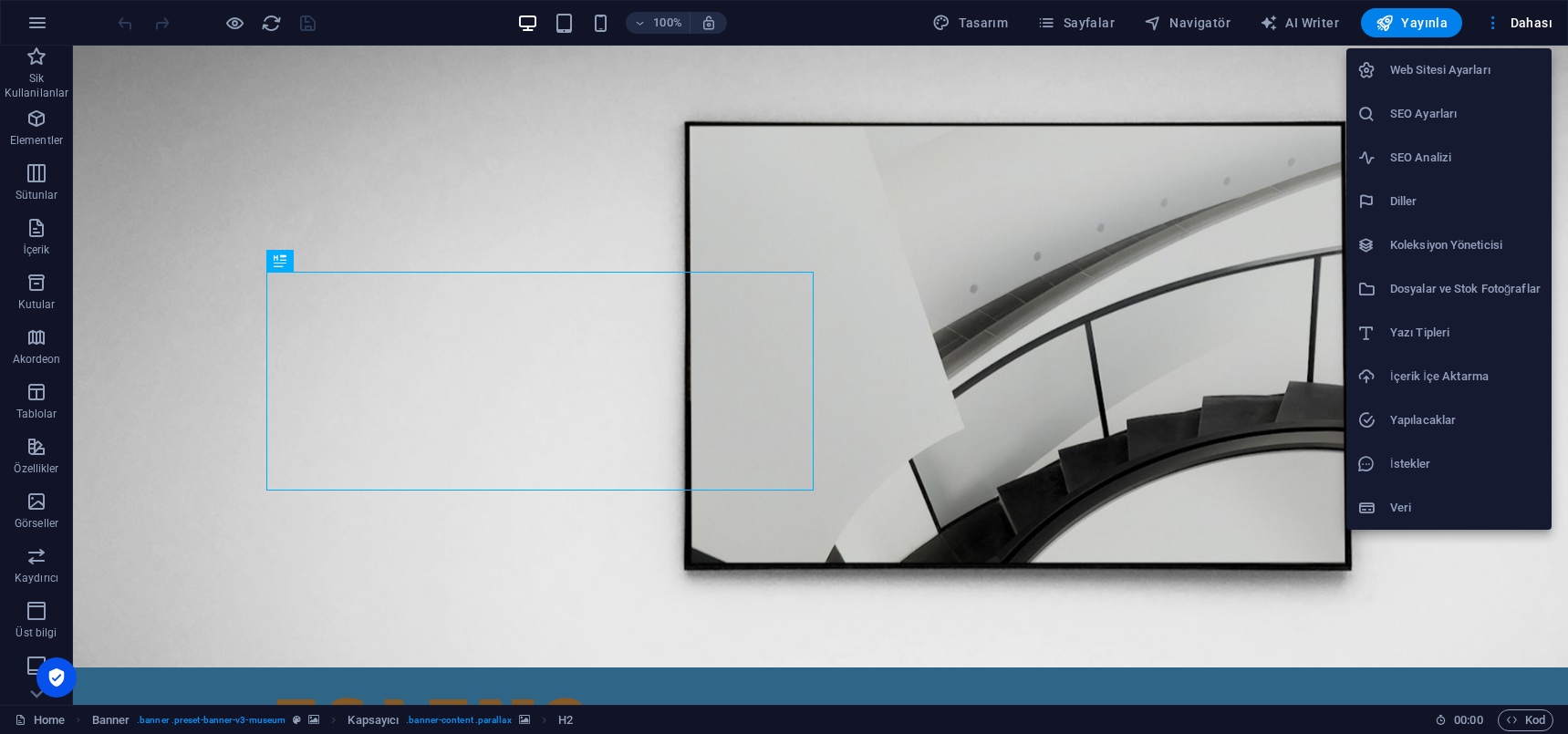 click at bounding box center [784, 367] 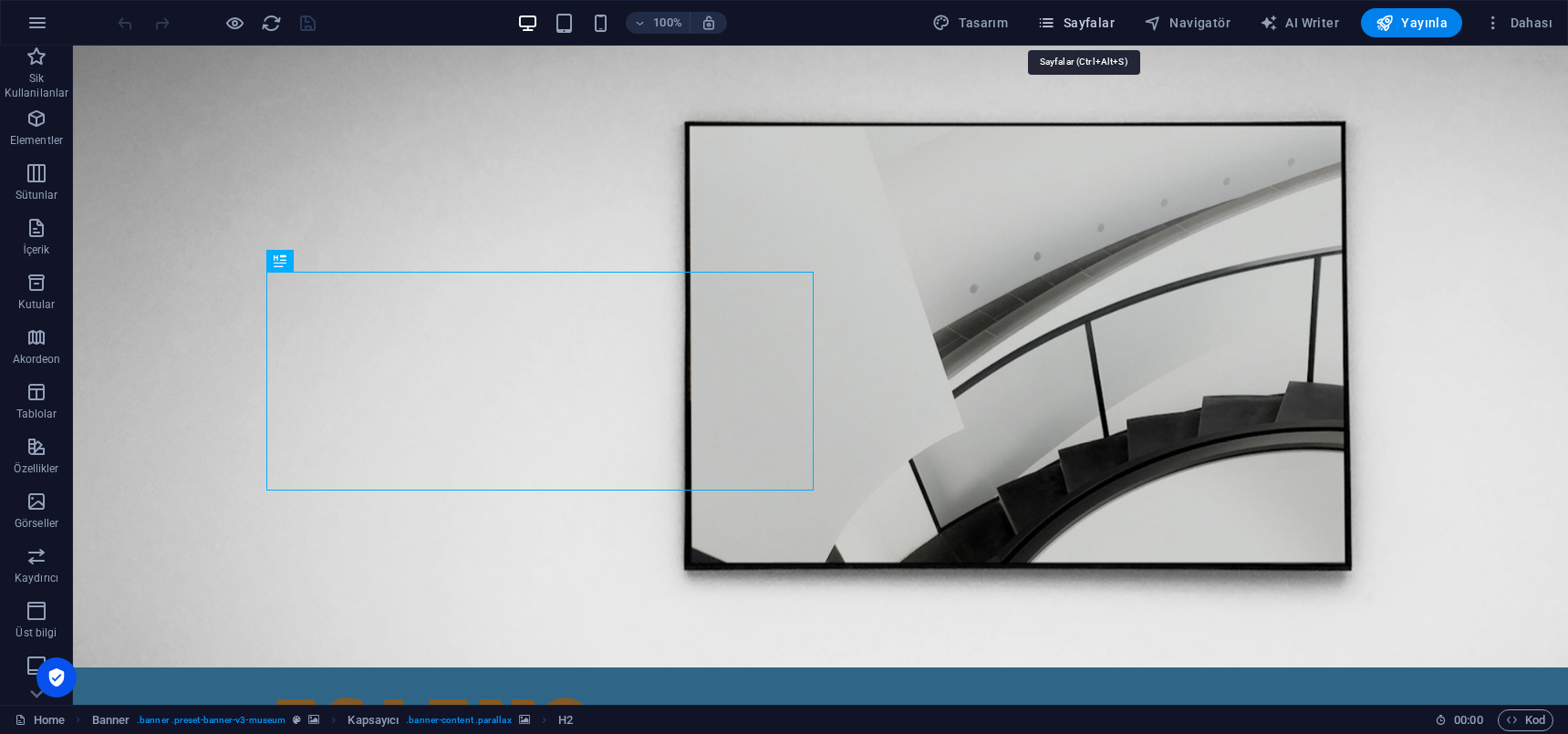 click at bounding box center (1046, 23) 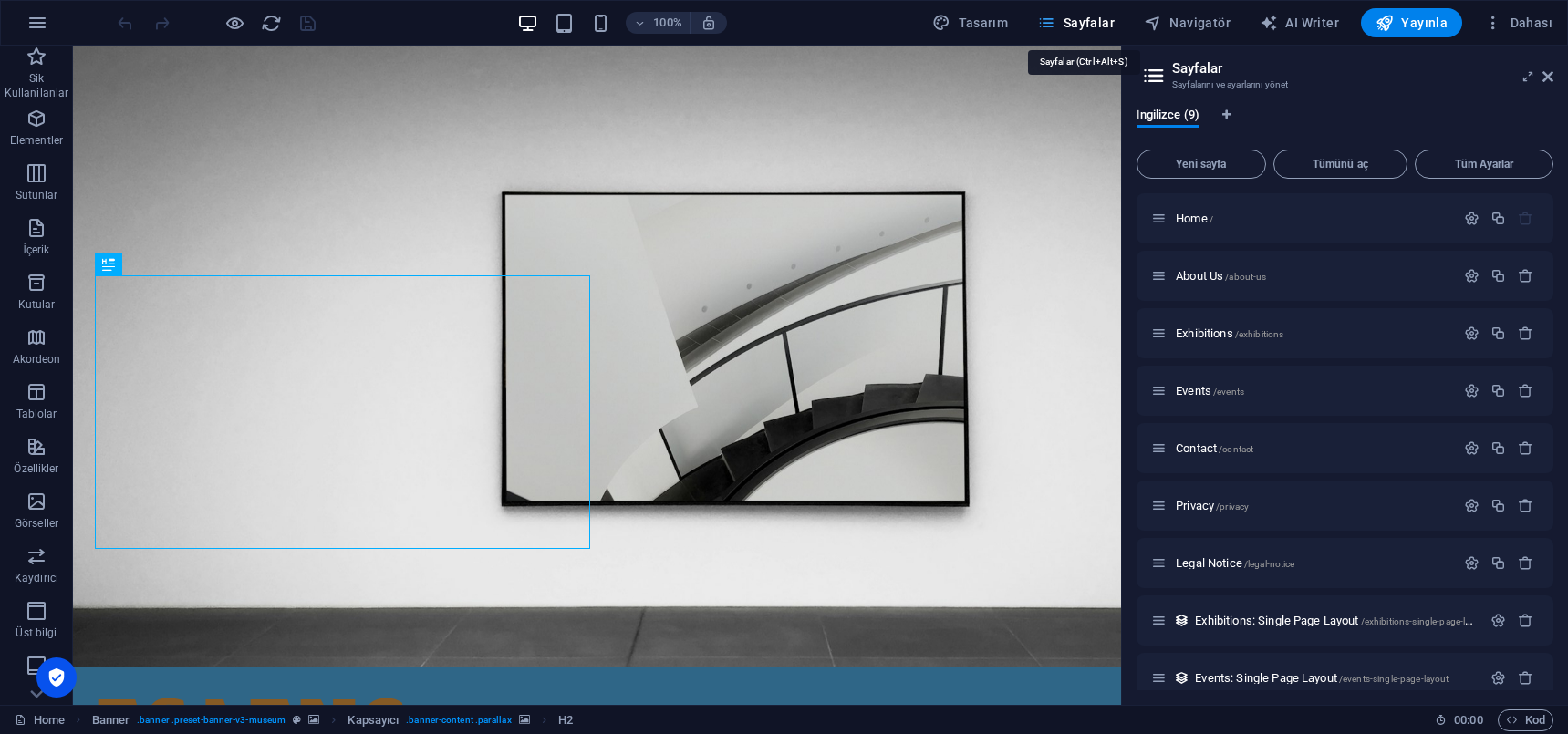 click at bounding box center (1046, 23) 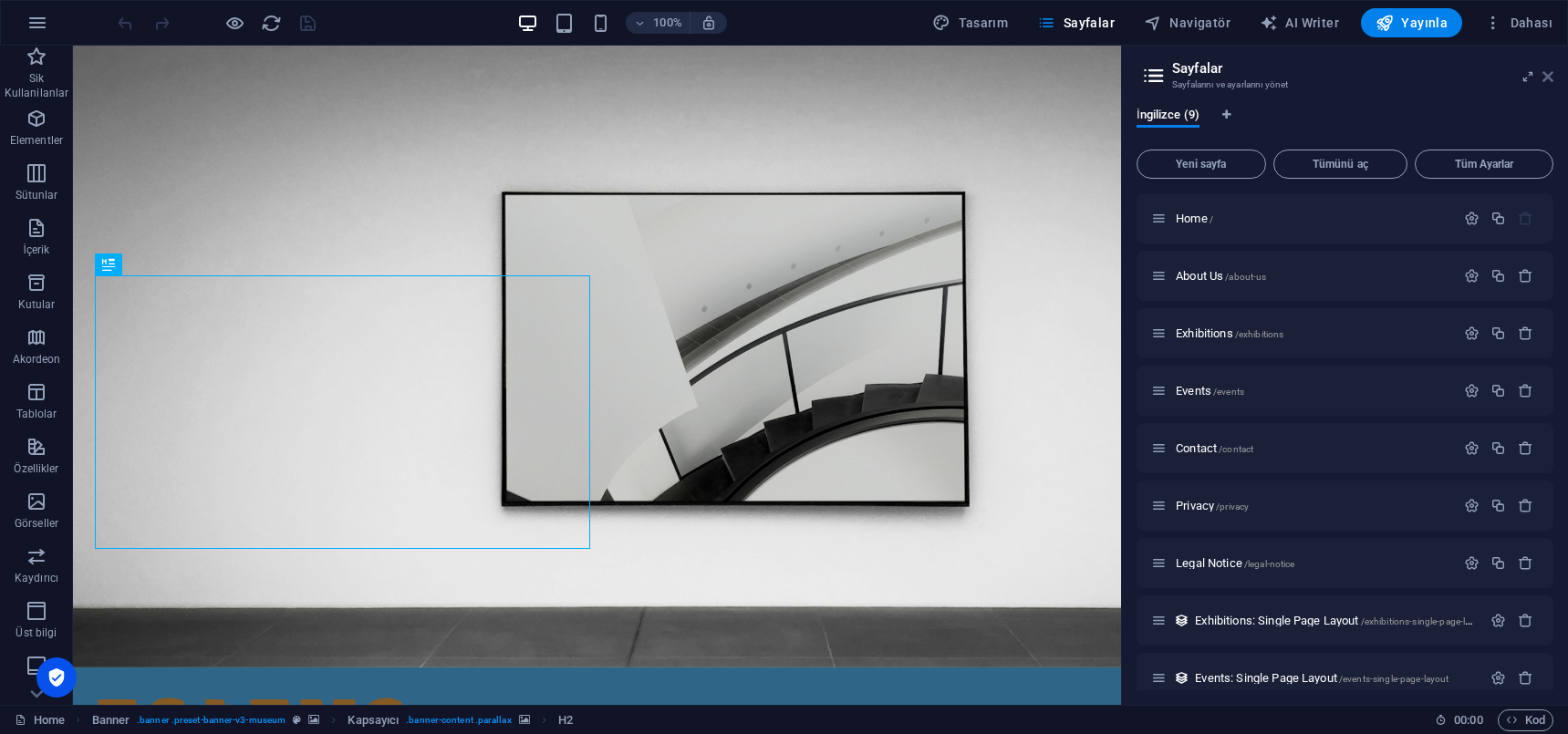 click at bounding box center (1548, 77) 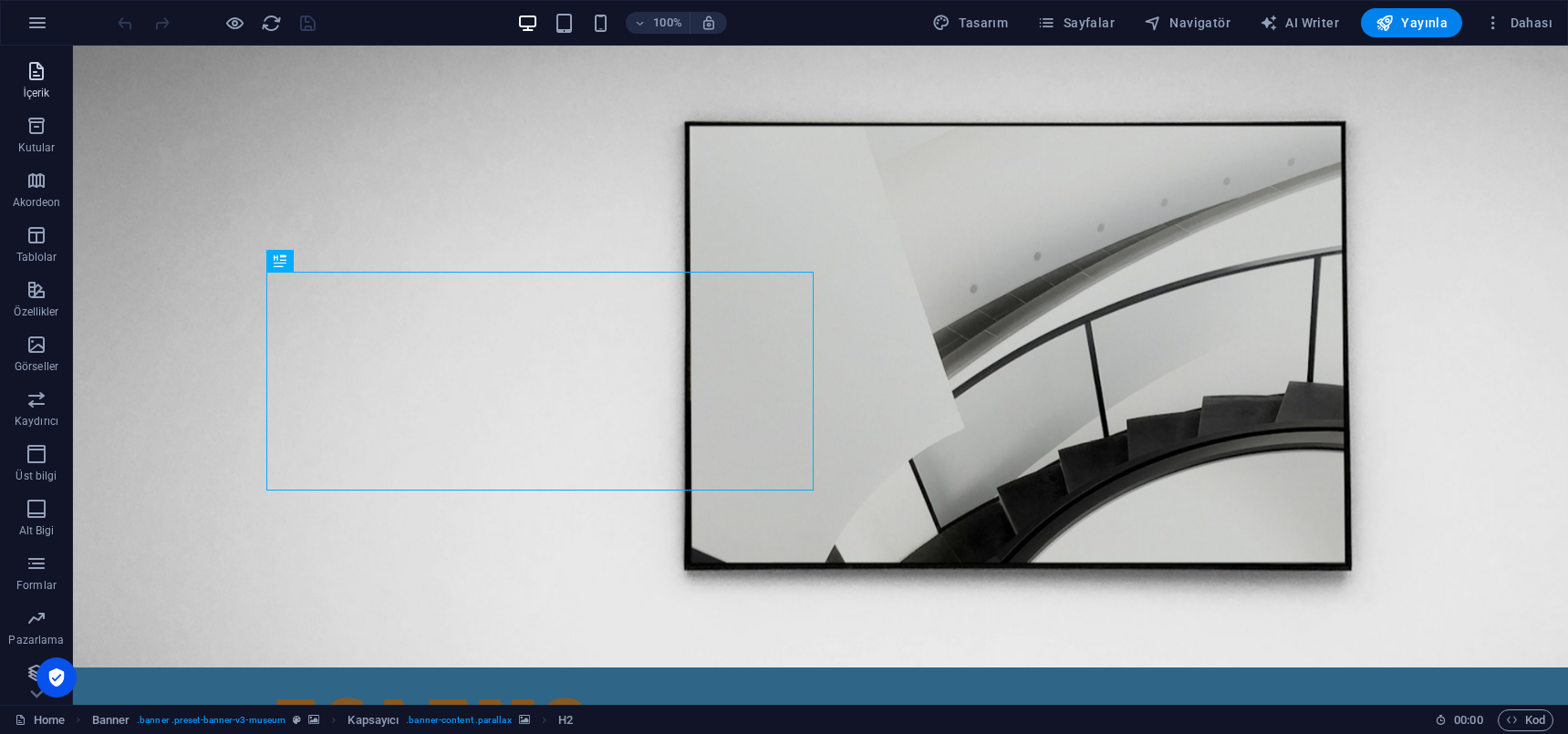 scroll, scrollTop: 161, scrollLeft: 0, axis: vertical 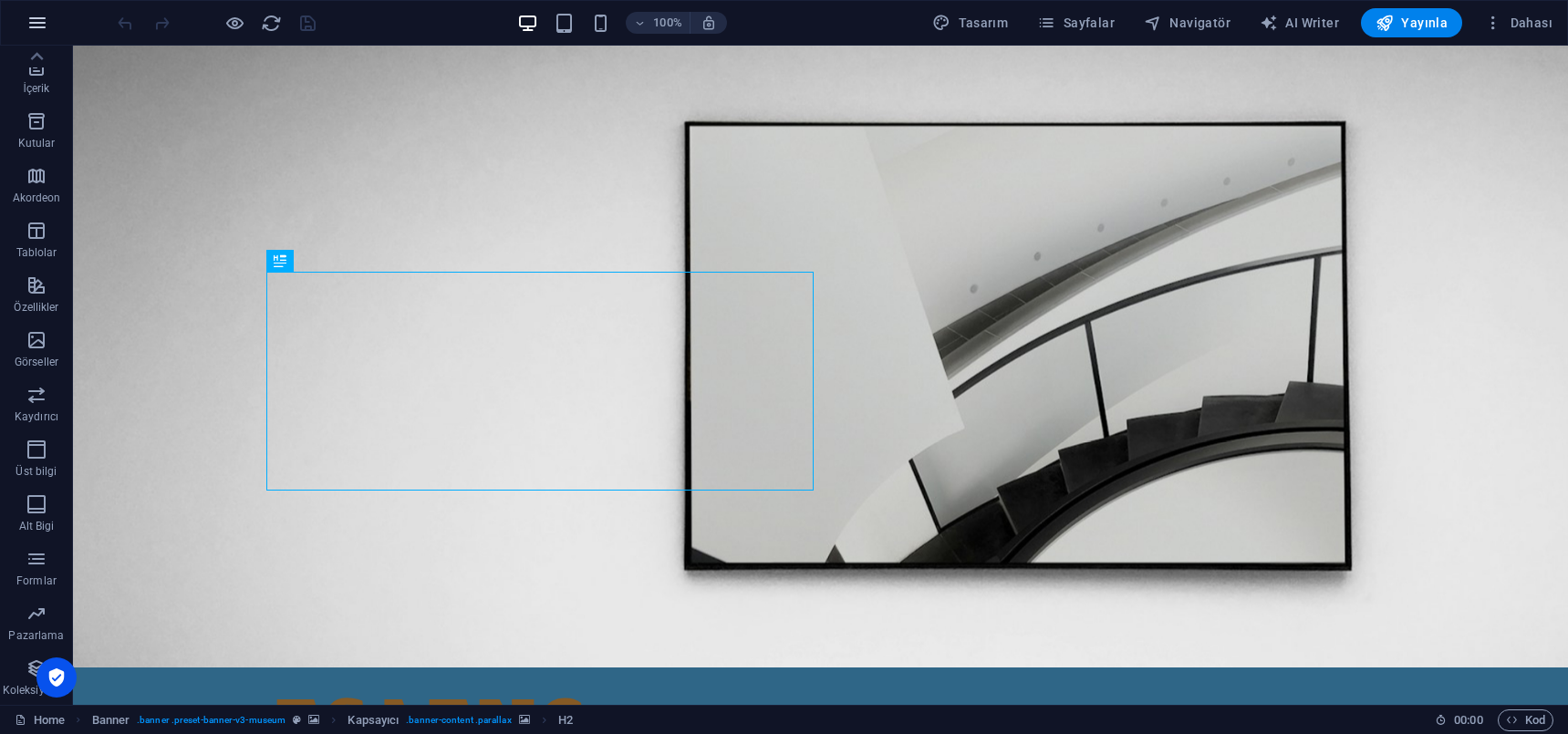 click at bounding box center [37, 23] 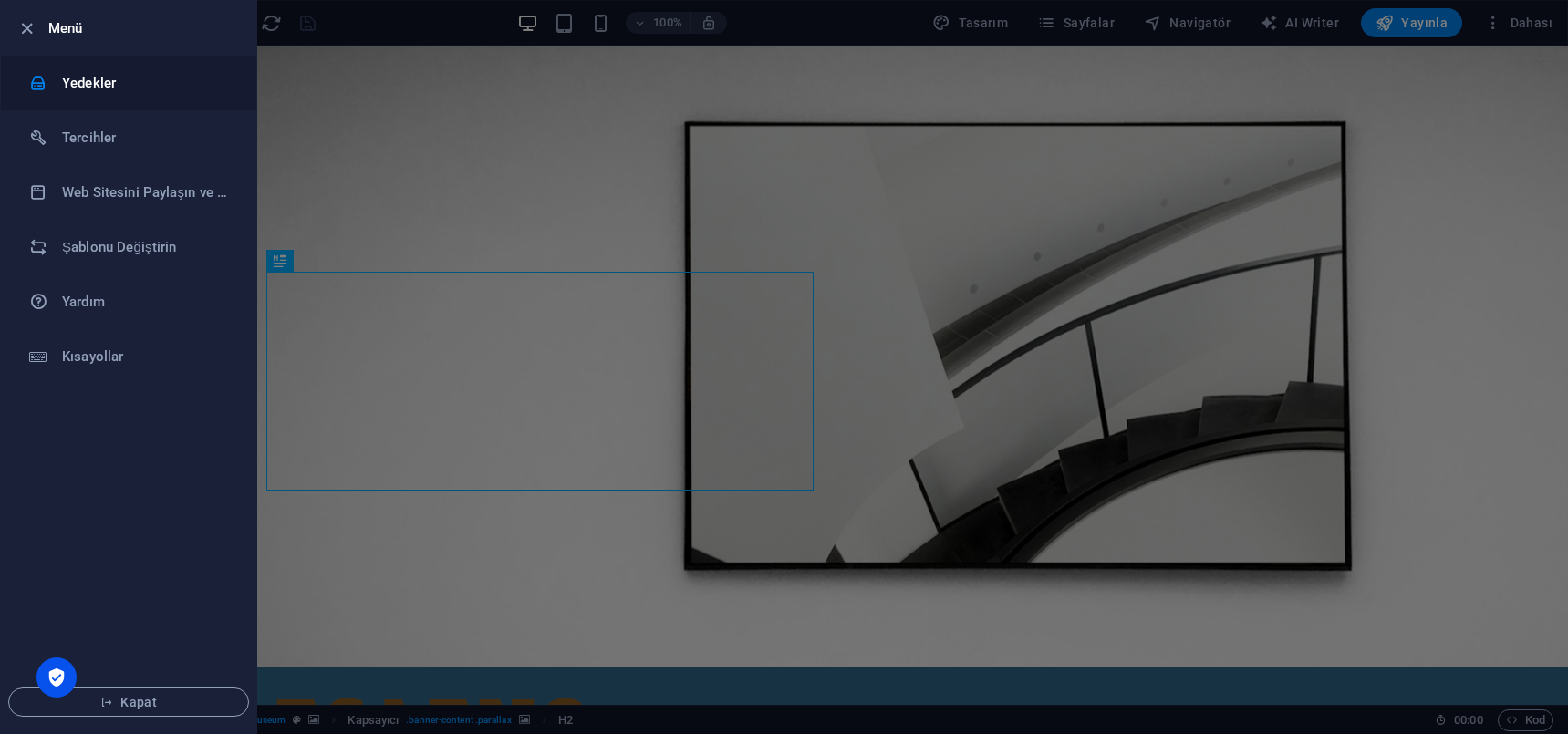 click on "Yedekler" at bounding box center (129, 83) 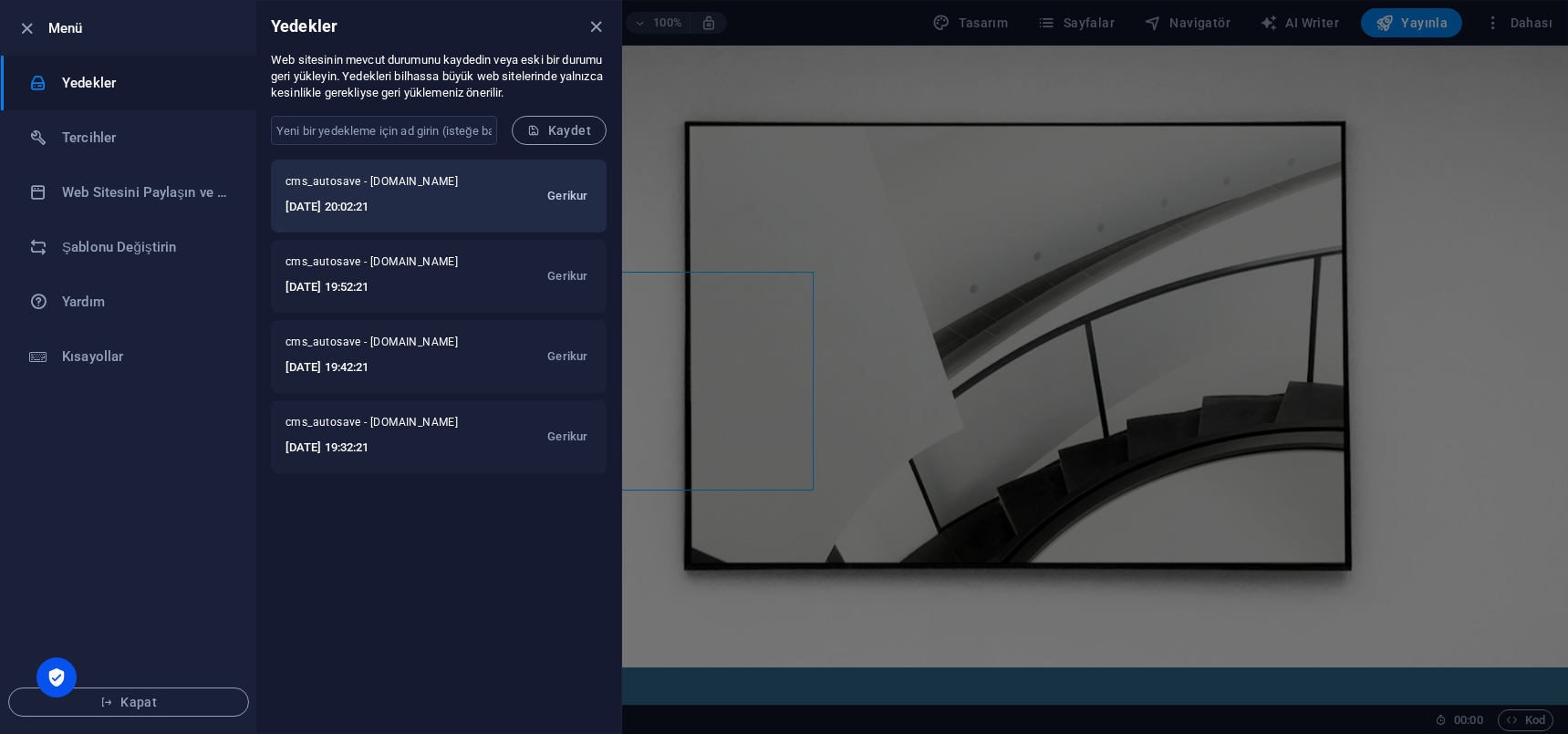 click on "Gerikur" at bounding box center (567, 196) 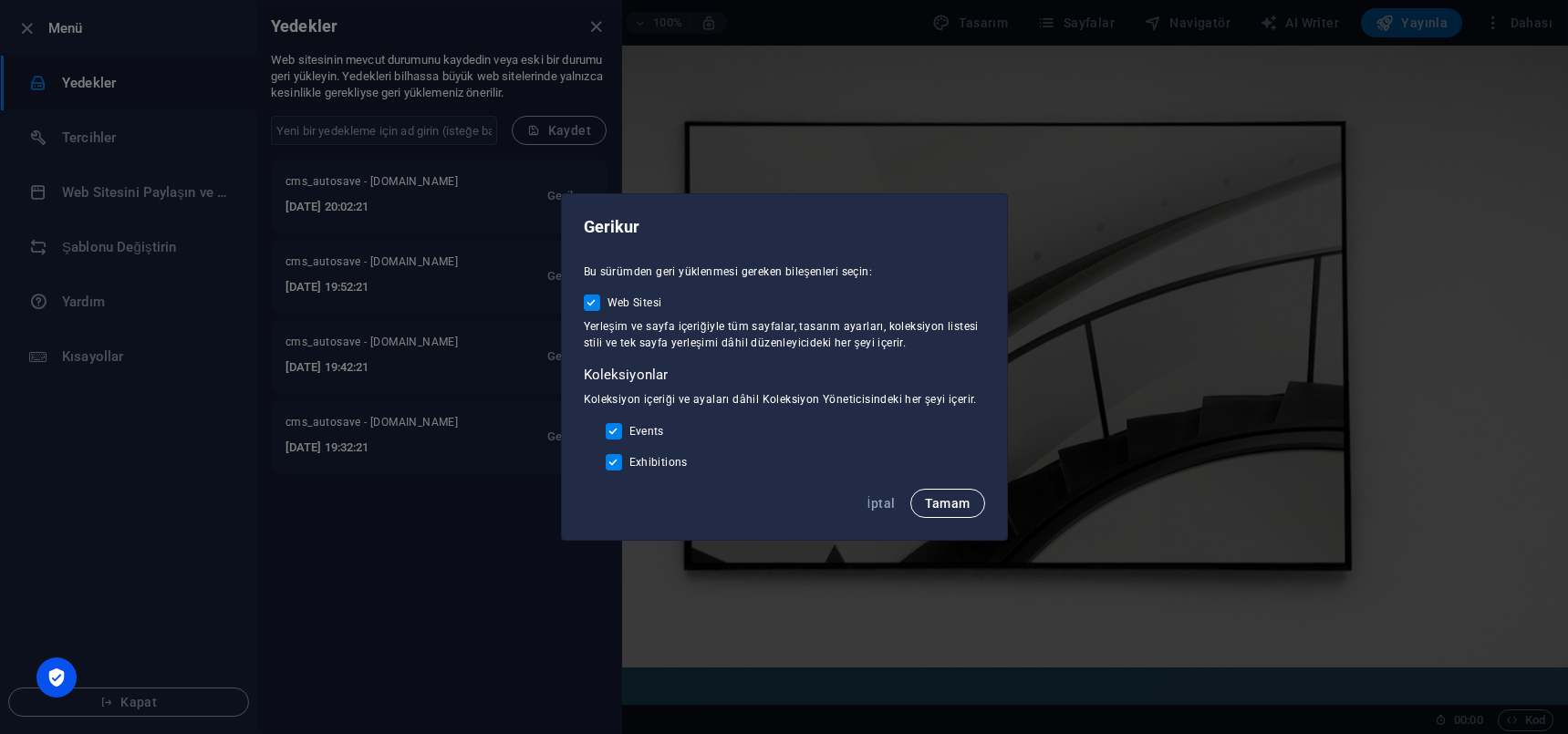 click on "Tamam" at bounding box center [948, 503] 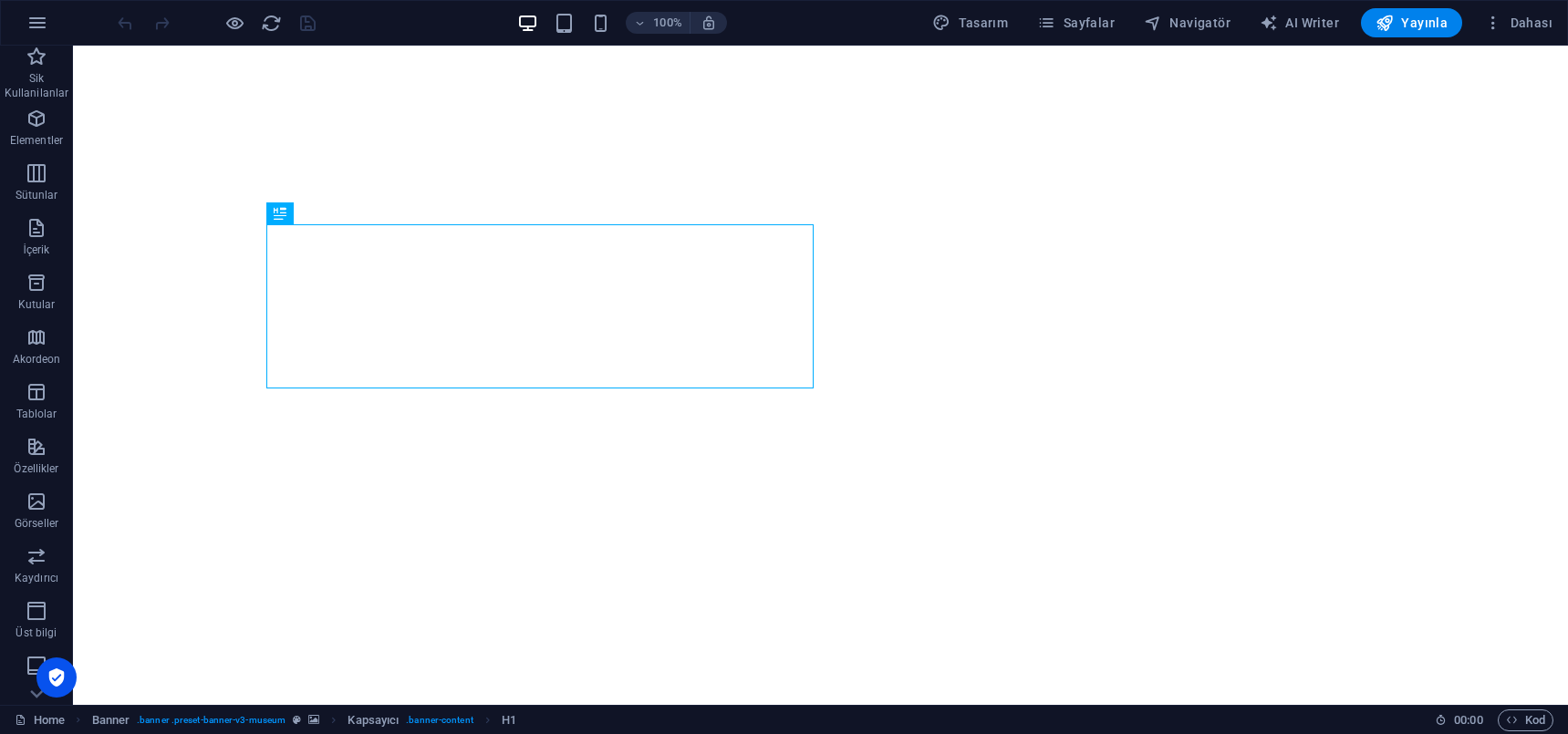 scroll, scrollTop: 0, scrollLeft: 0, axis: both 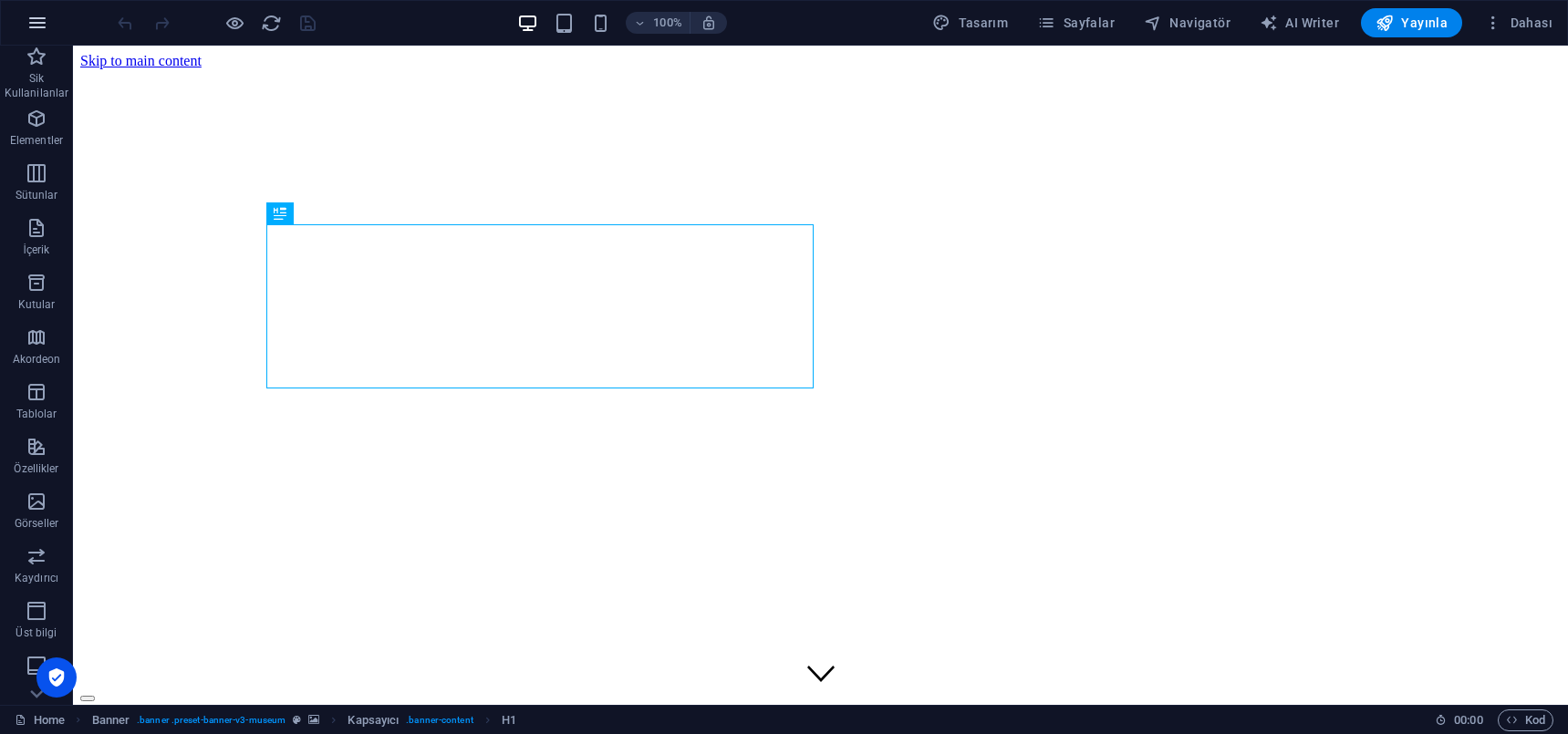 click at bounding box center [37, 23] 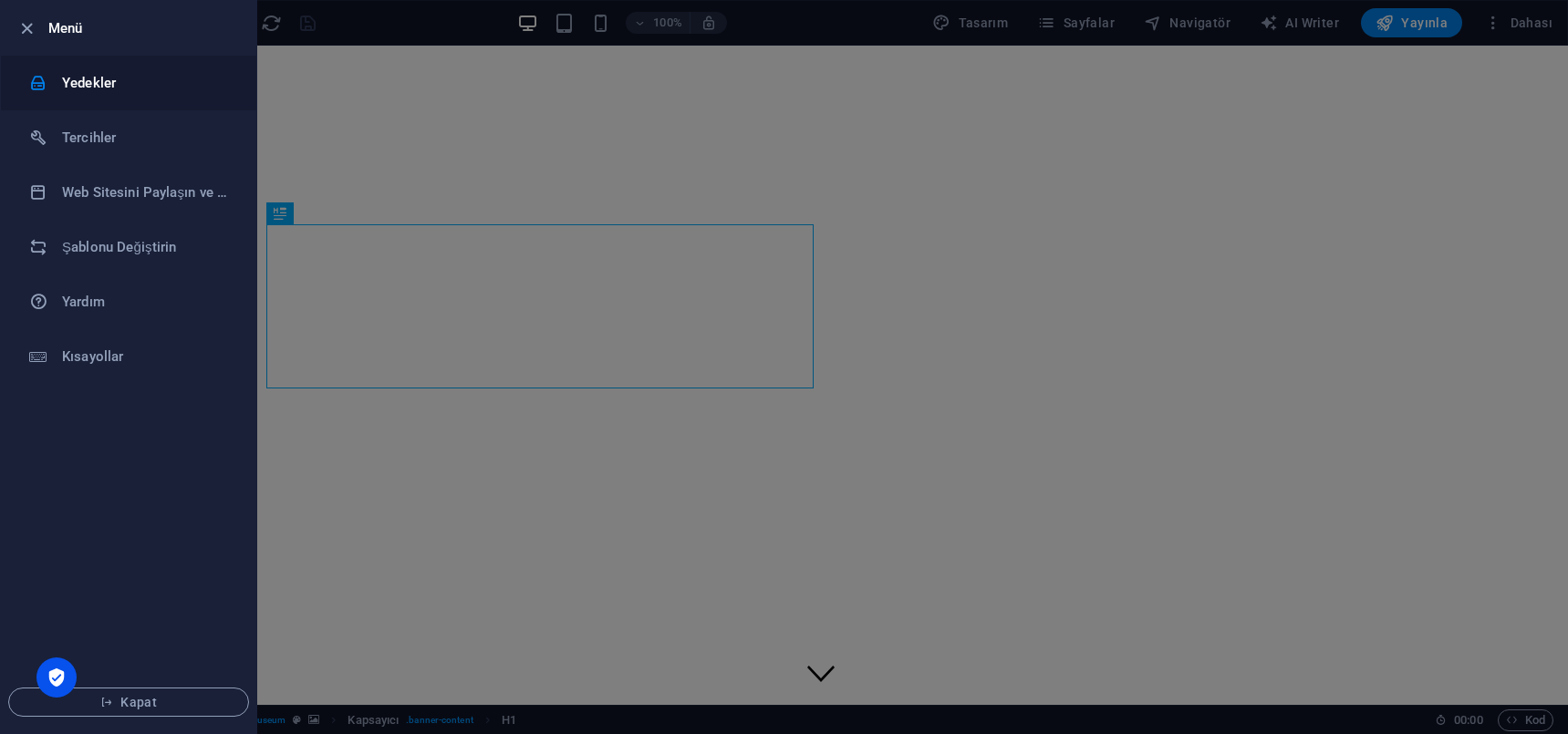 click on "Yedekler" at bounding box center [146, 83] 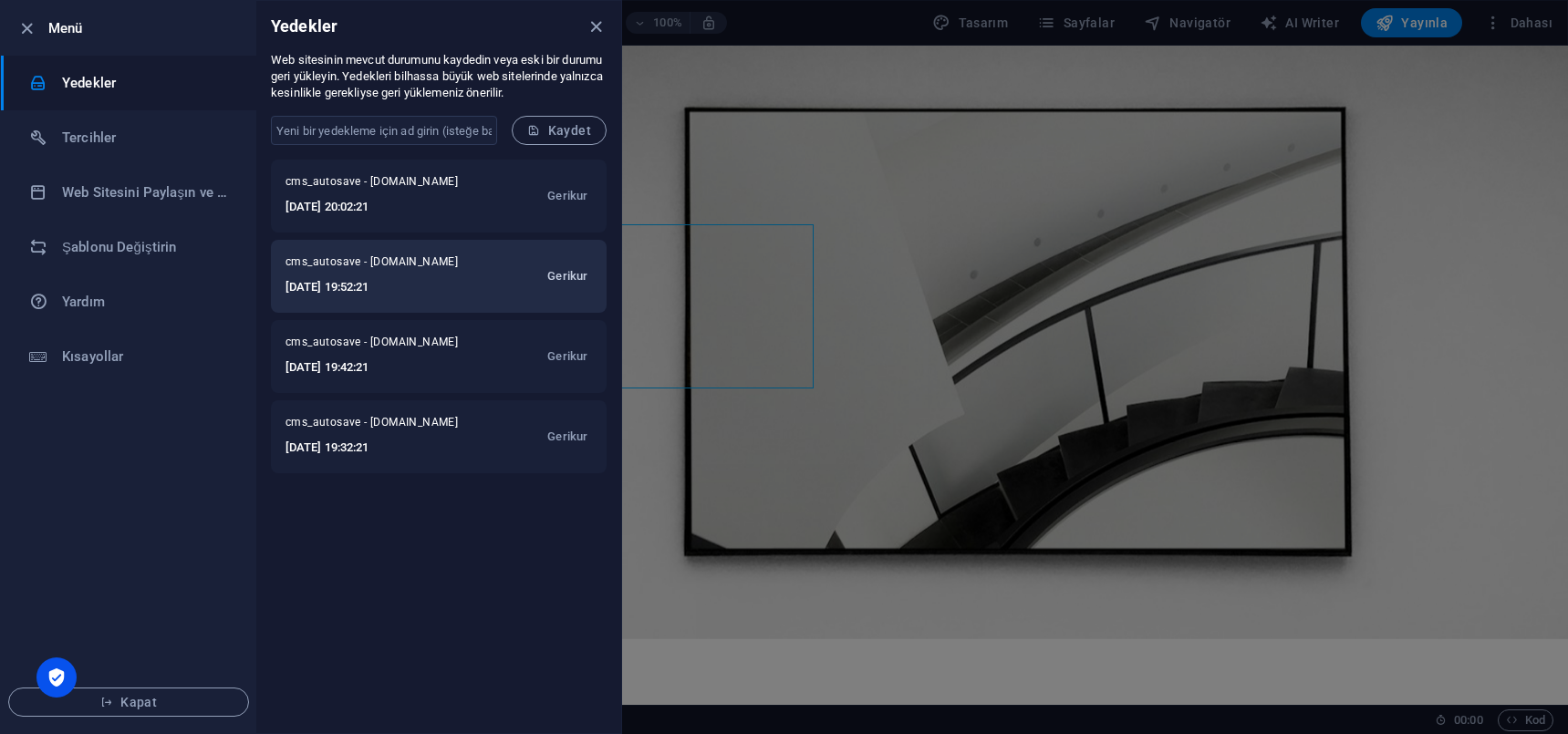 click on "Gerikur" at bounding box center [567, 276] 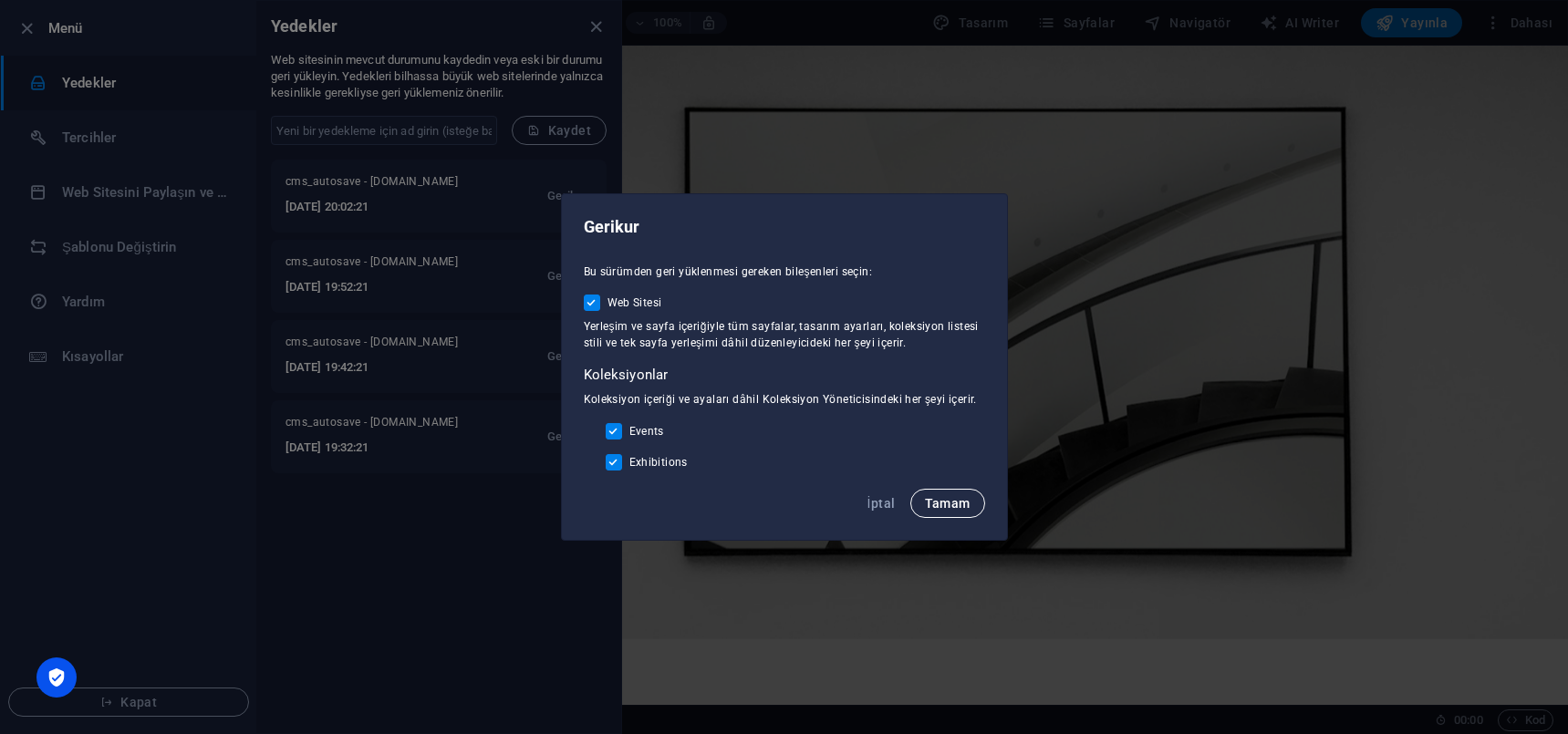 click on "Tamam" at bounding box center [948, 503] 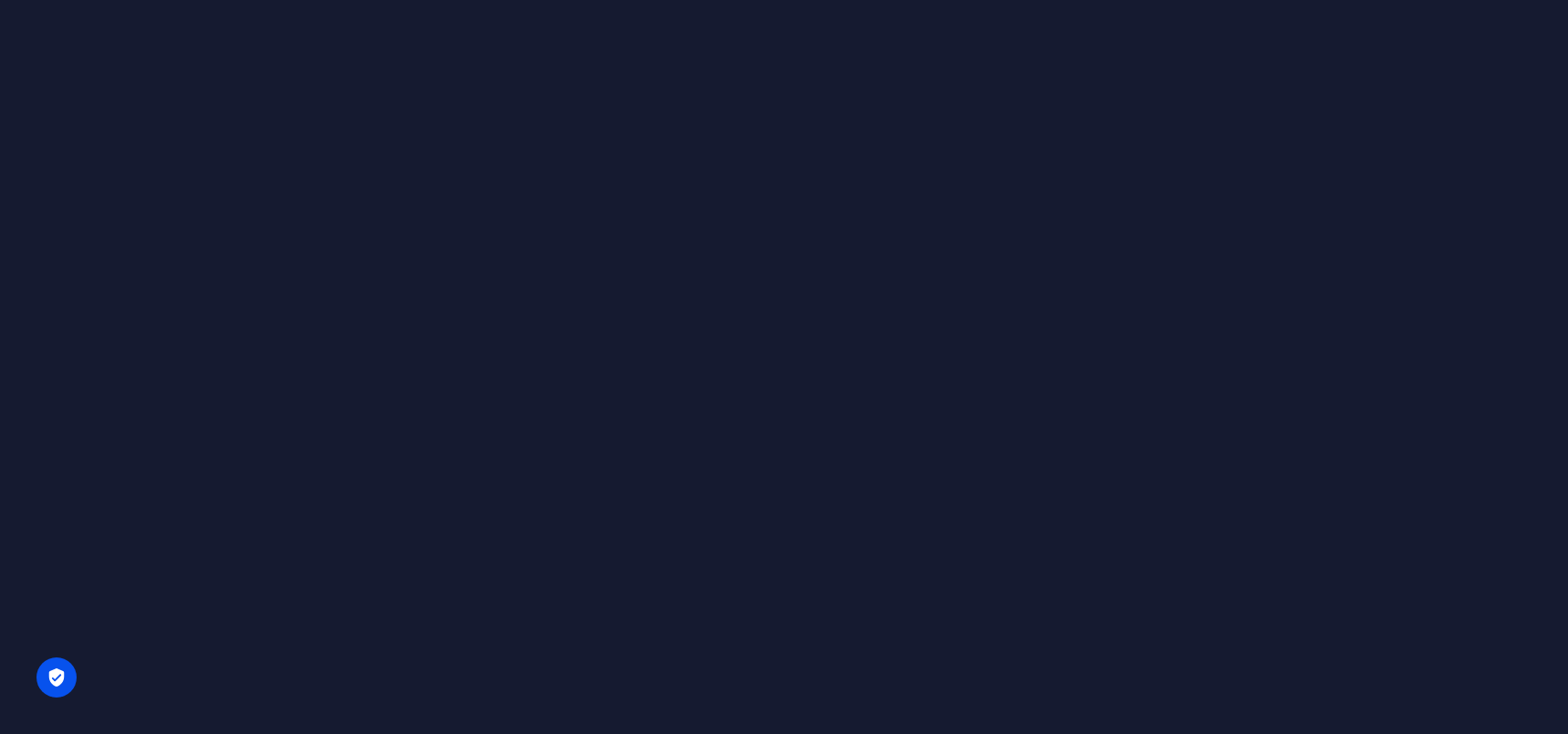 scroll, scrollTop: 0, scrollLeft: 0, axis: both 